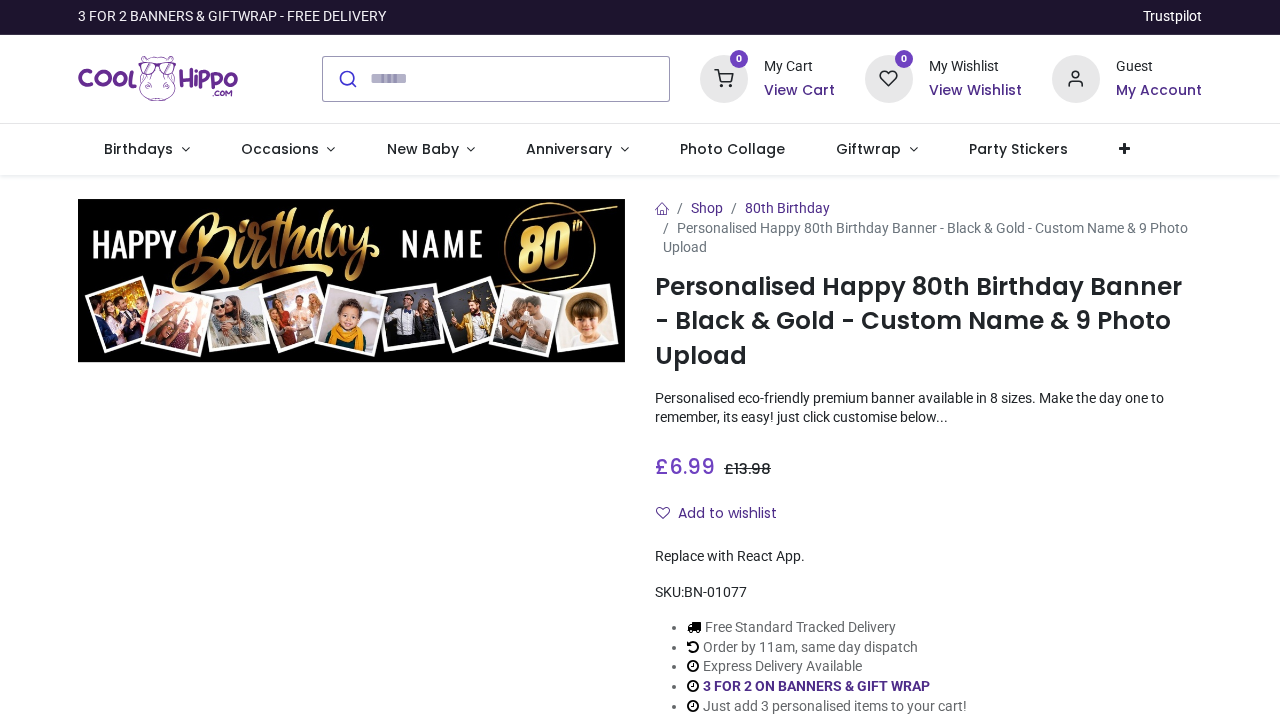 scroll, scrollTop: 0, scrollLeft: 0, axis: both 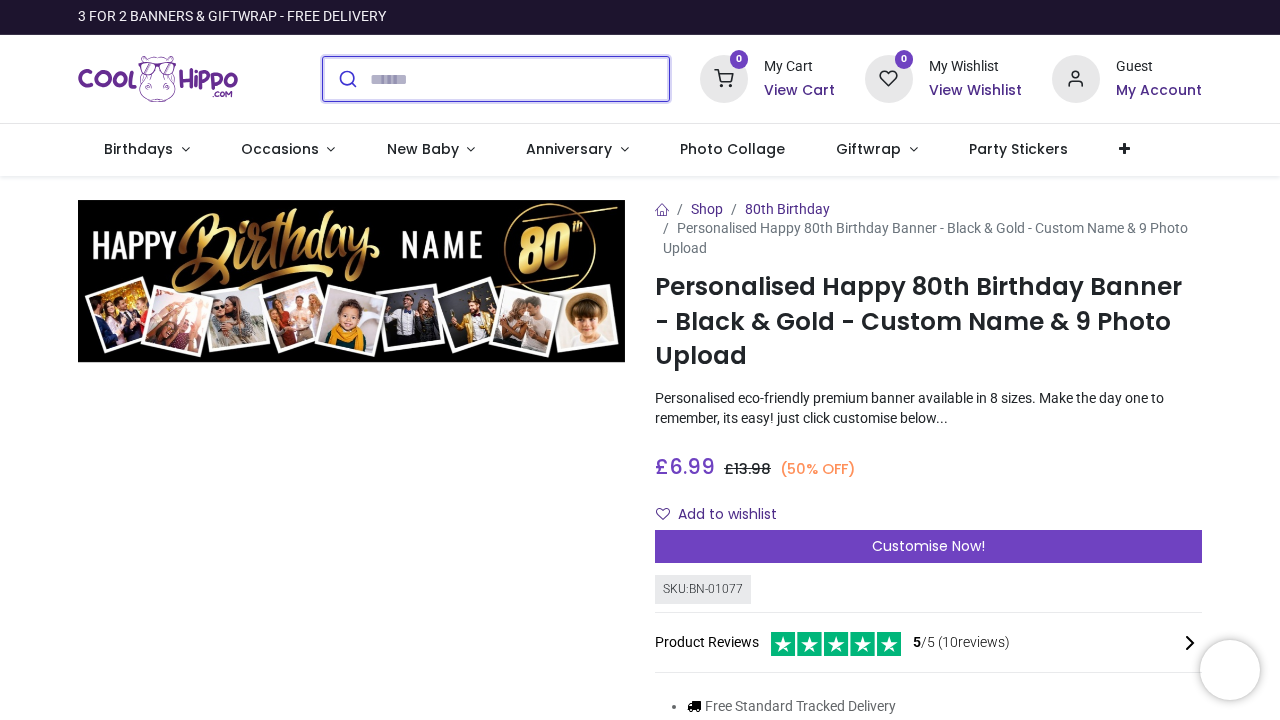 click at bounding box center (519, 79) 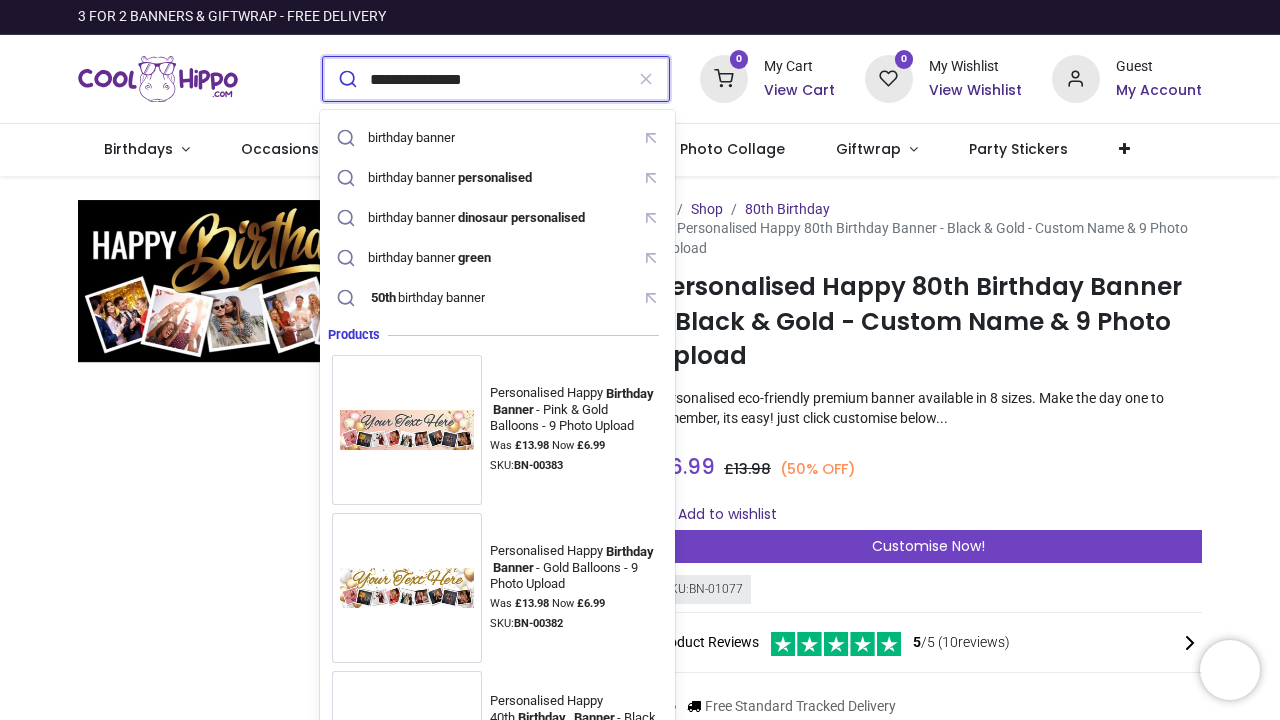 type on "**********" 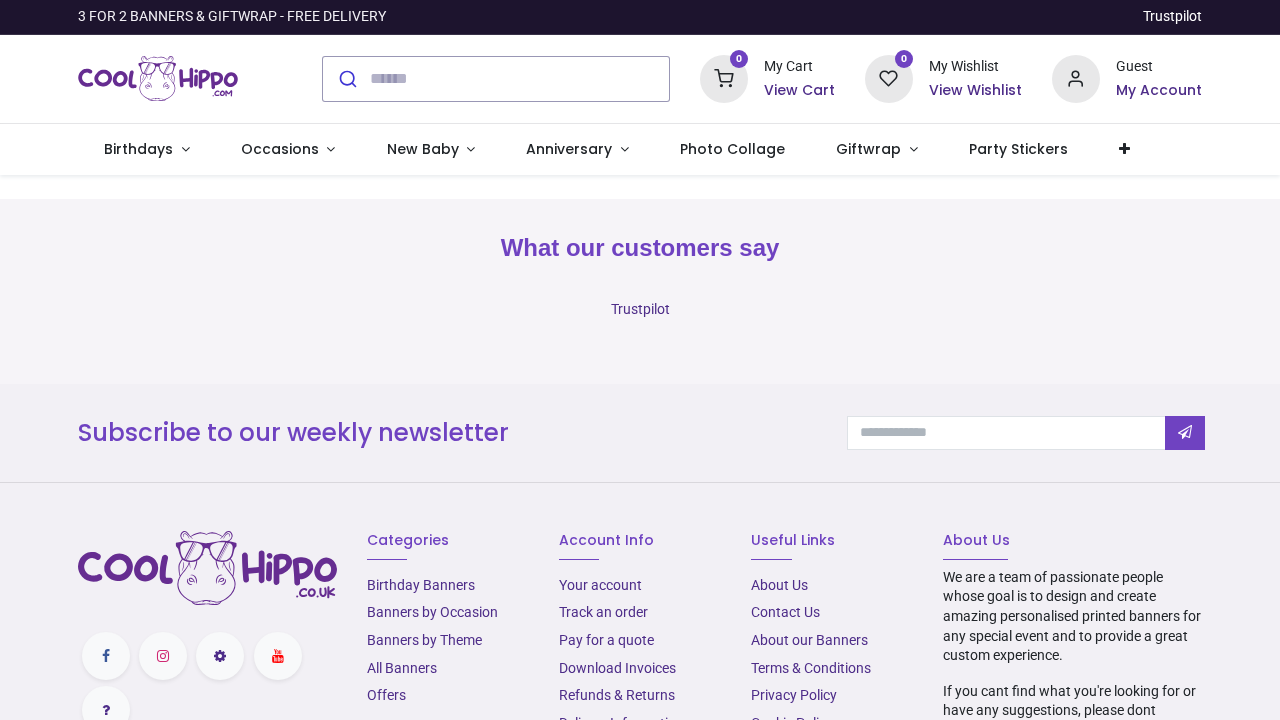 scroll, scrollTop: 0, scrollLeft: 0, axis: both 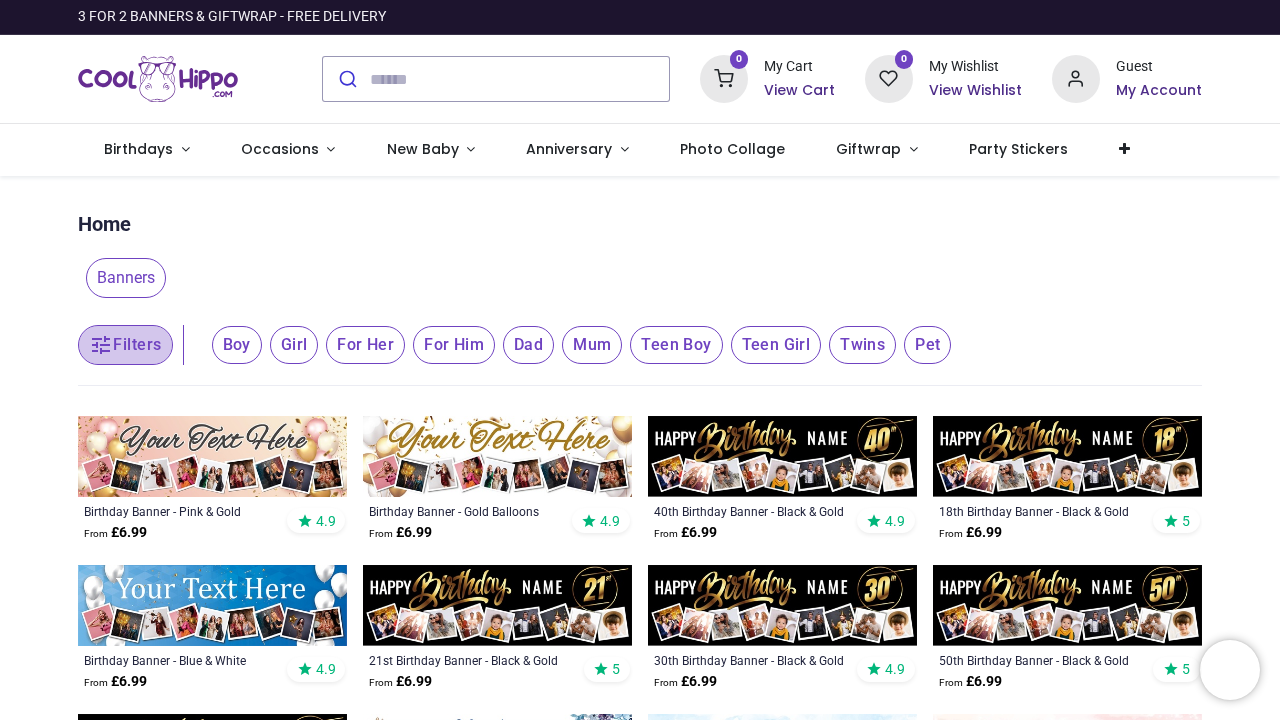 click on "Filters" at bounding box center (125, 345) 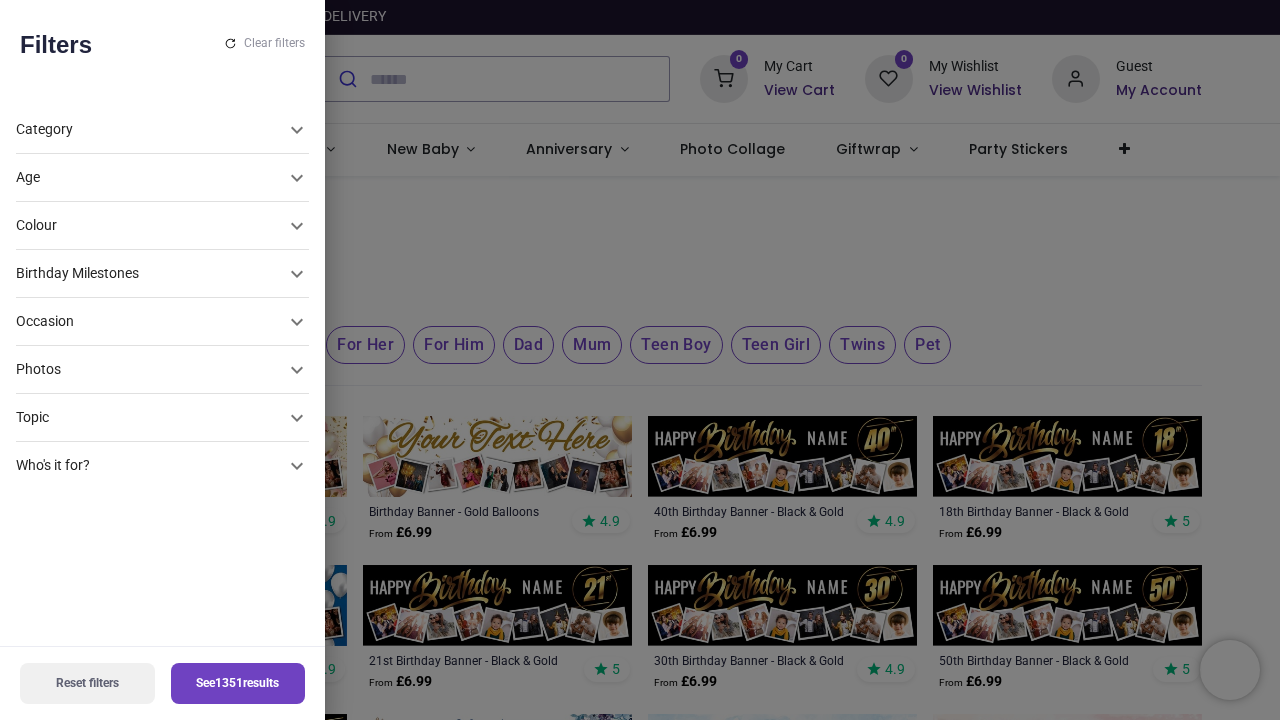 click on "Photos" at bounding box center (150, 178) 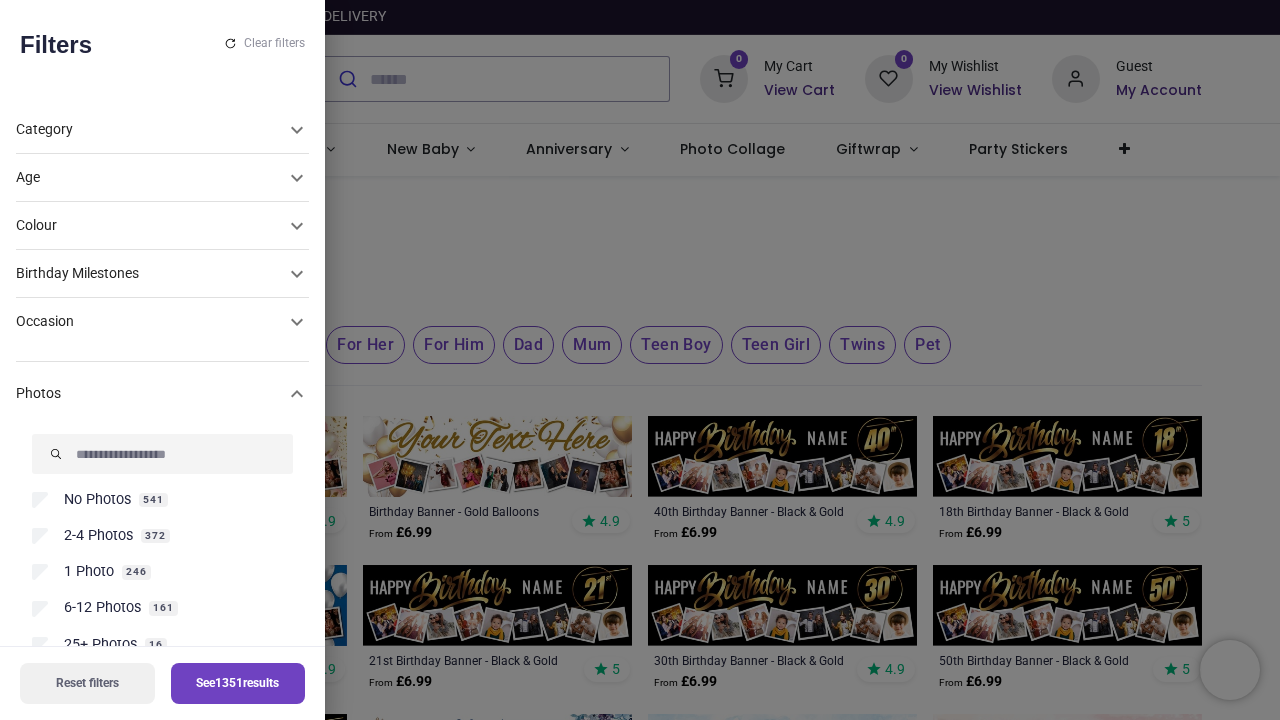 scroll, scrollTop: 194, scrollLeft: 0, axis: vertical 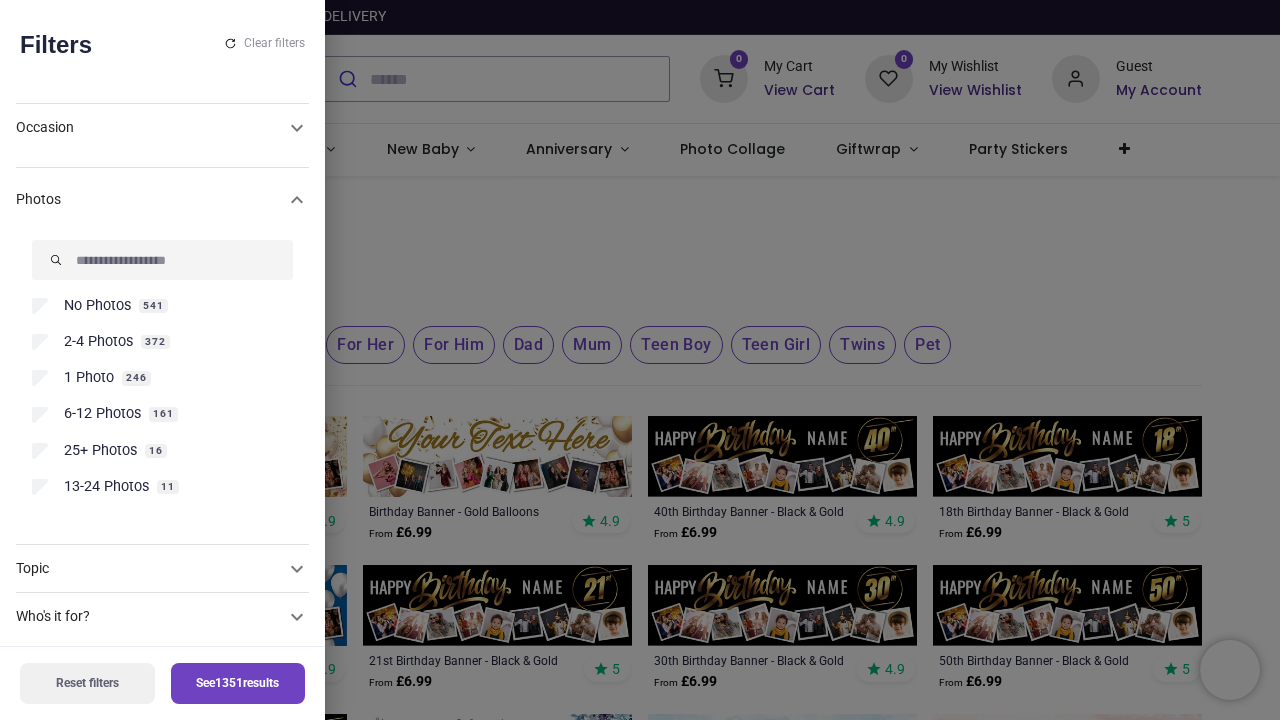click on "No Photos" at bounding box center [97, 306] 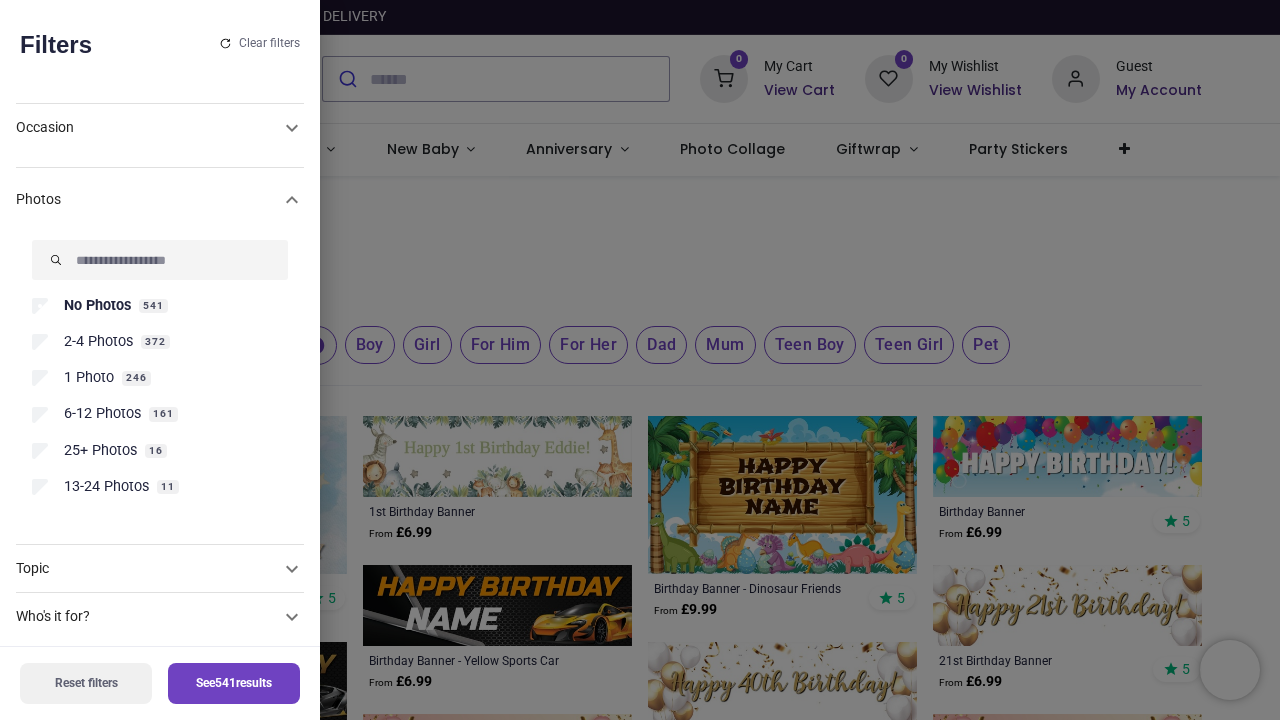 click on "See  541  results" at bounding box center (234, 683) 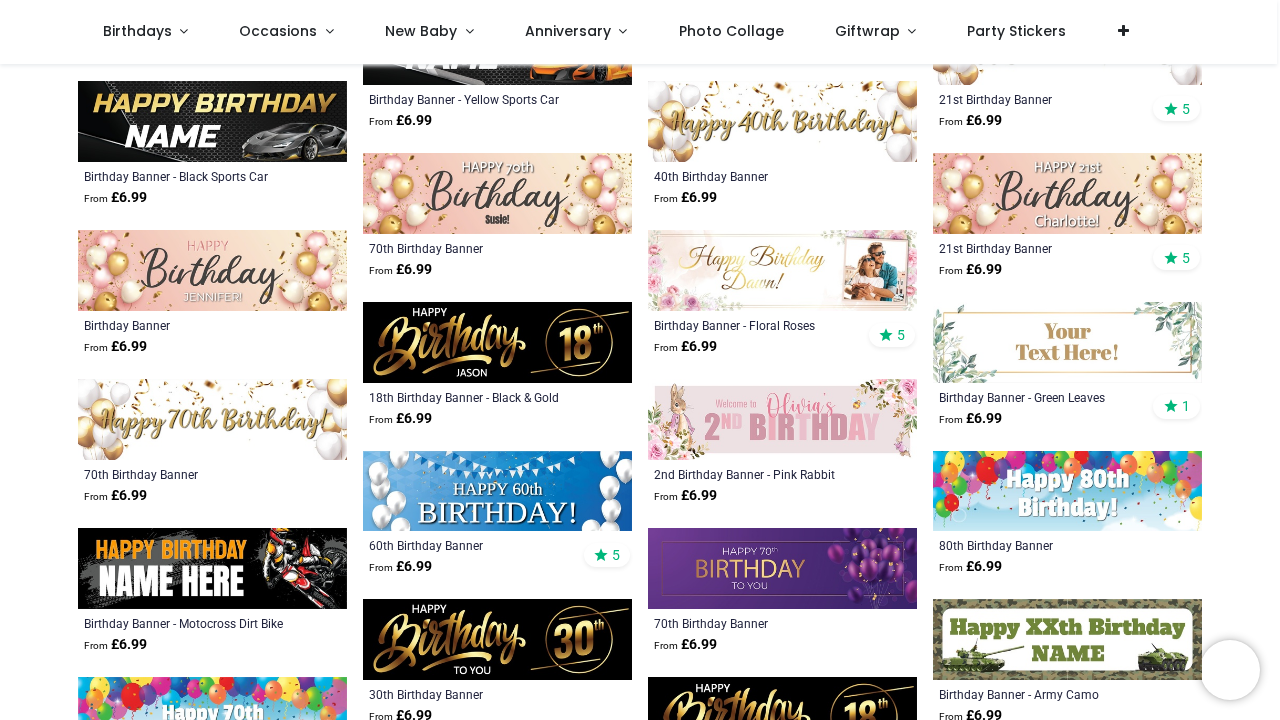 scroll, scrollTop: 618, scrollLeft: 0, axis: vertical 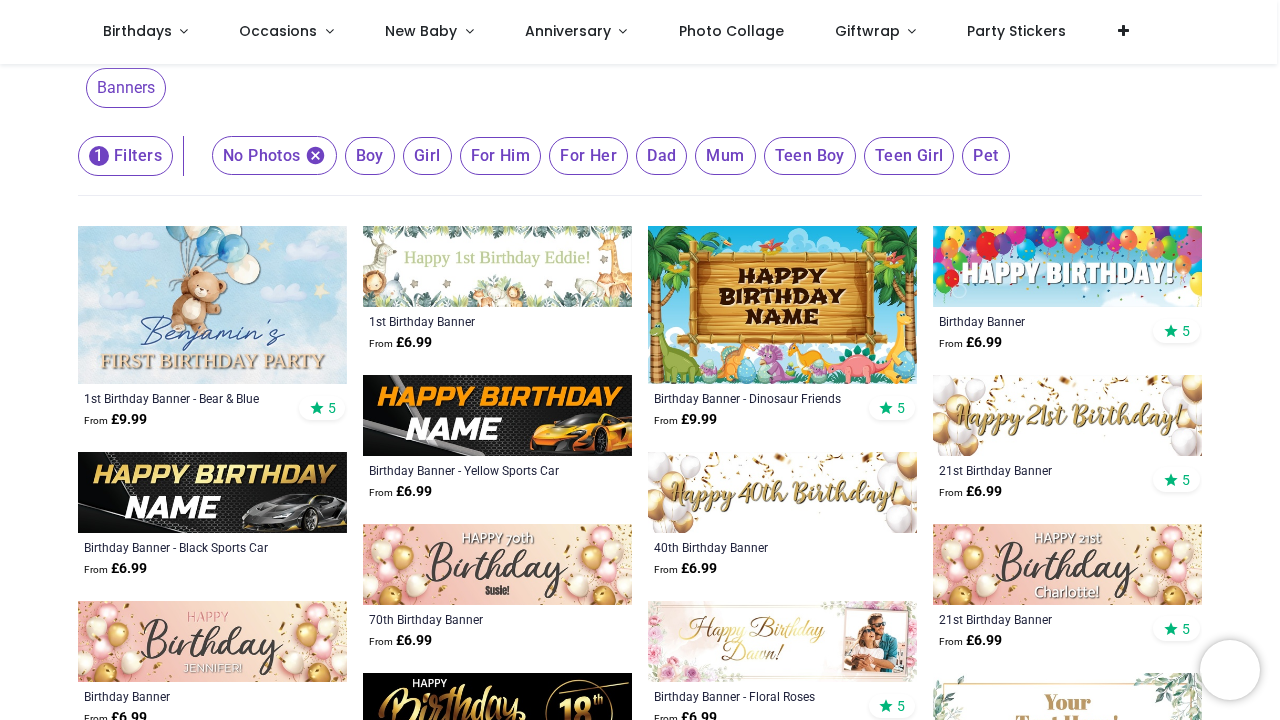 click on "1 Filters" at bounding box center (125, 156) 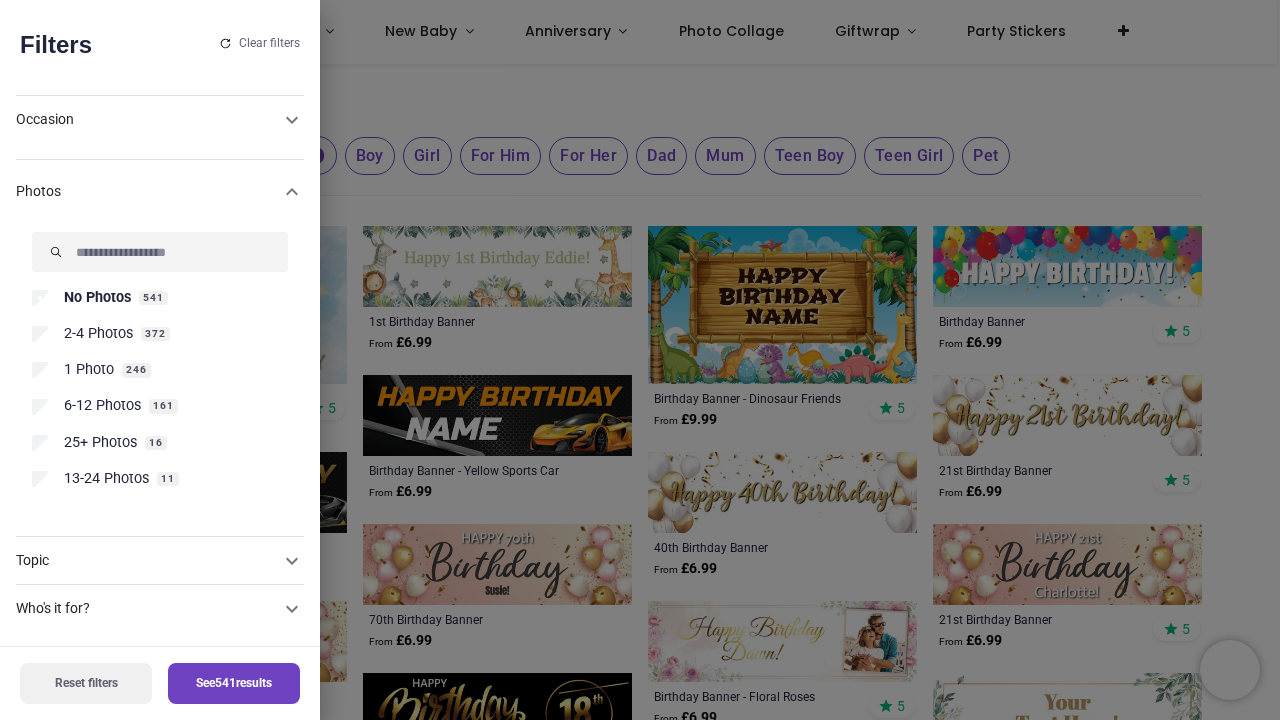 click on "Who's it for?" at bounding box center [148, -24] 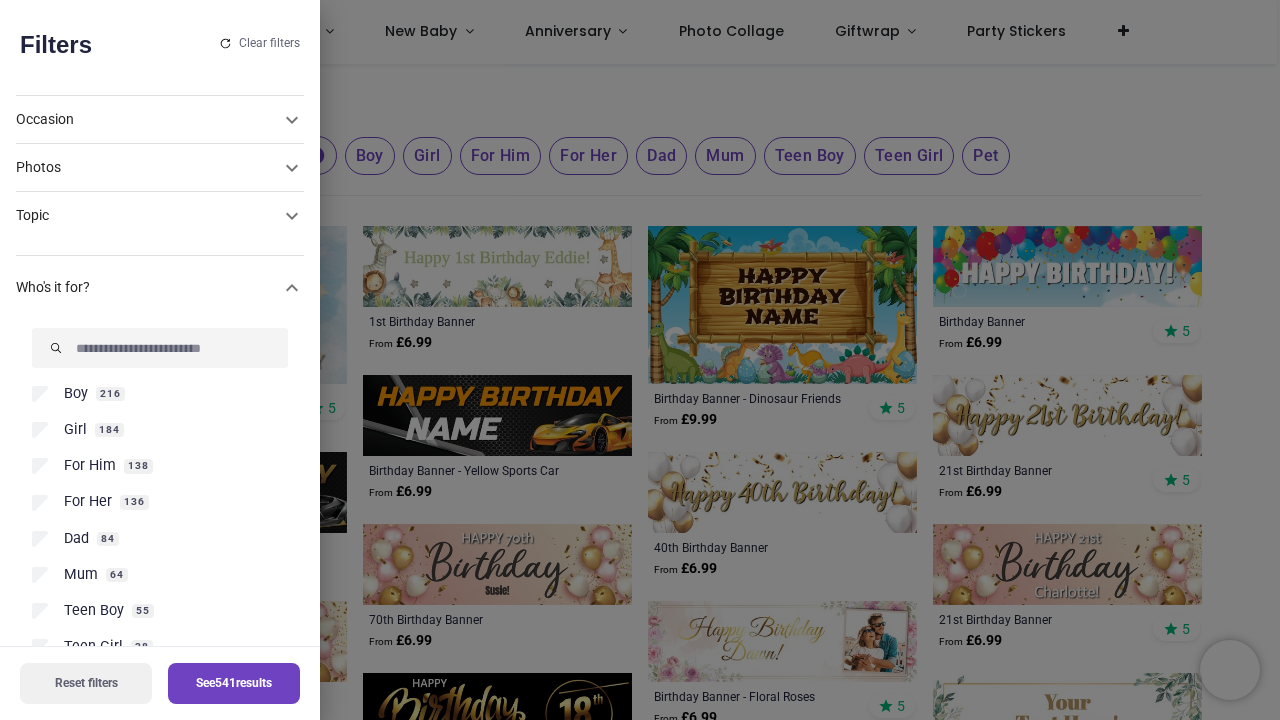 scroll, scrollTop: 295, scrollLeft: 0, axis: vertical 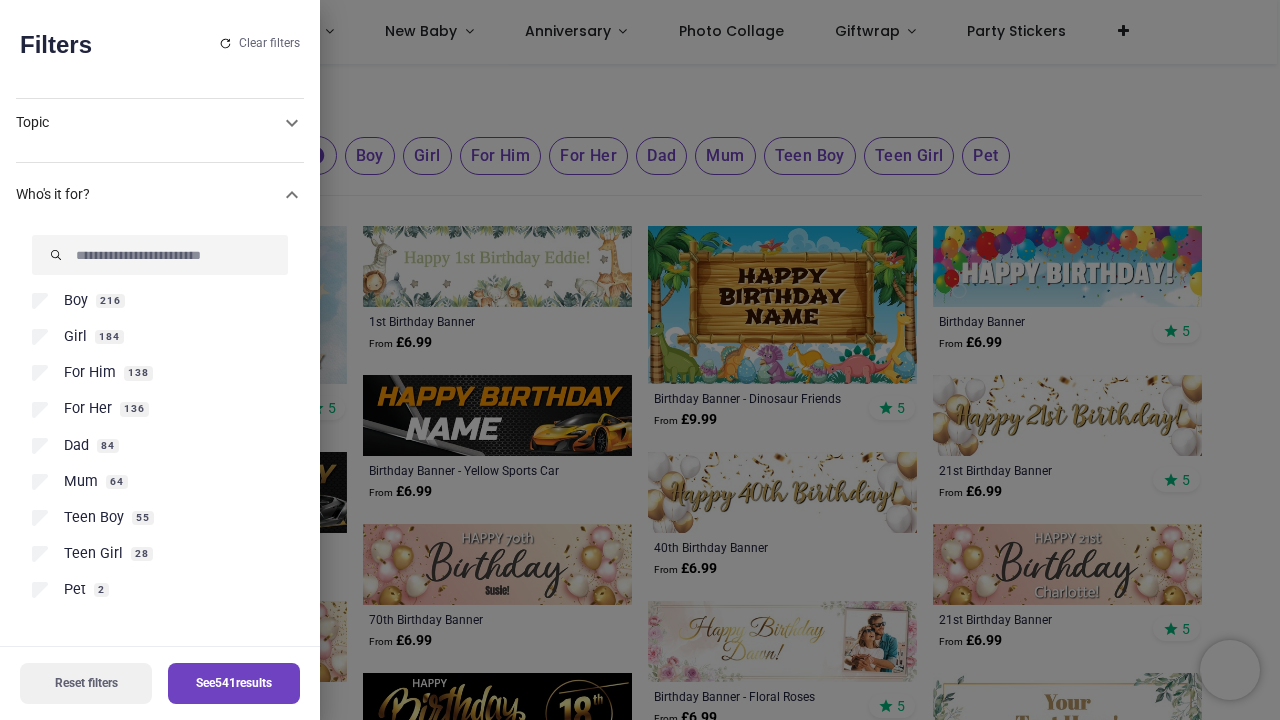 click on "Topic" at bounding box center [148, -117] 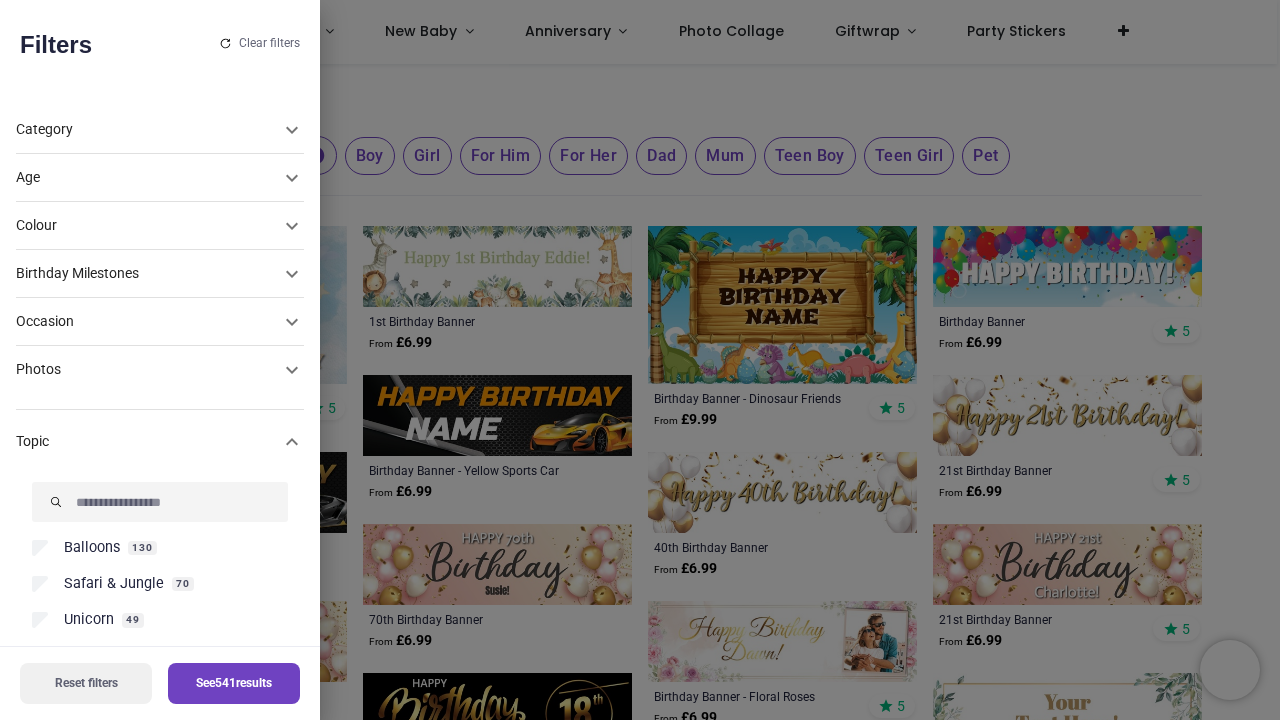 scroll, scrollTop: 0, scrollLeft: 0, axis: both 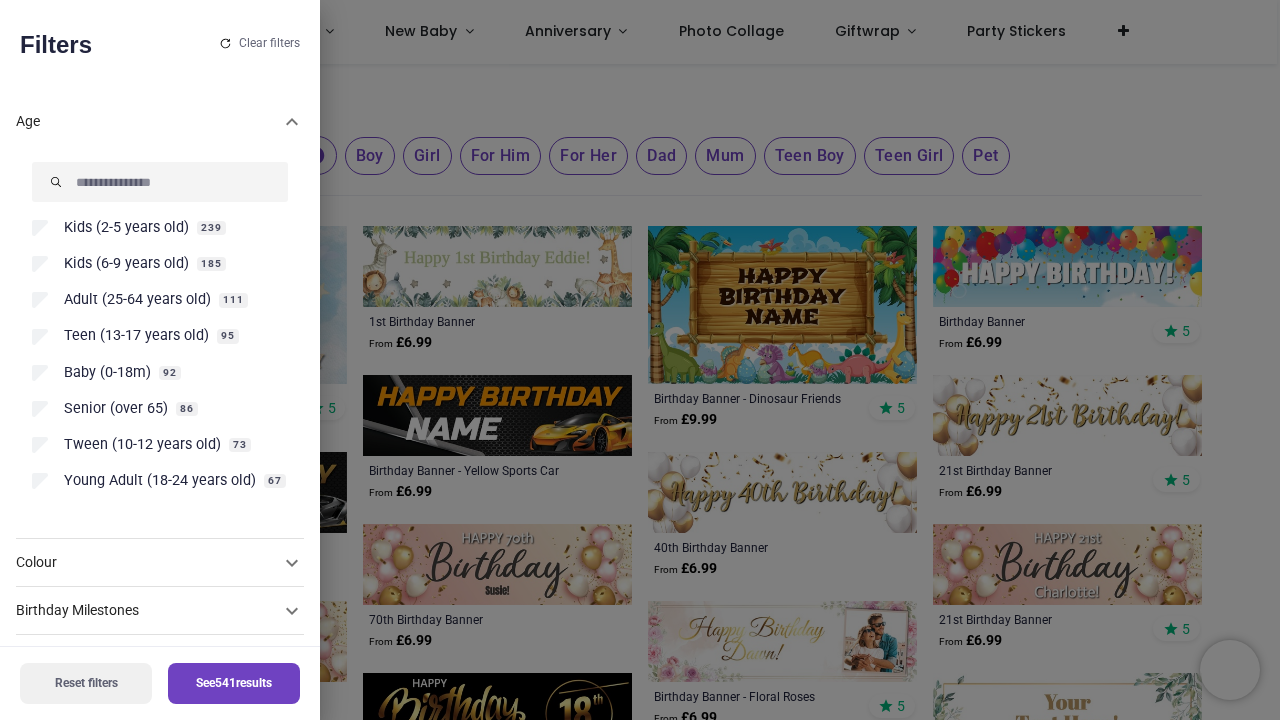 click on "Age" at bounding box center (148, 122) 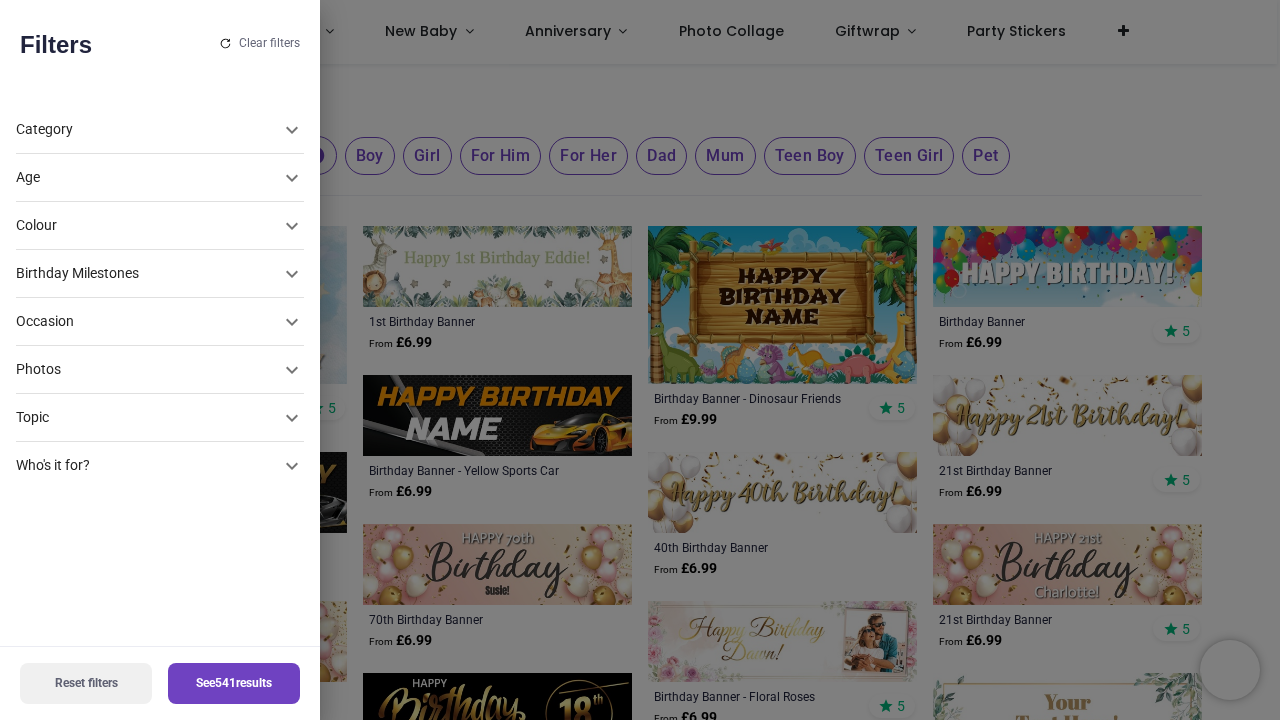 scroll, scrollTop: 0, scrollLeft: 0, axis: both 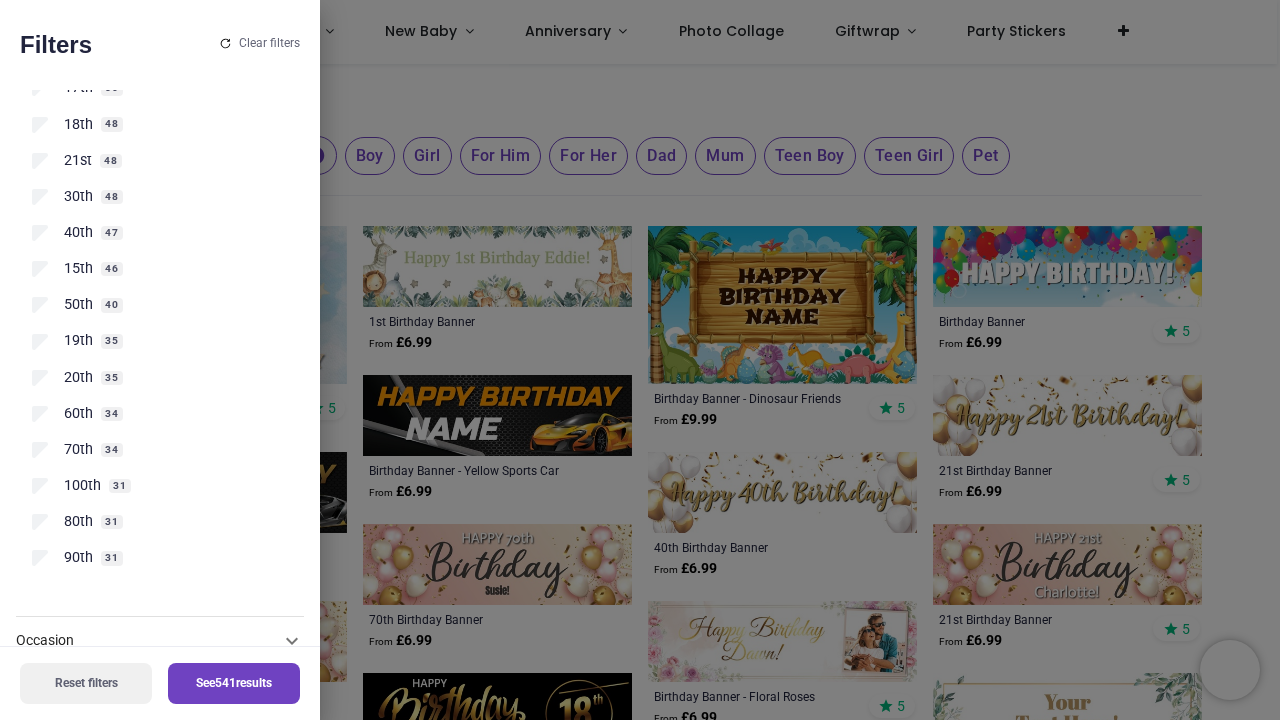 click on "80th" at bounding box center [78, 522] 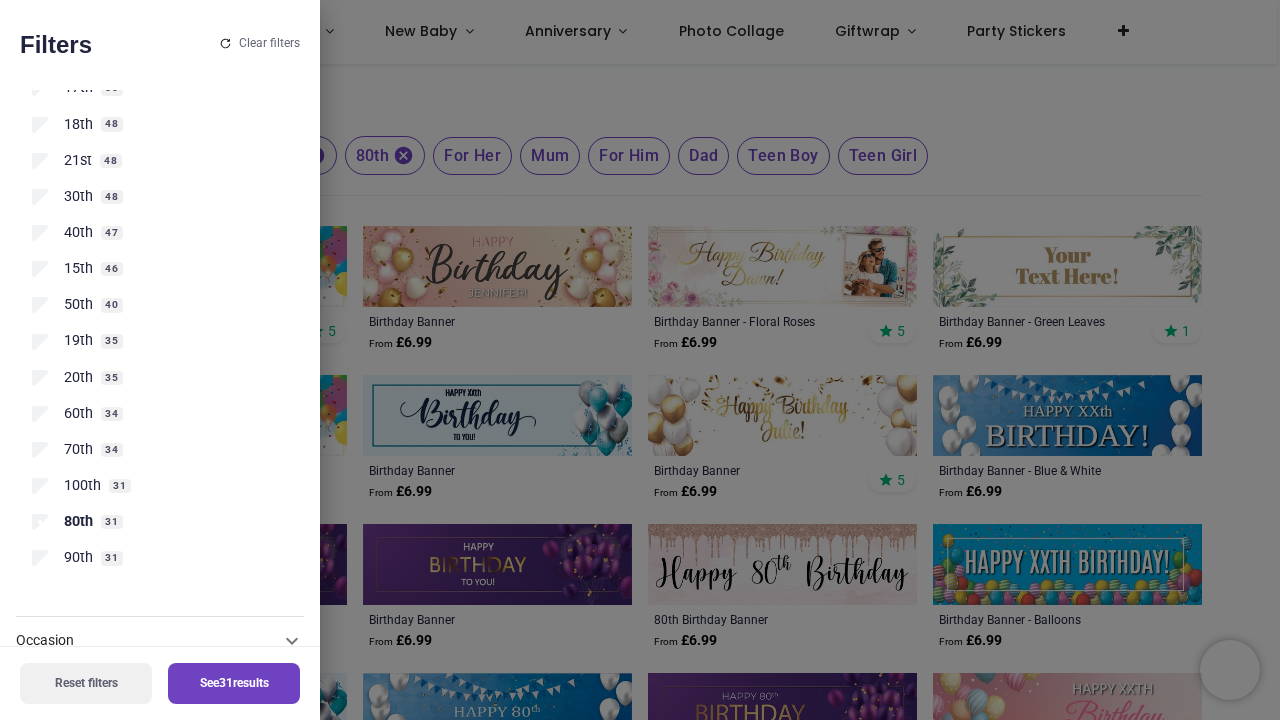 click on "See  31  results" at bounding box center [234, 683] 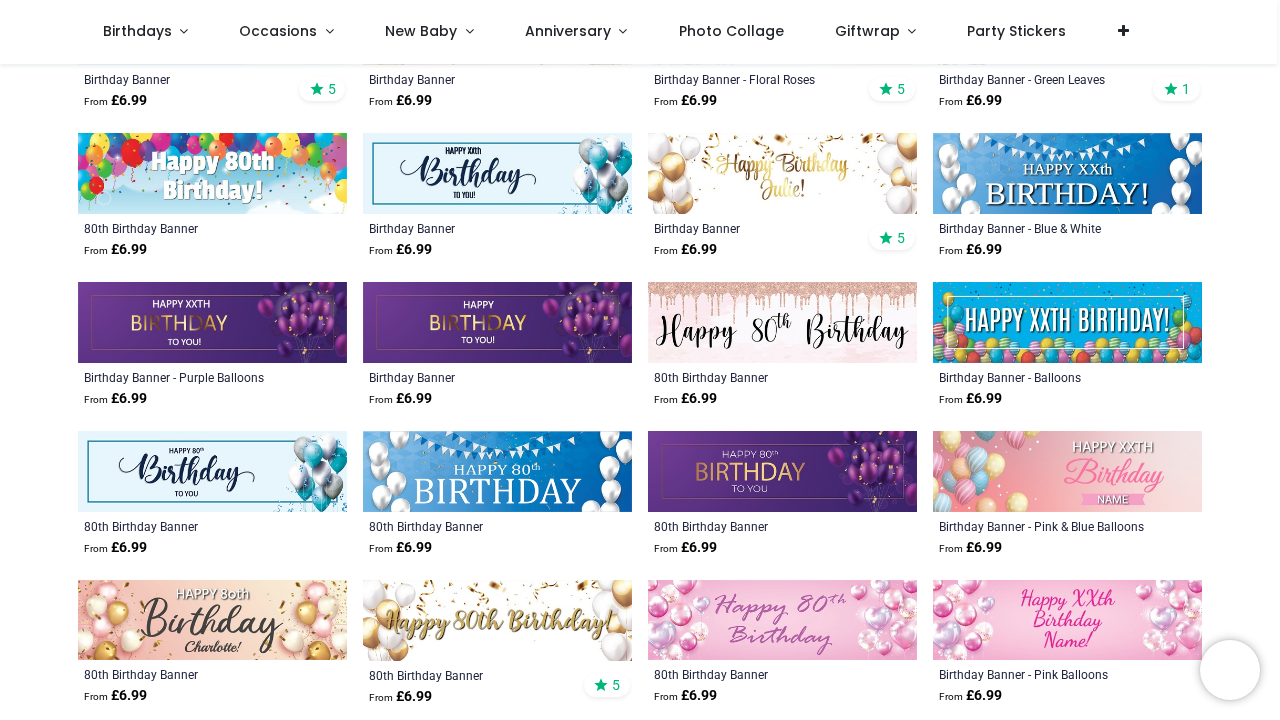scroll, scrollTop: 323, scrollLeft: 0, axis: vertical 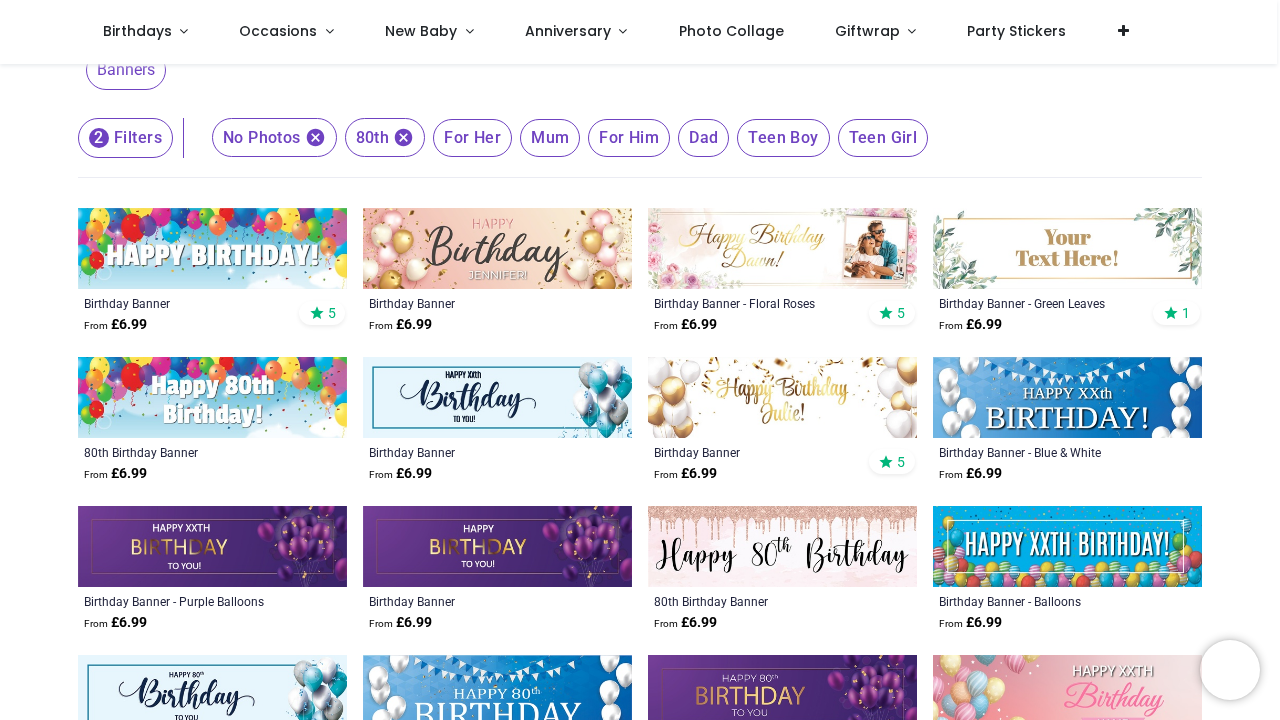 click at bounding box center (782, 397) 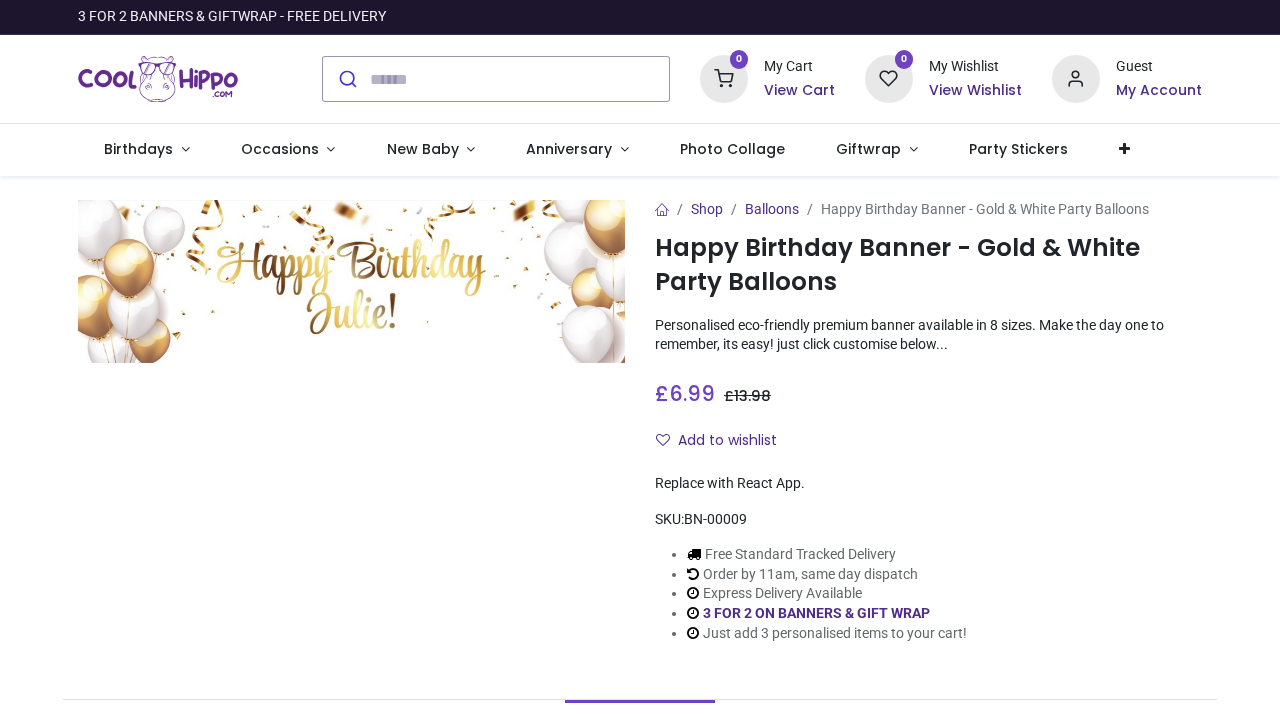 scroll, scrollTop: 0, scrollLeft: 0, axis: both 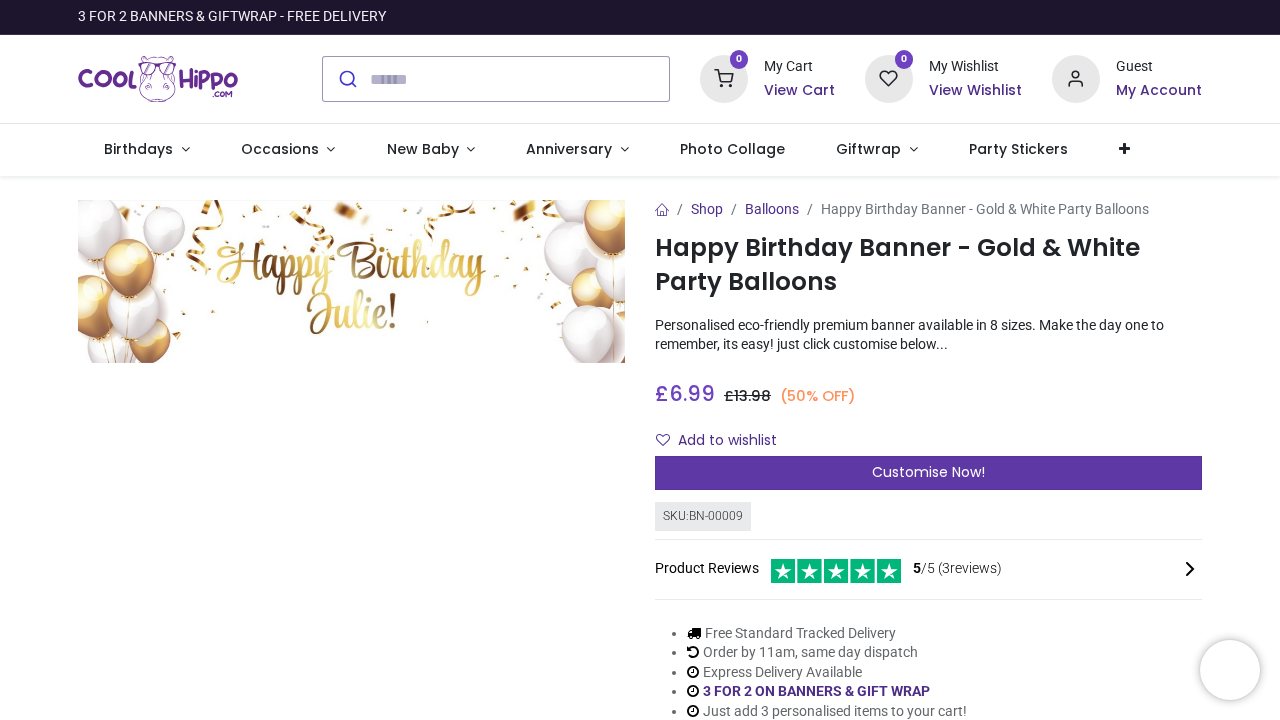 click on "Customise Now!" at bounding box center [928, 473] 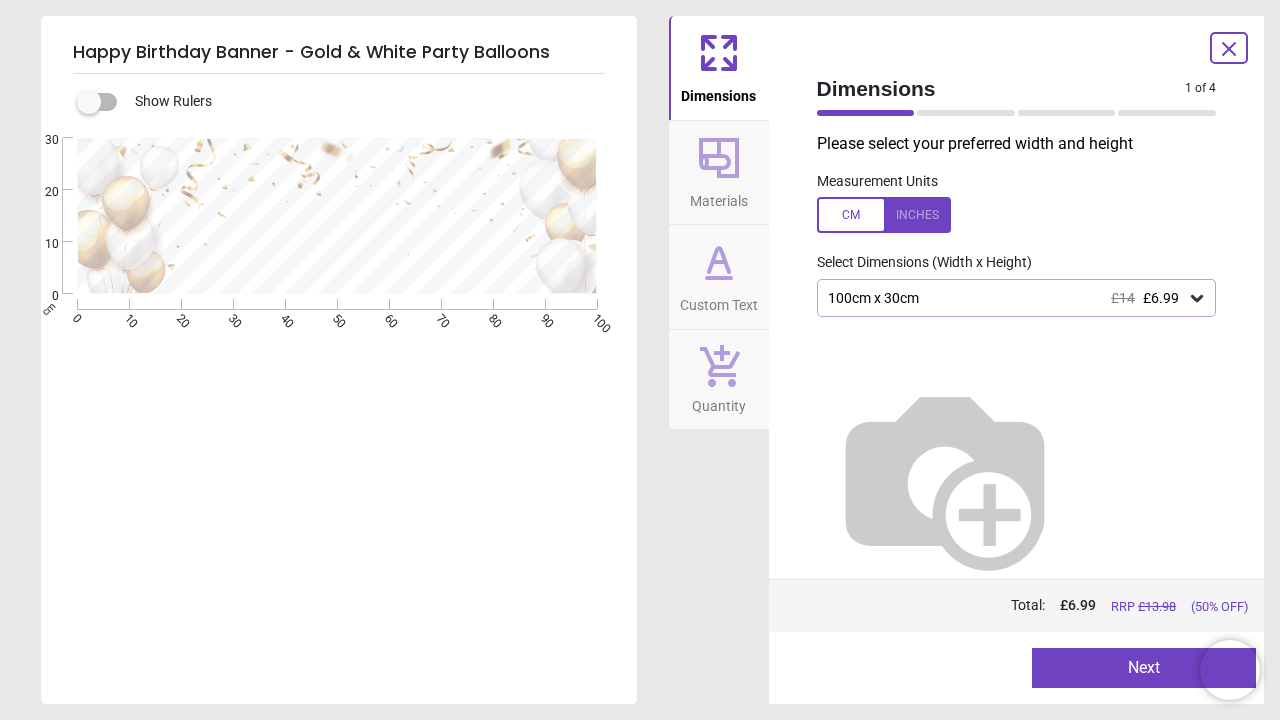click on "100cm  x  30cm       £14 £6.99" at bounding box center (1007, 298) 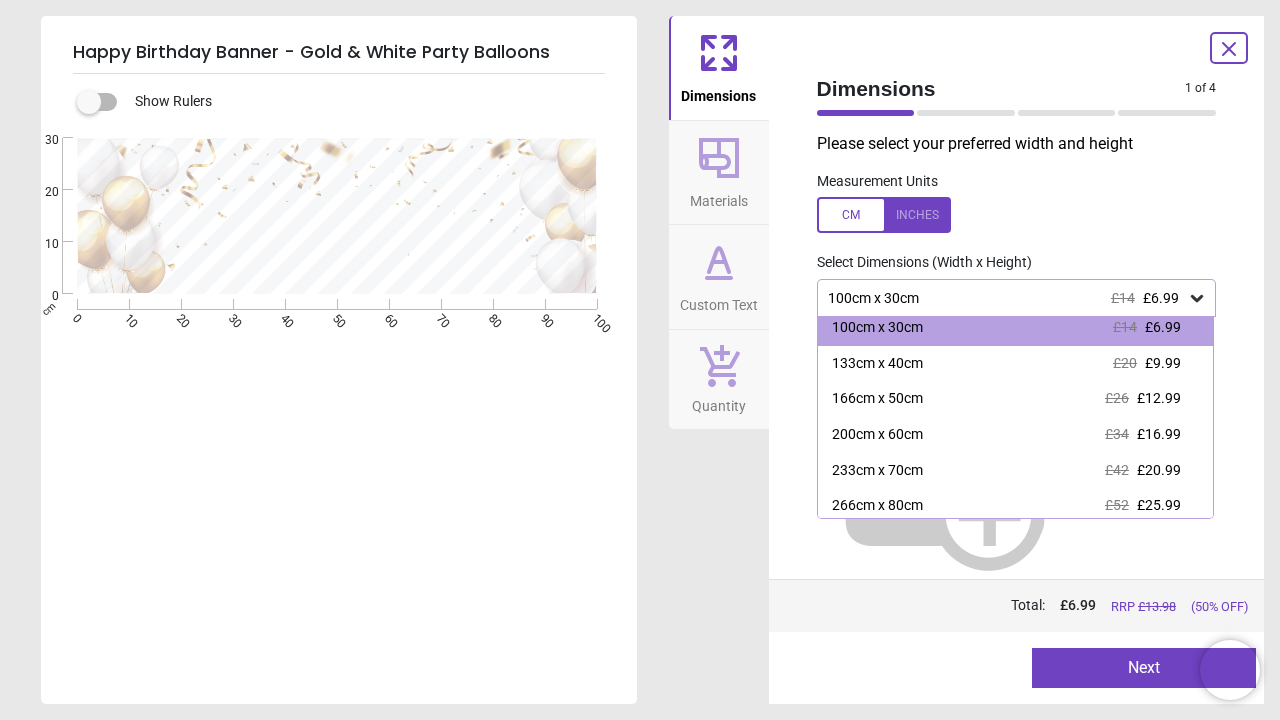 scroll, scrollTop: 5, scrollLeft: 0, axis: vertical 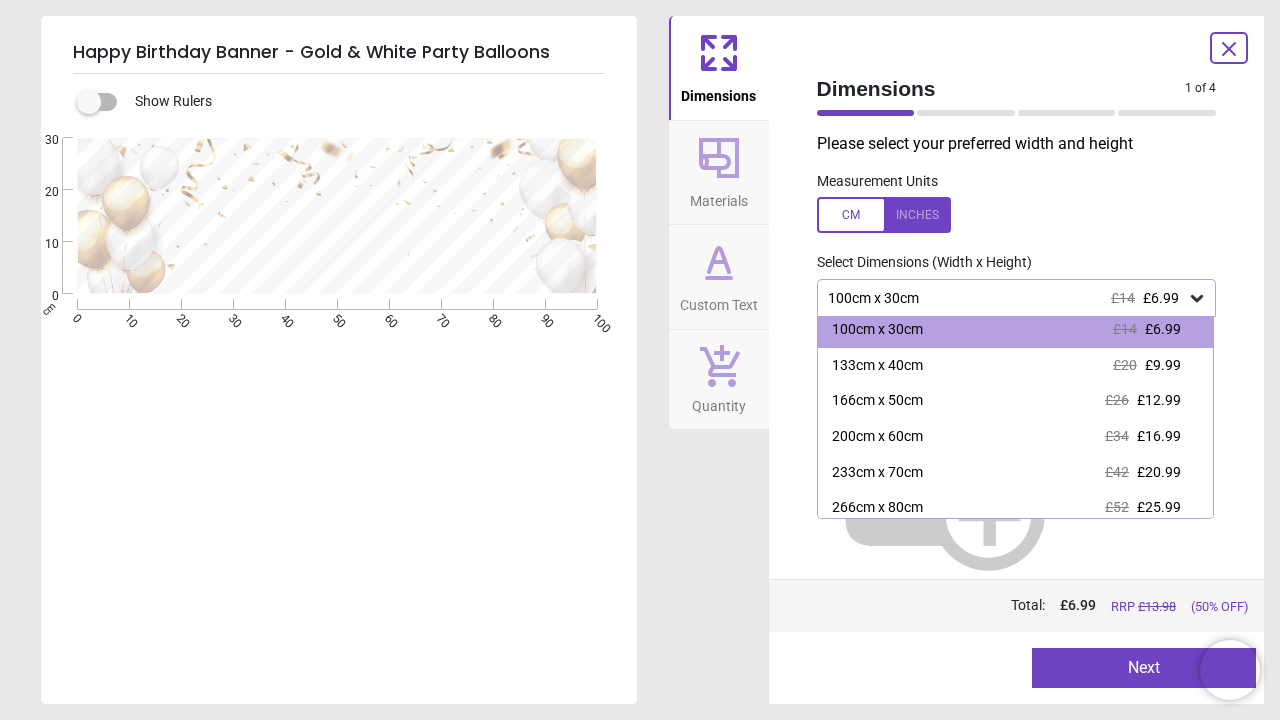 click on "133cm  x  40cm       £20 £9.99" at bounding box center [1016, 366] 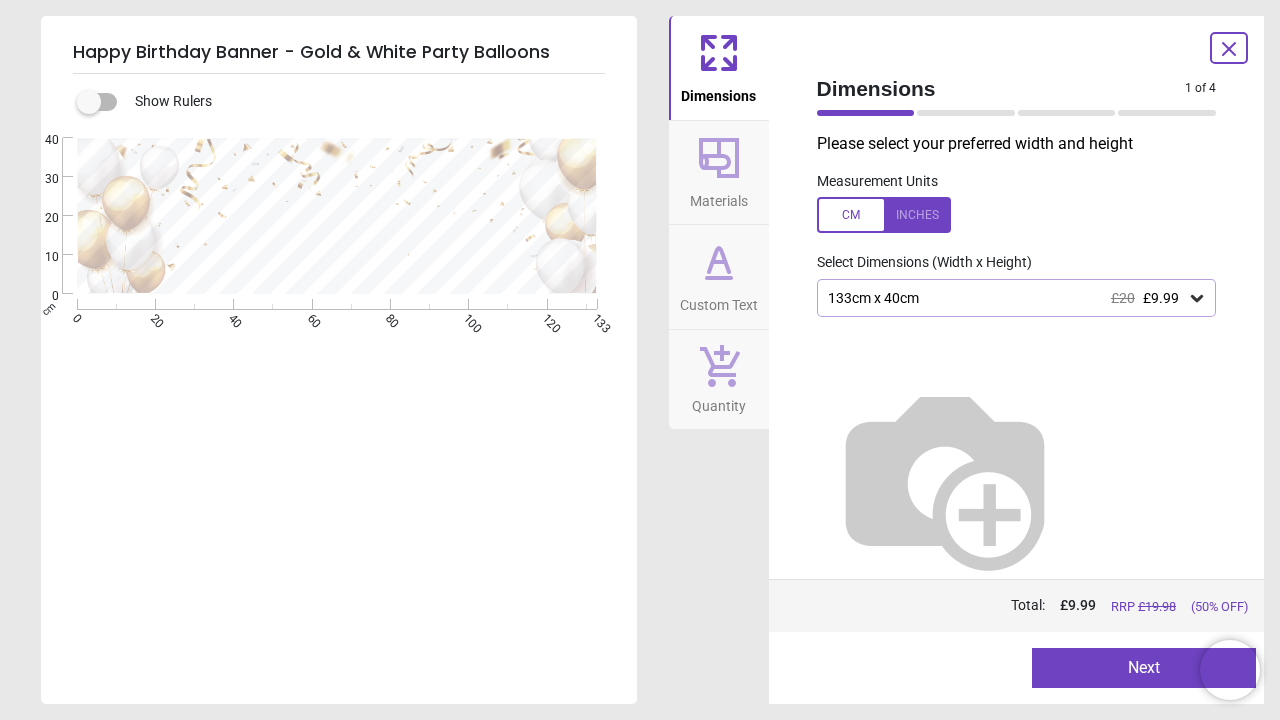 click on "Next" at bounding box center [1144, 668] 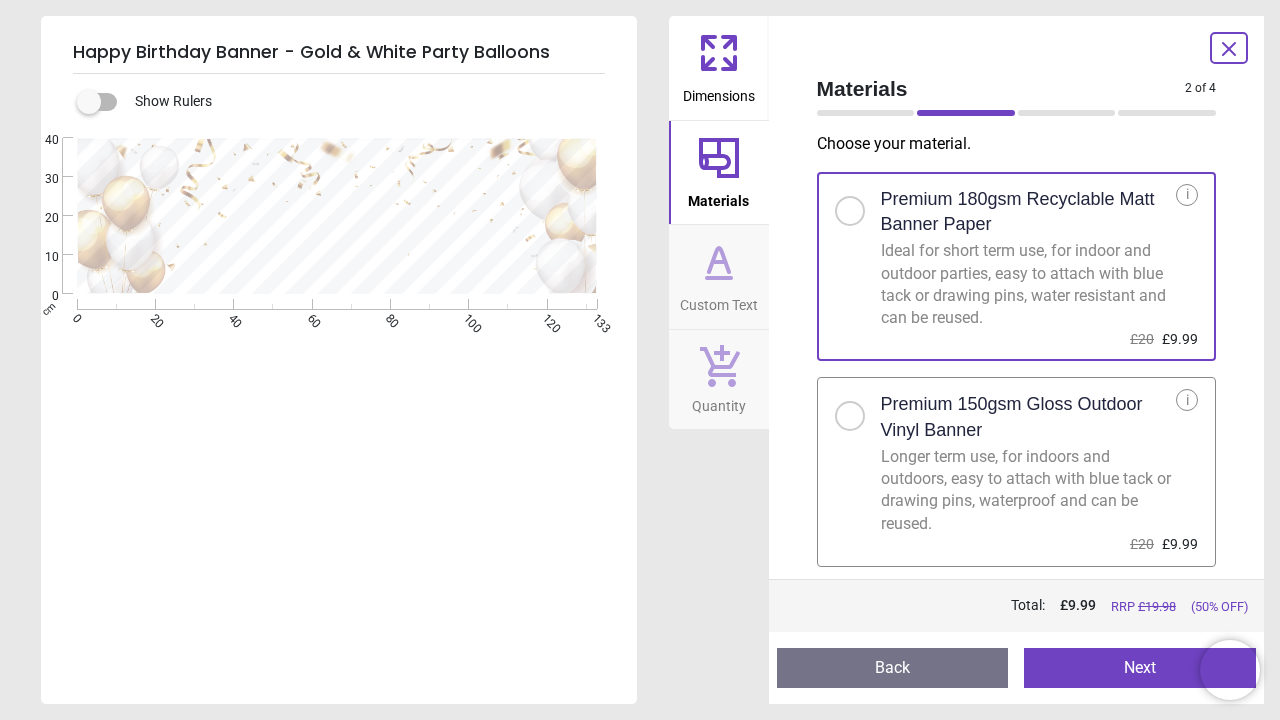 click on "Next" at bounding box center [1140, 668] 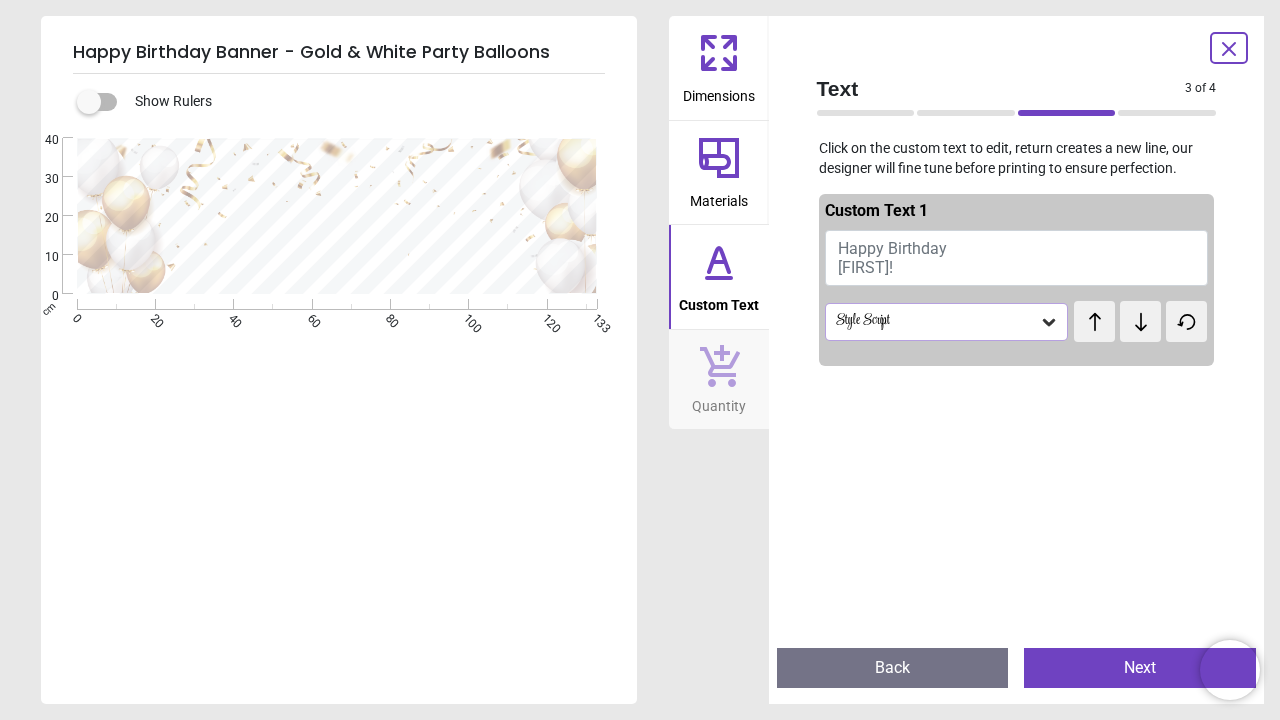 click on "Happy Birthday
Julie!" at bounding box center [1017, 258] 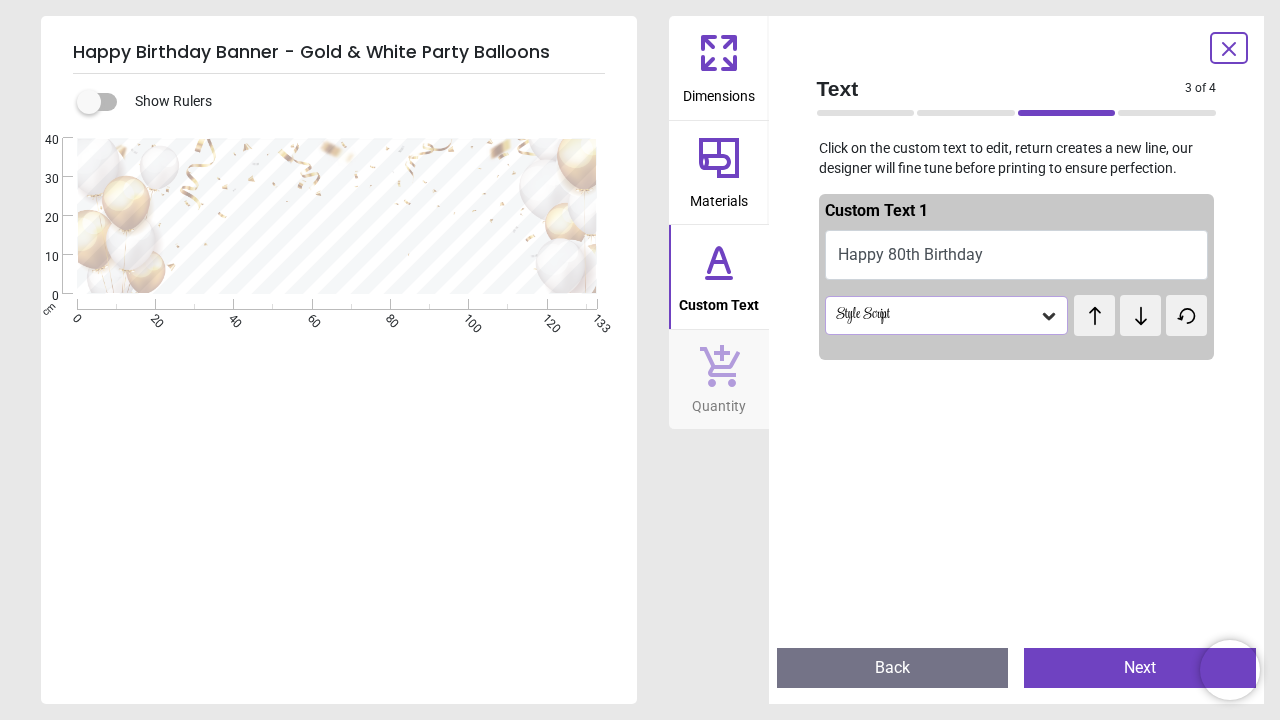 scroll, scrollTop: 0, scrollLeft: 0, axis: both 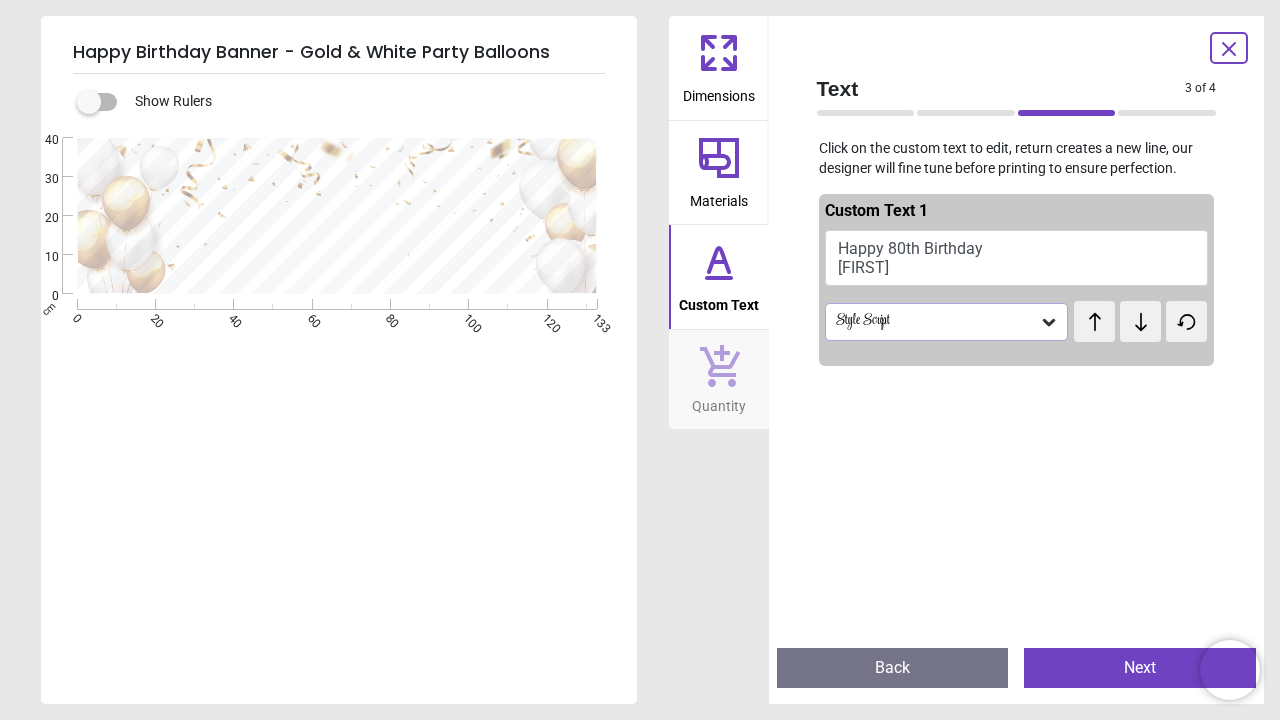 type on "**********" 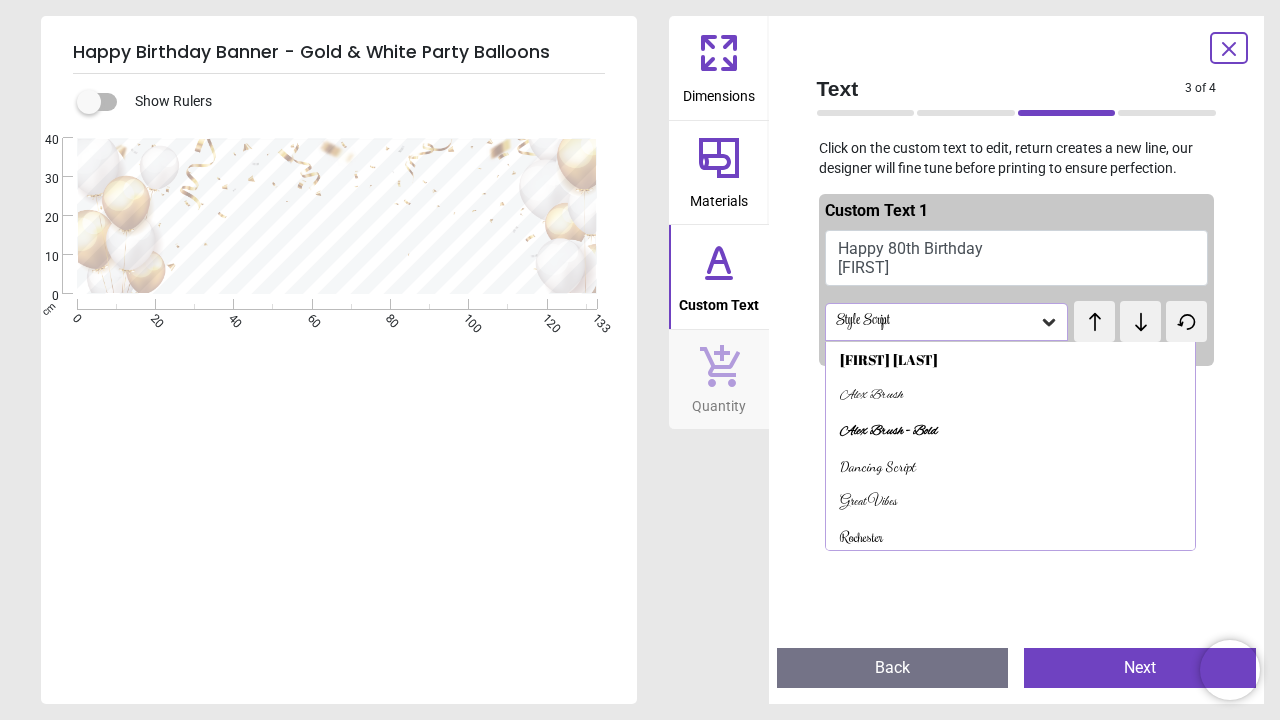 scroll, scrollTop: 37, scrollLeft: 0, axis: vertical 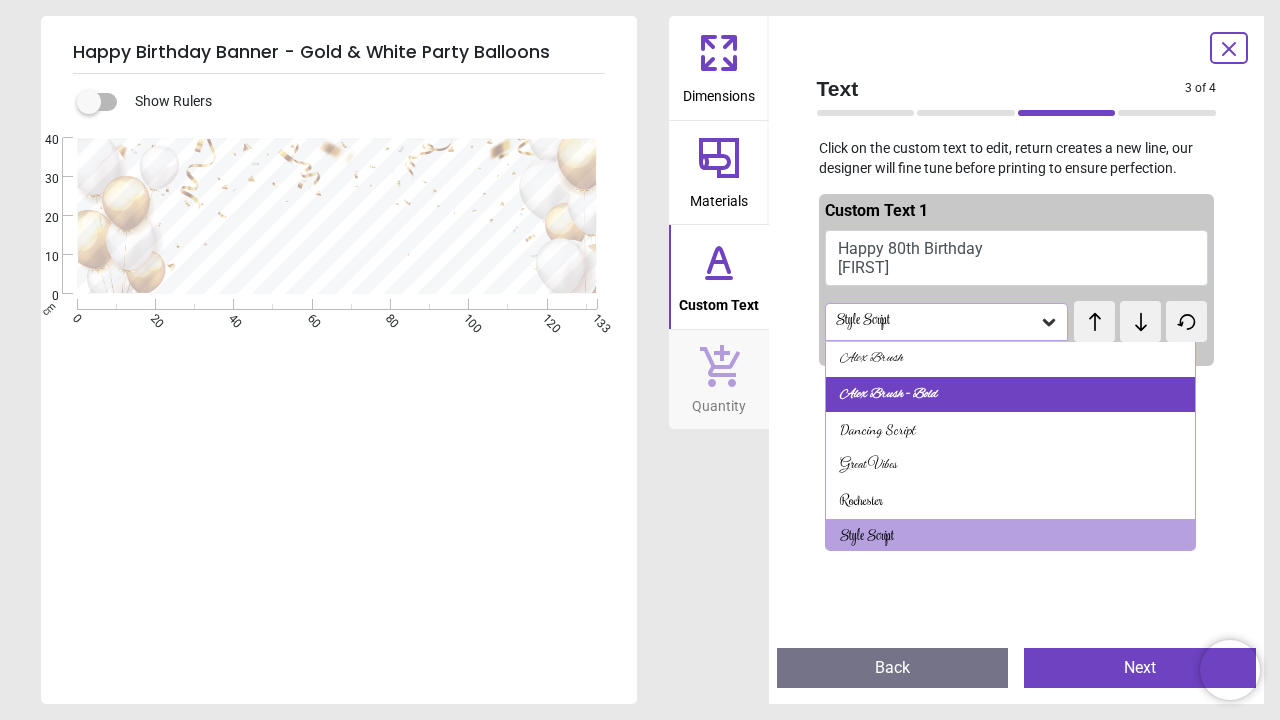 click on "Alex Brush - Bold" at bounding box center (889, 395) 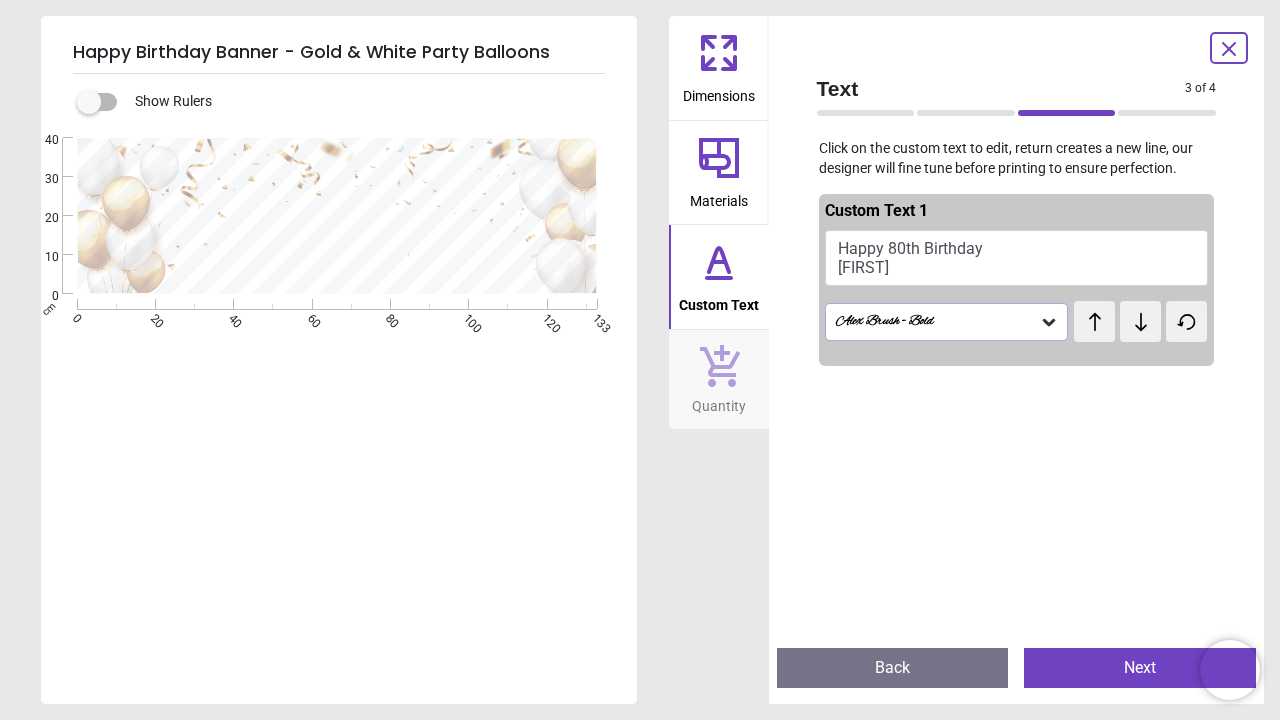 click on "Alex Brush - Bold" at bounding box center (937, 321) 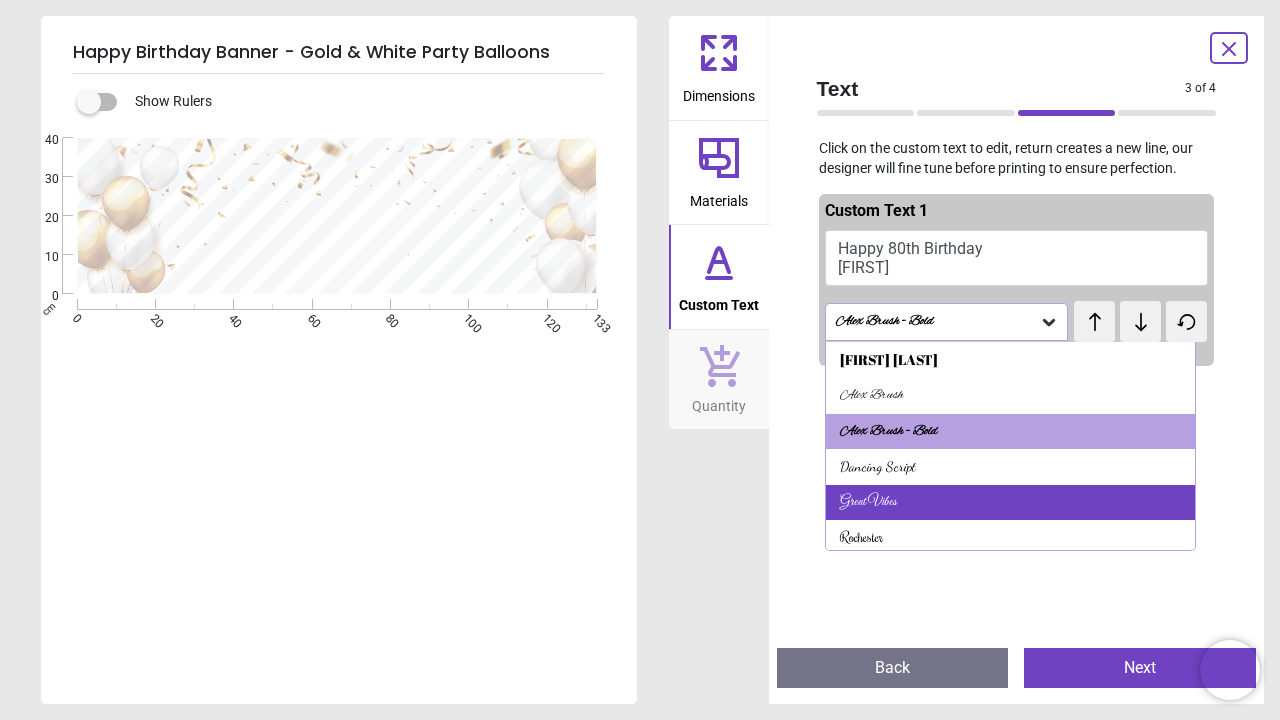 click on "Great Vibes" at bounding box center [1011, 503] 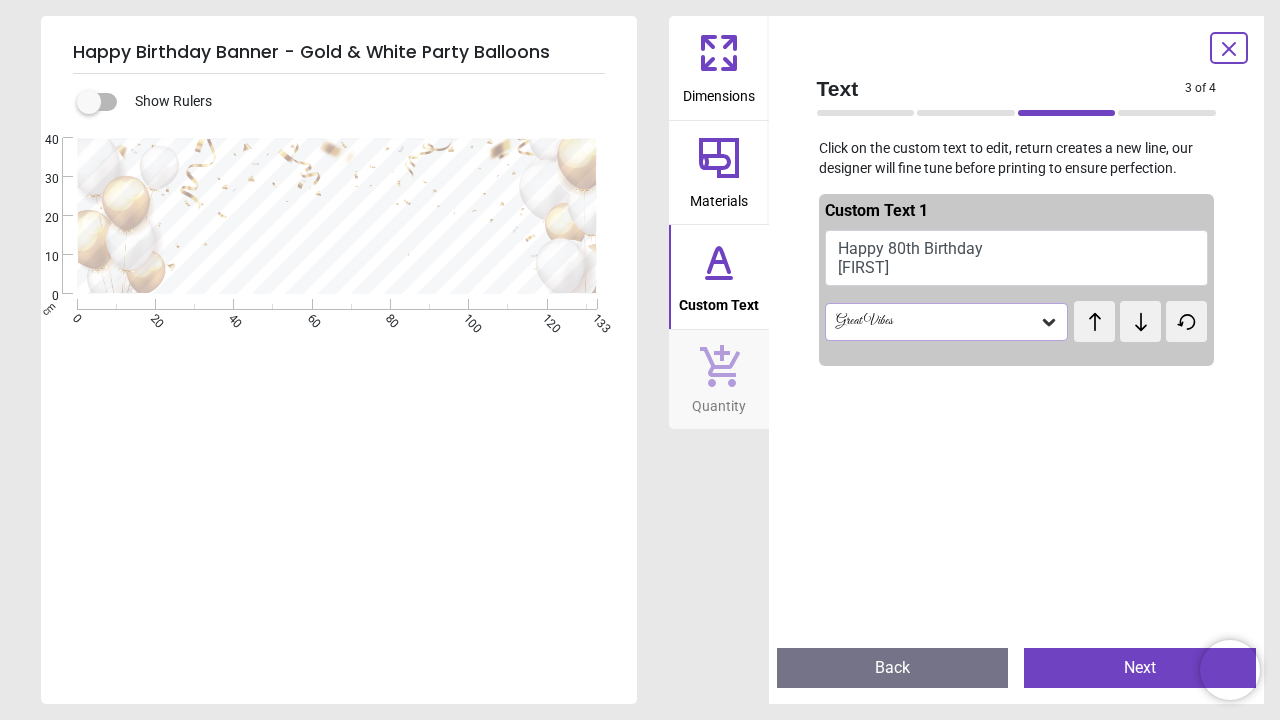 click on "Great Vibes" at bounding box center [947, 322] 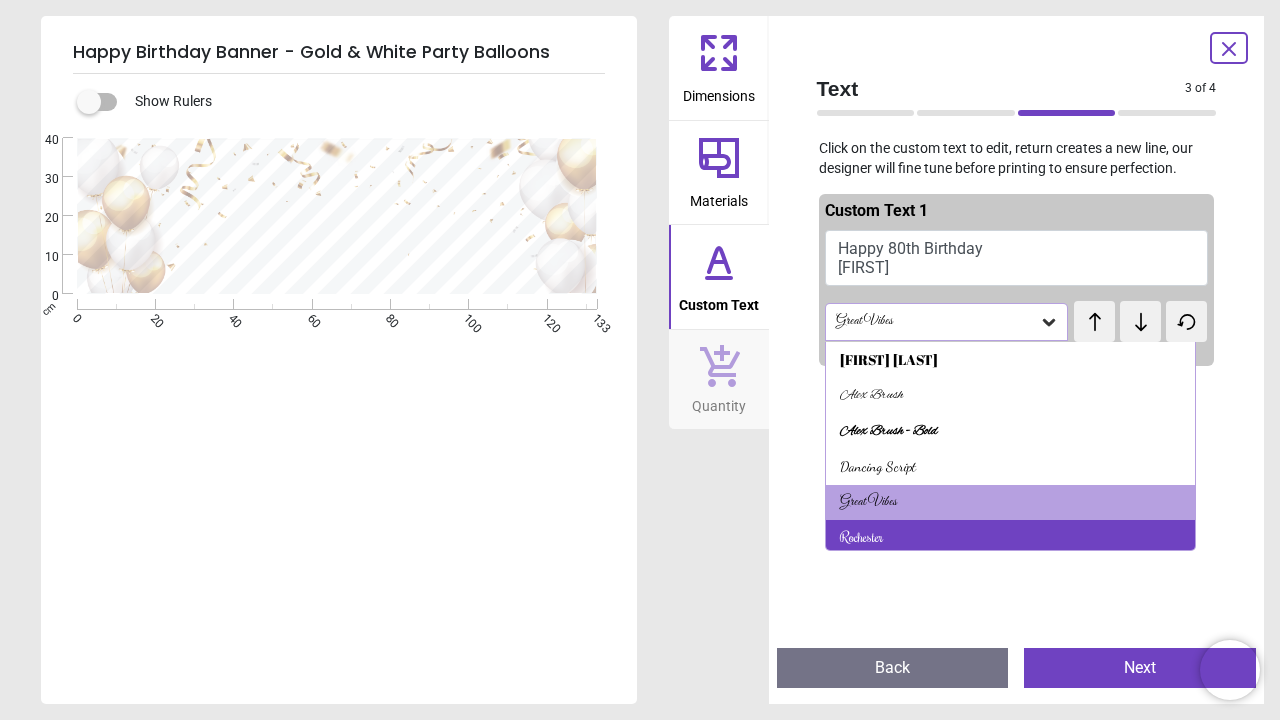 click on "Rochester" at bounding box center (1011, 538) 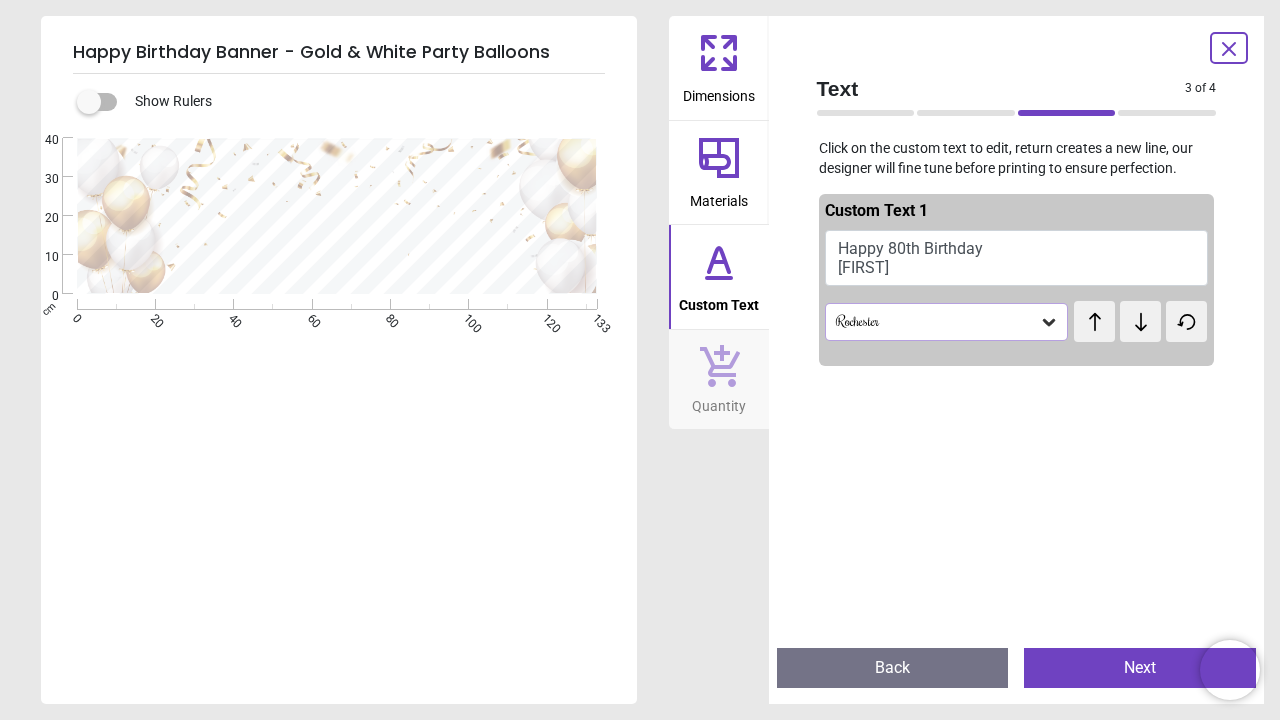 click on "Rochester" at bounding box center (937, 321) 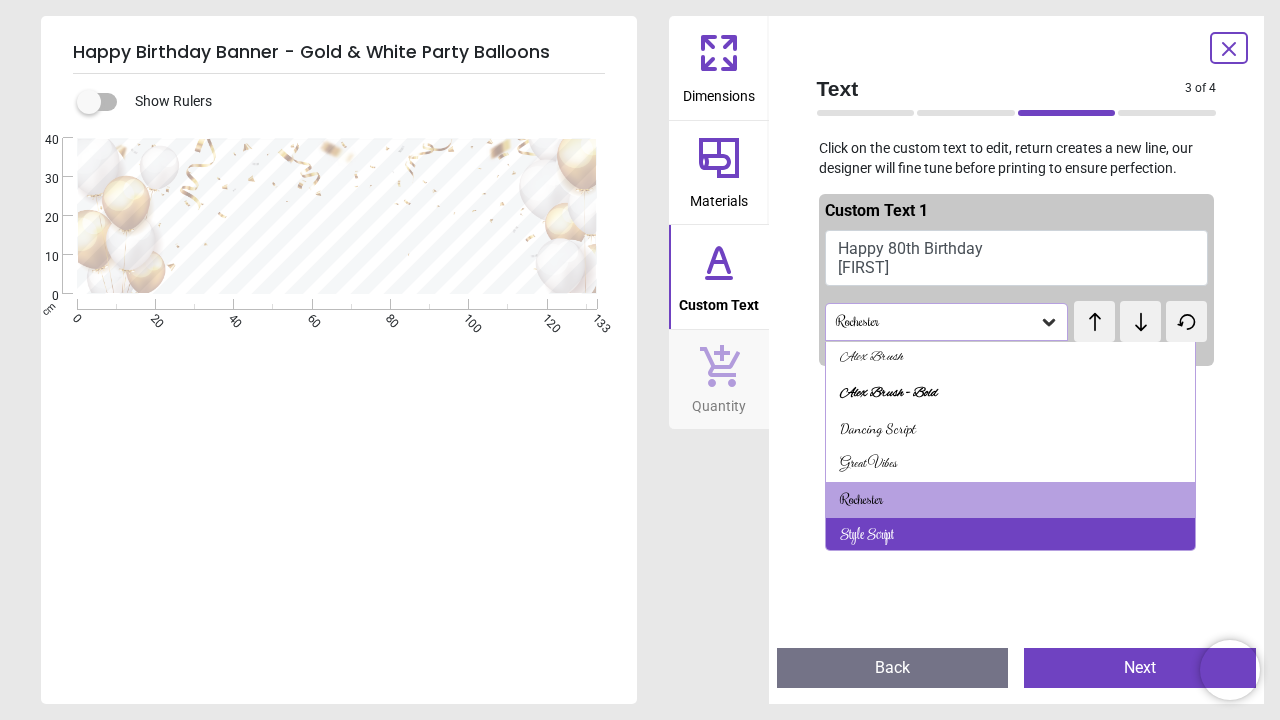 scroll, scrollTop: 37, scrollLeft: 0, axis: vertical 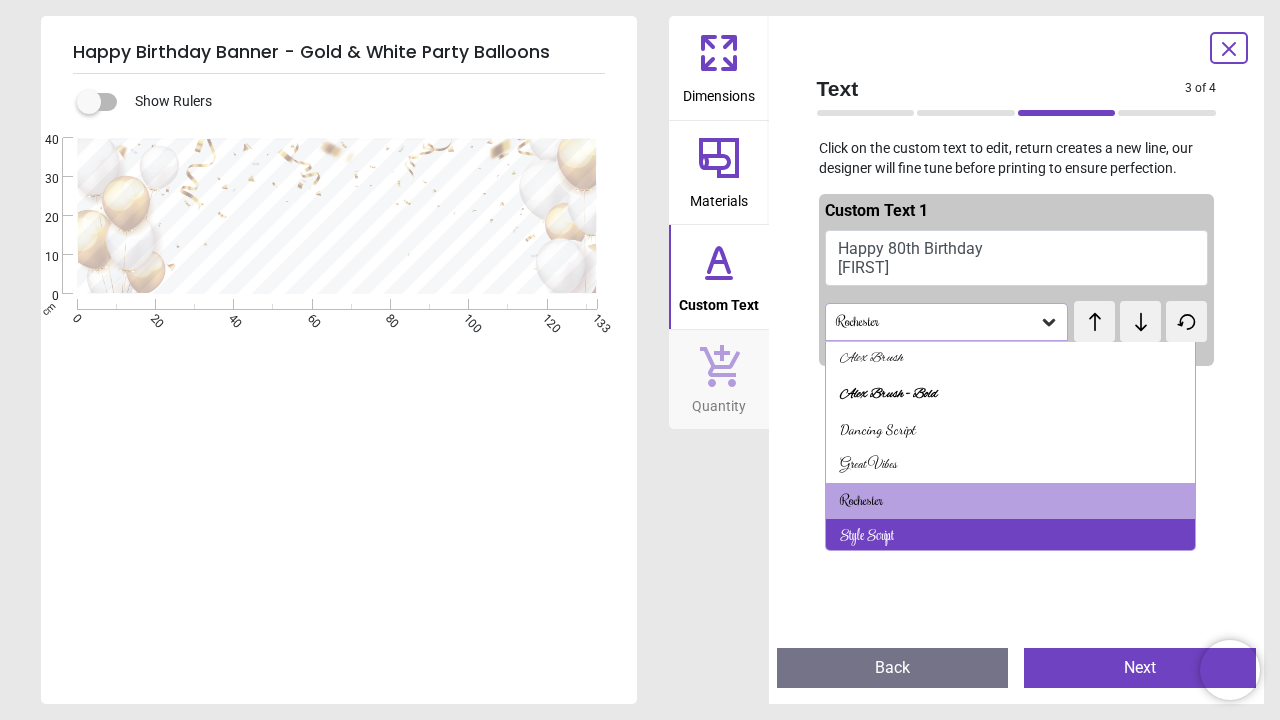 click on "Style Script" at bounding box center (1011, 537) 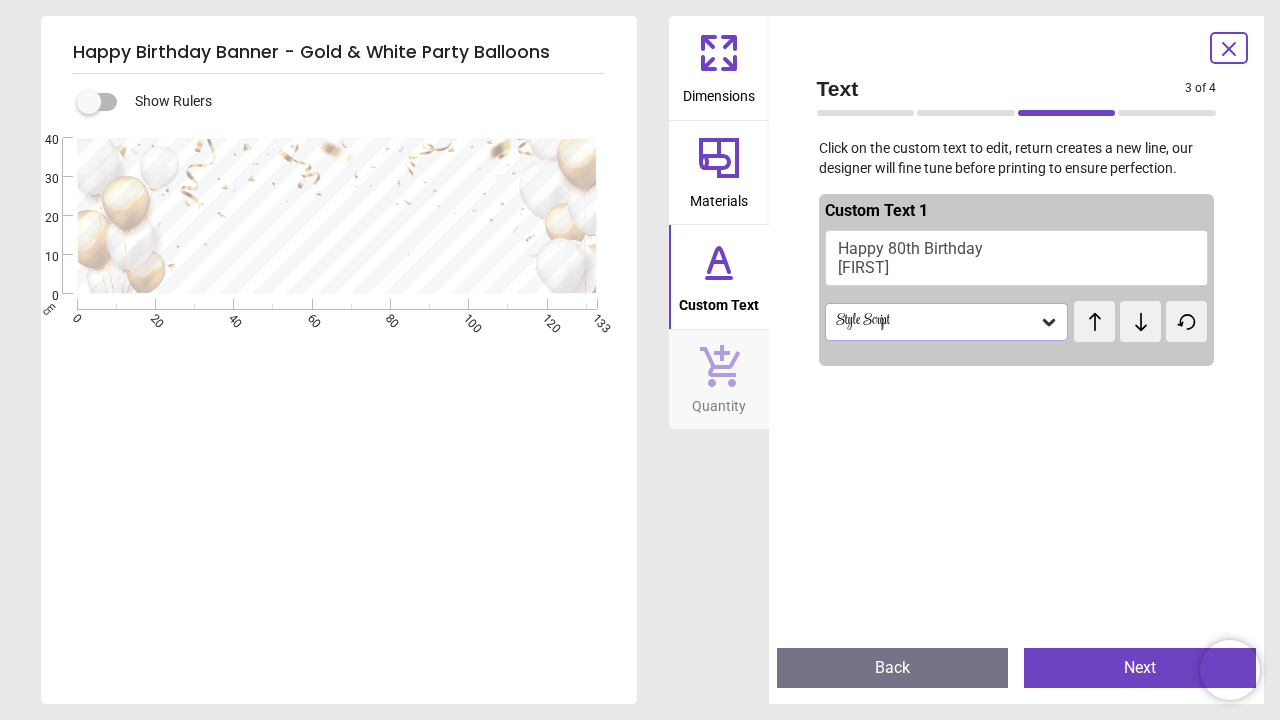 click on "Next" at bounding box center [1140, 668] 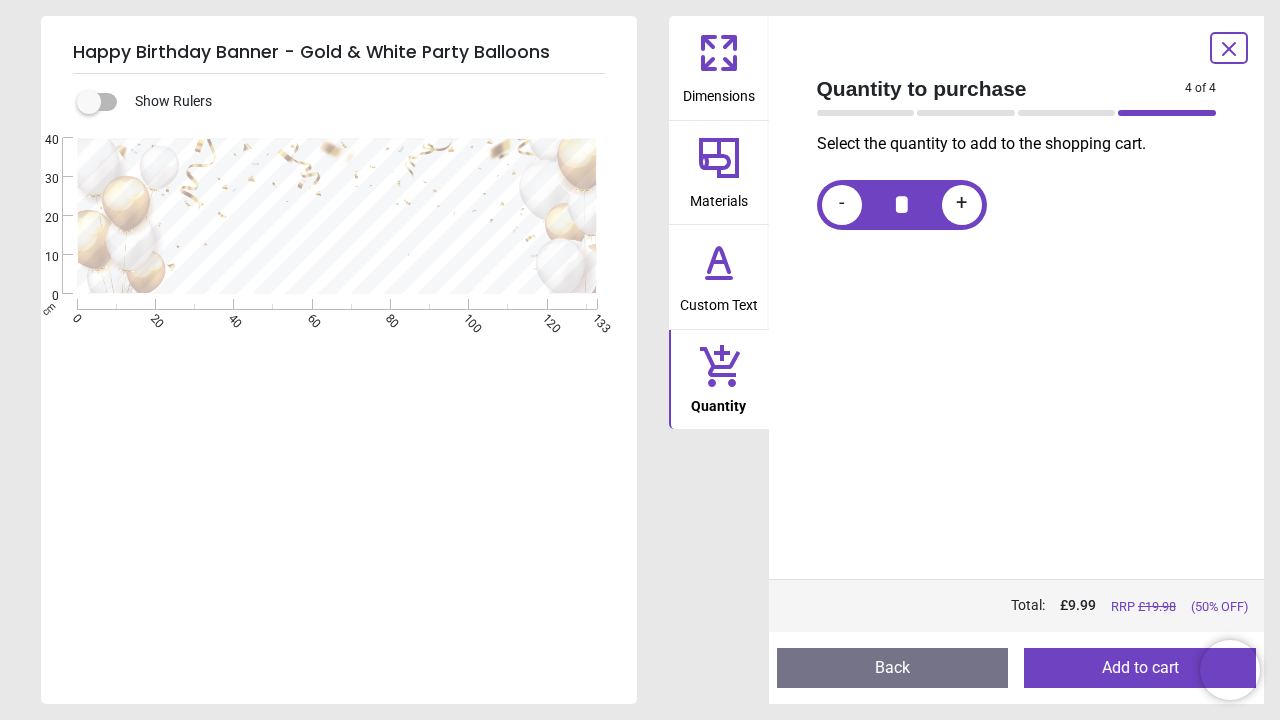 click on "Add to cart" at bounding box center (1140, 668) 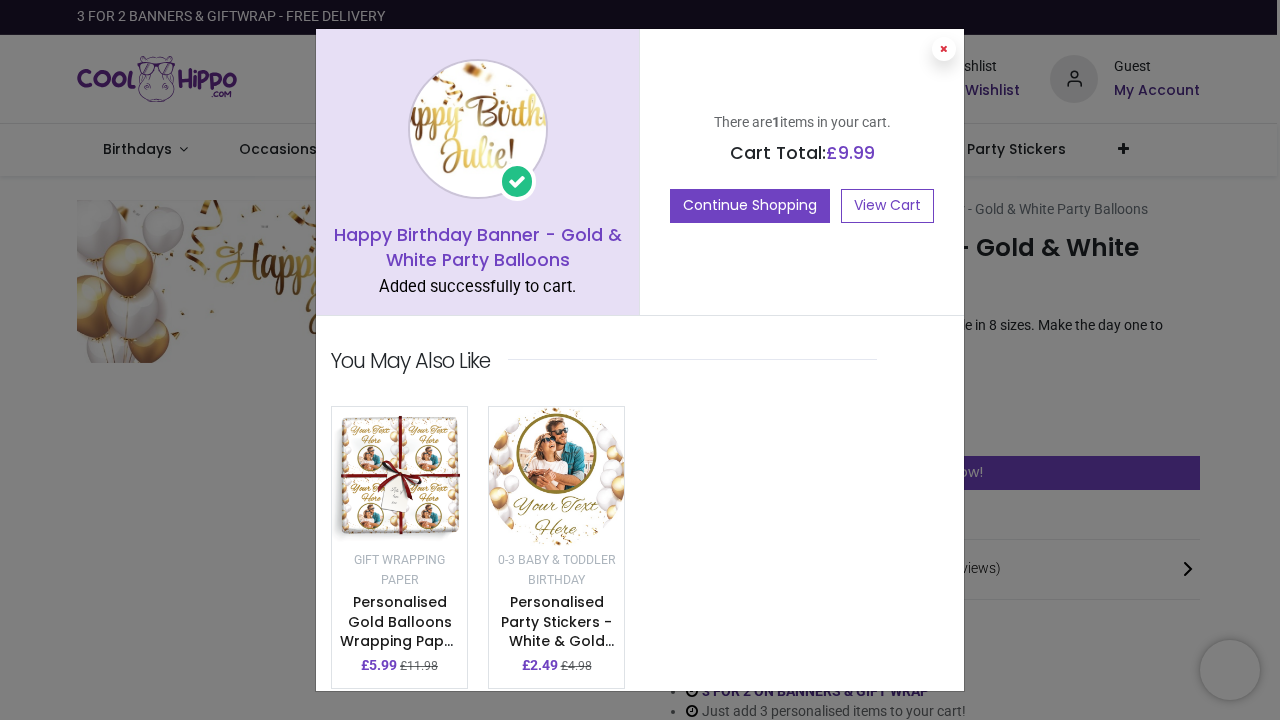 click at bounding box center (944, 49) 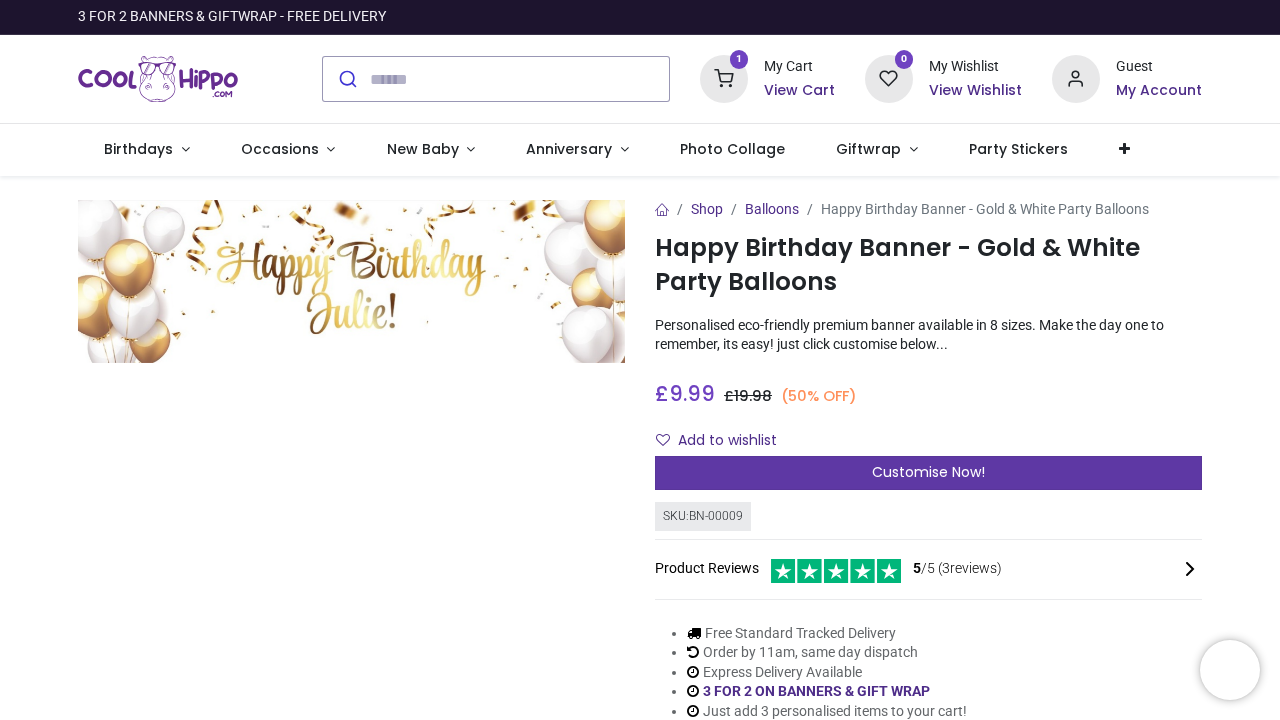 click on "Customise Now!" at bounding box center (928, 473) 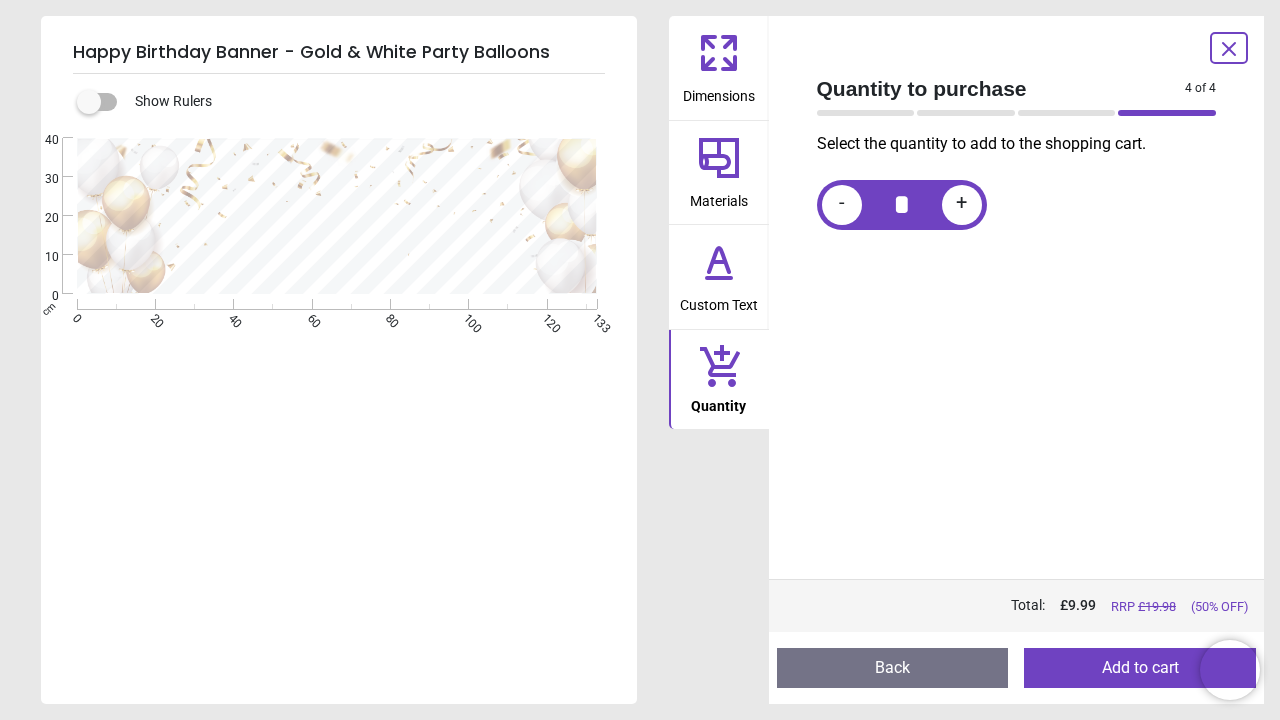 click on "Back" at bounding box center (893, 668) 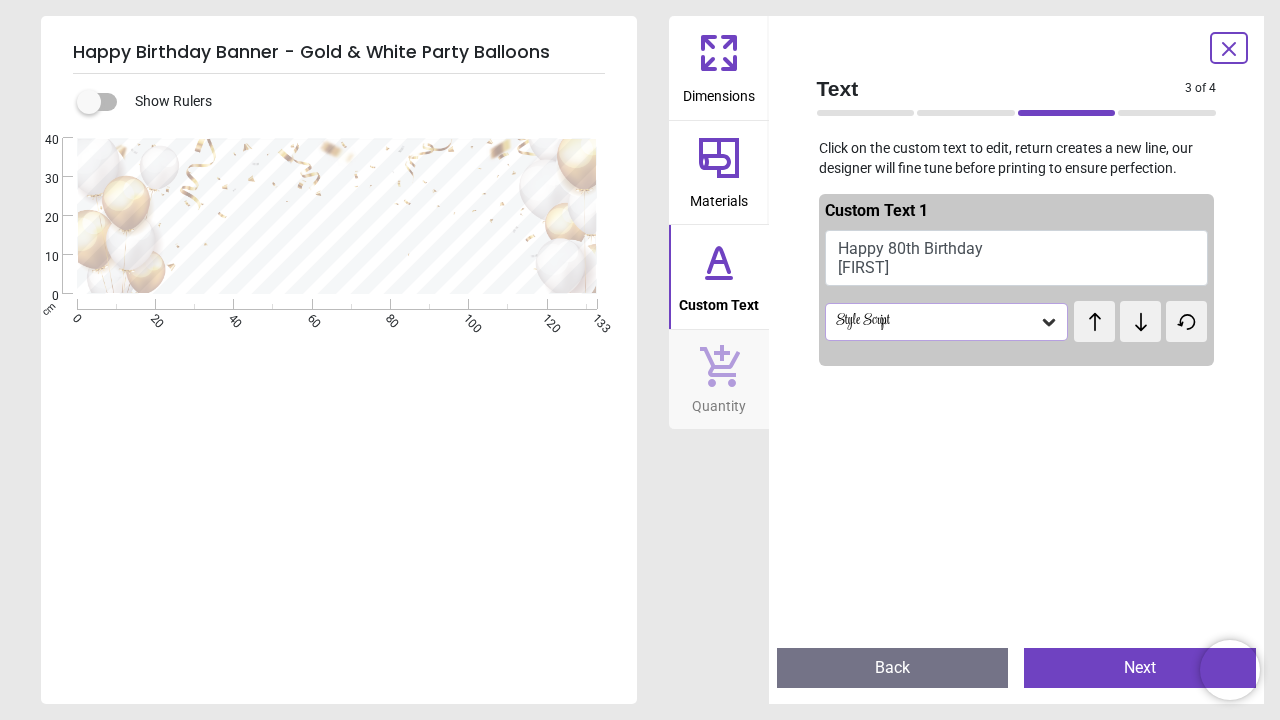 click 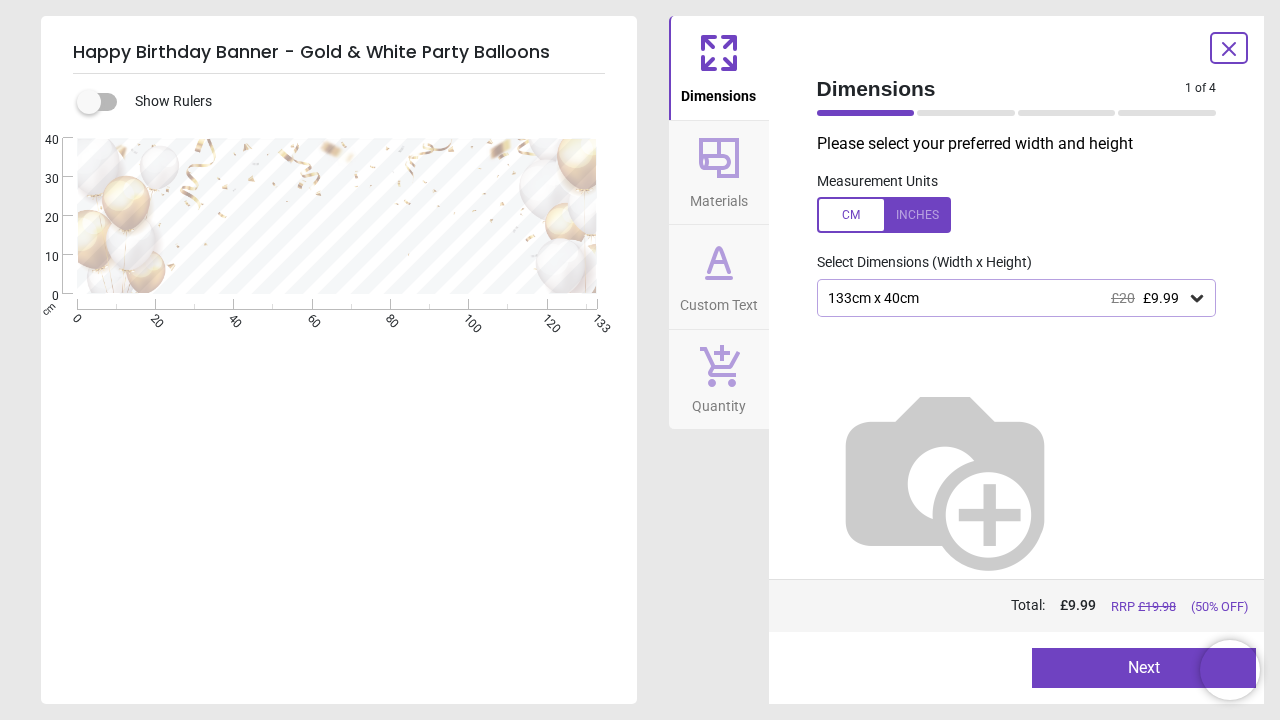 click 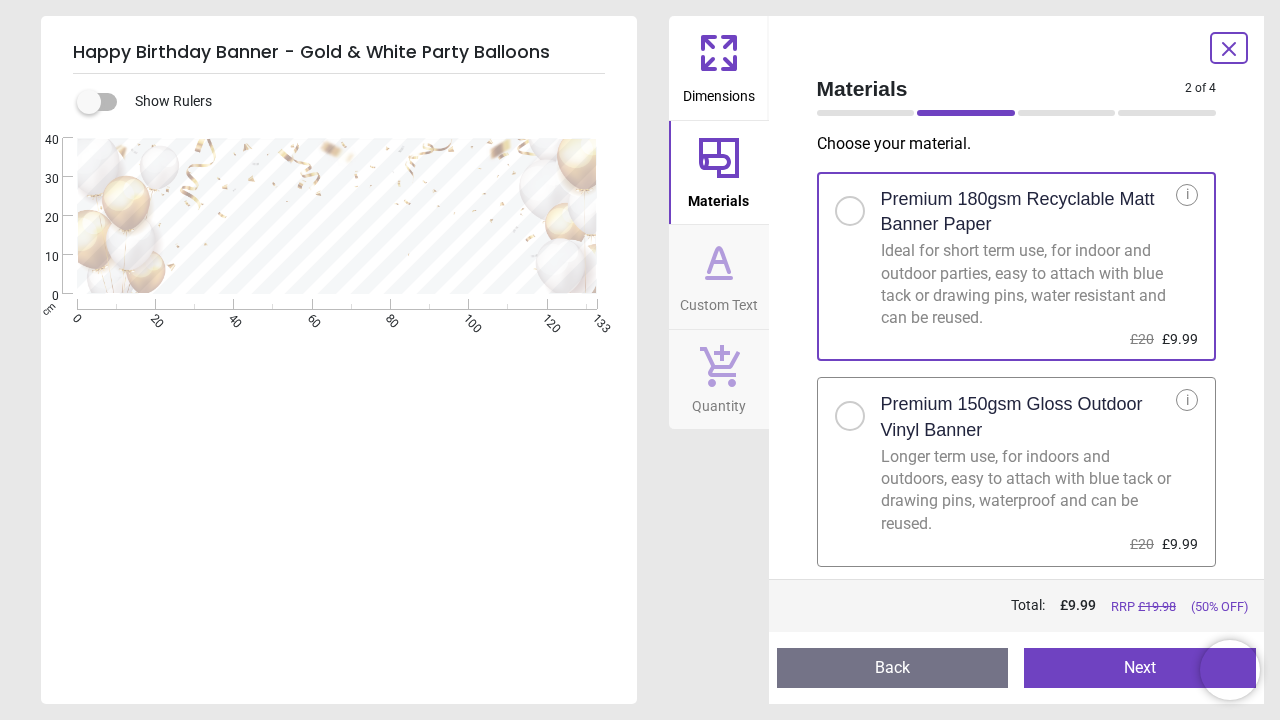 click 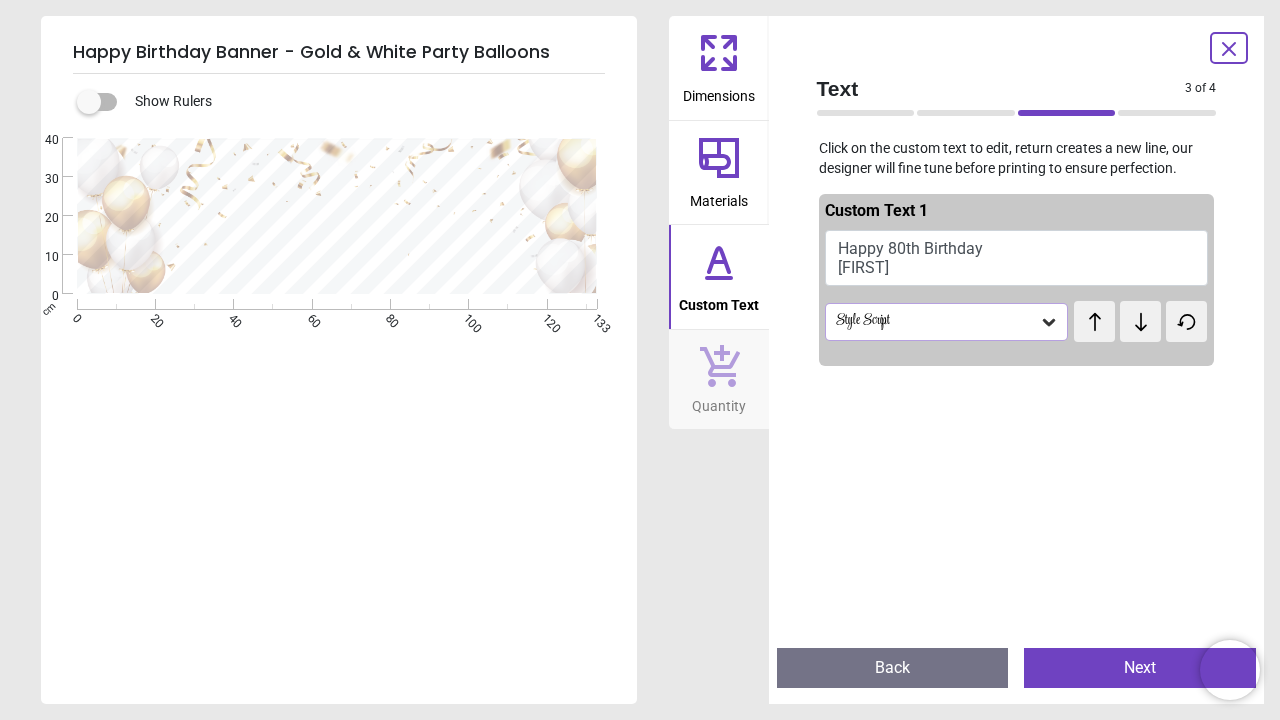click on "Happy 80th Birthday
Richard" at bounding box center [1017, 258] 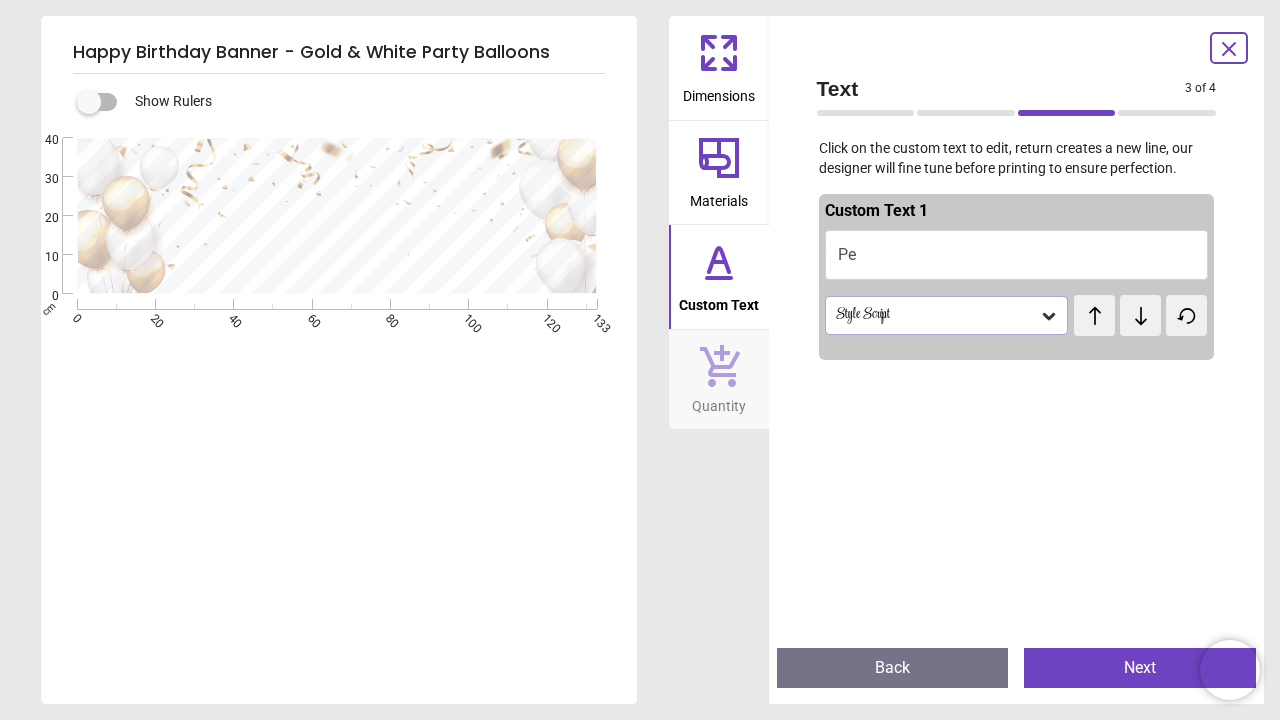 type on "*" 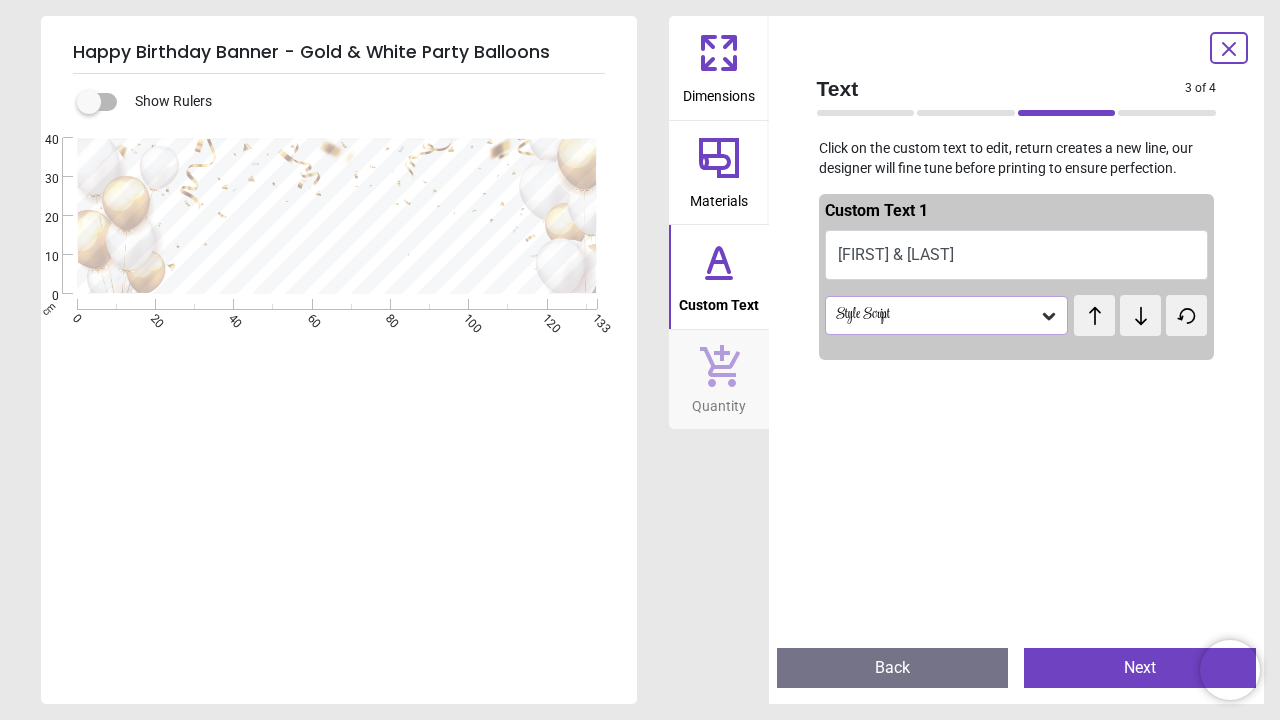 scroll, scrollTop: 0, scrollLeft: 0, axis: both 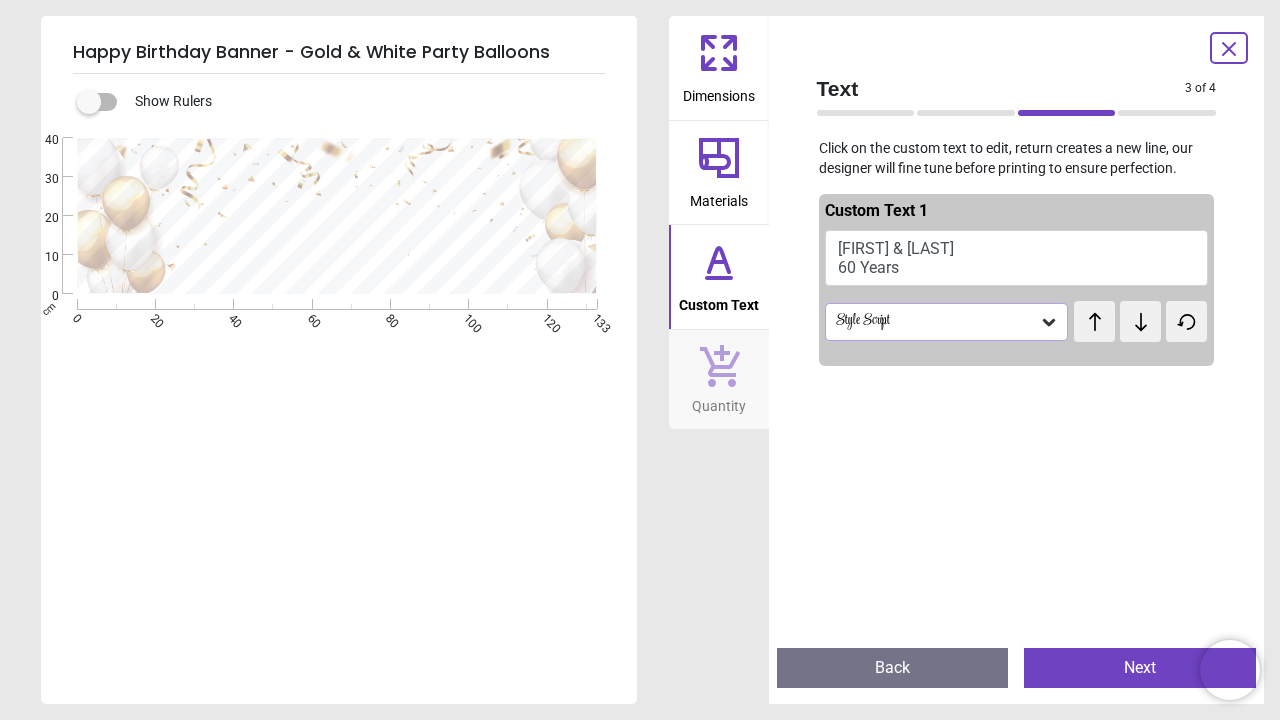 click on "**********" at bounding box center (337, 224) 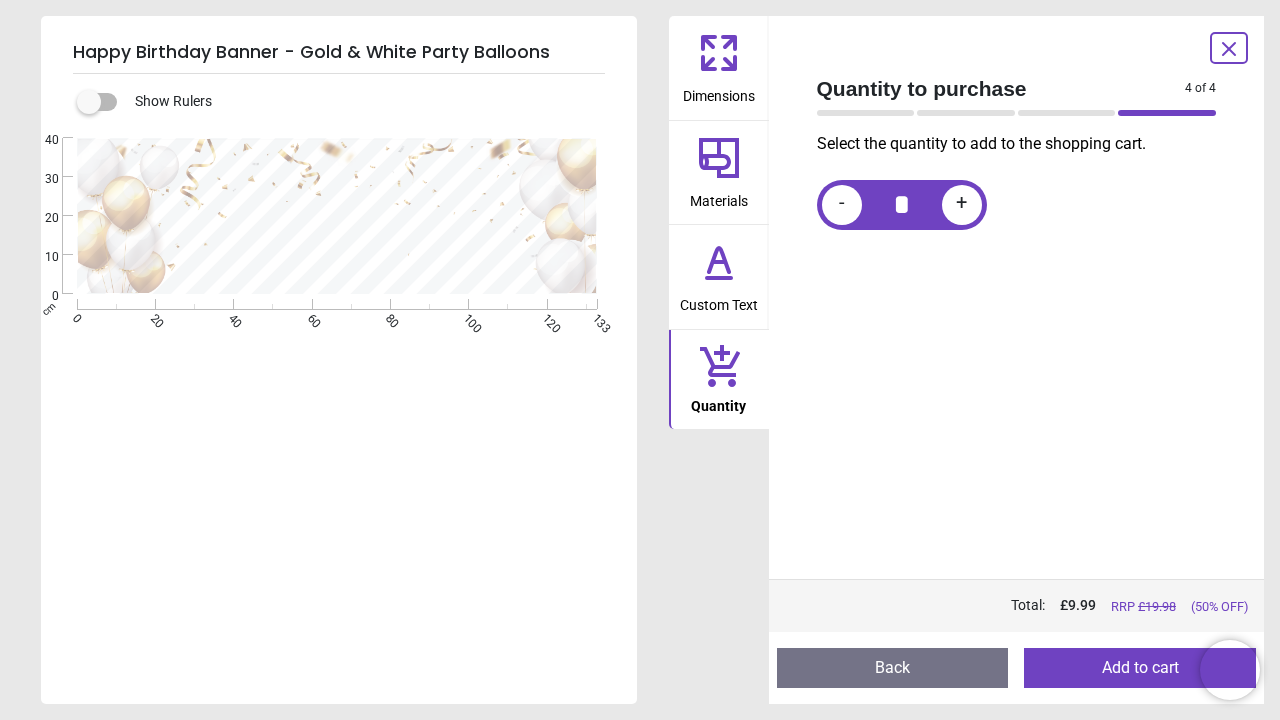 click on "Add to cart" at bounding box center [1140, 668] 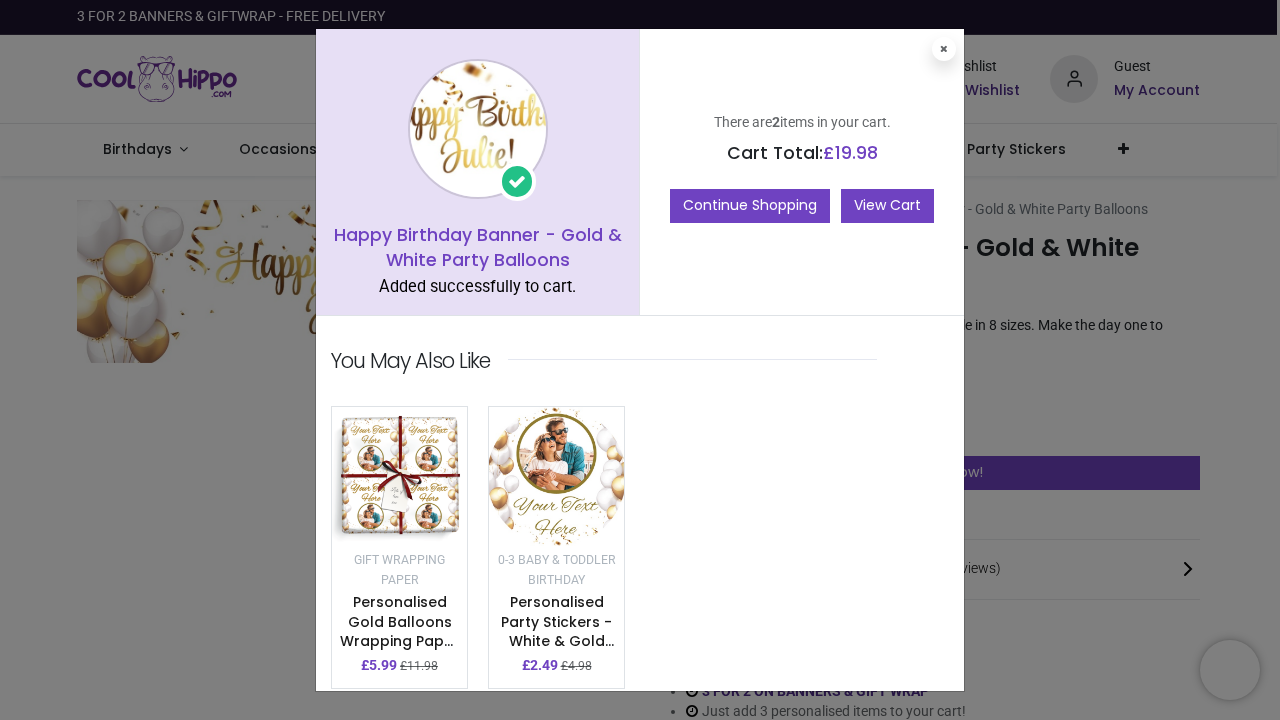click on "View Cart" at bounding box center (887, 206) 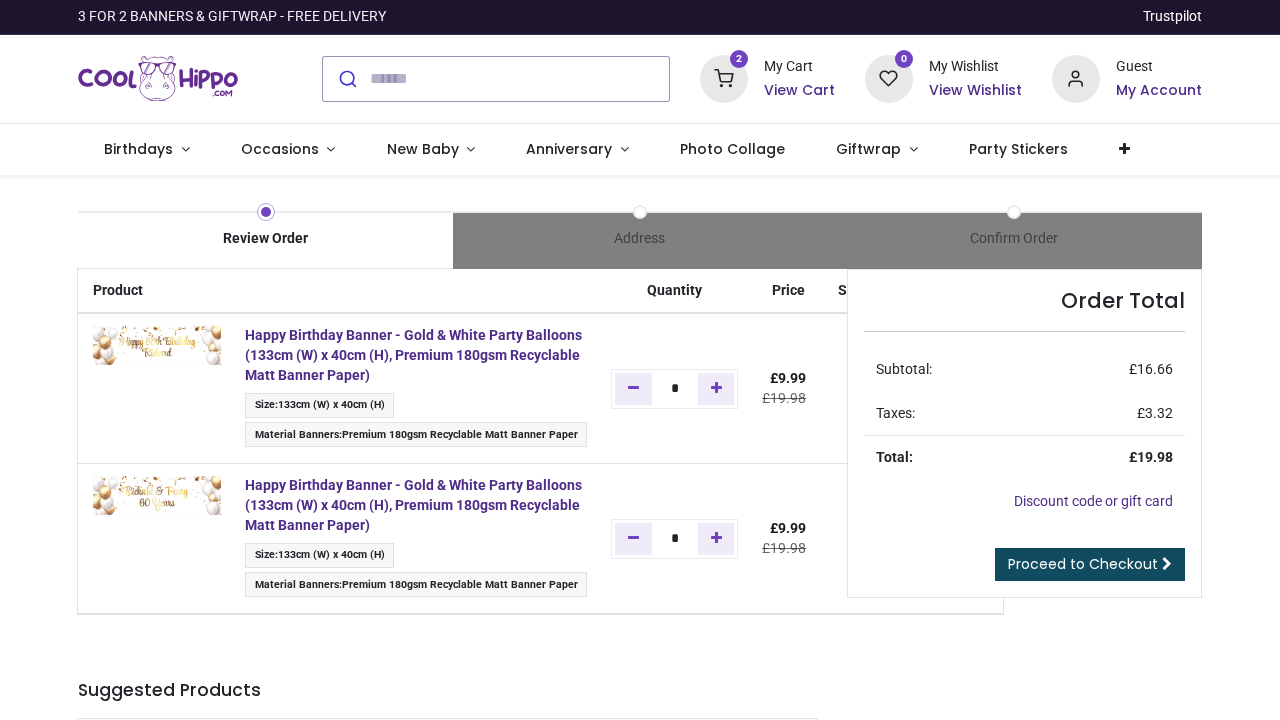 scroll, scrollTop: 0, scrollLeft: 0, axis: both 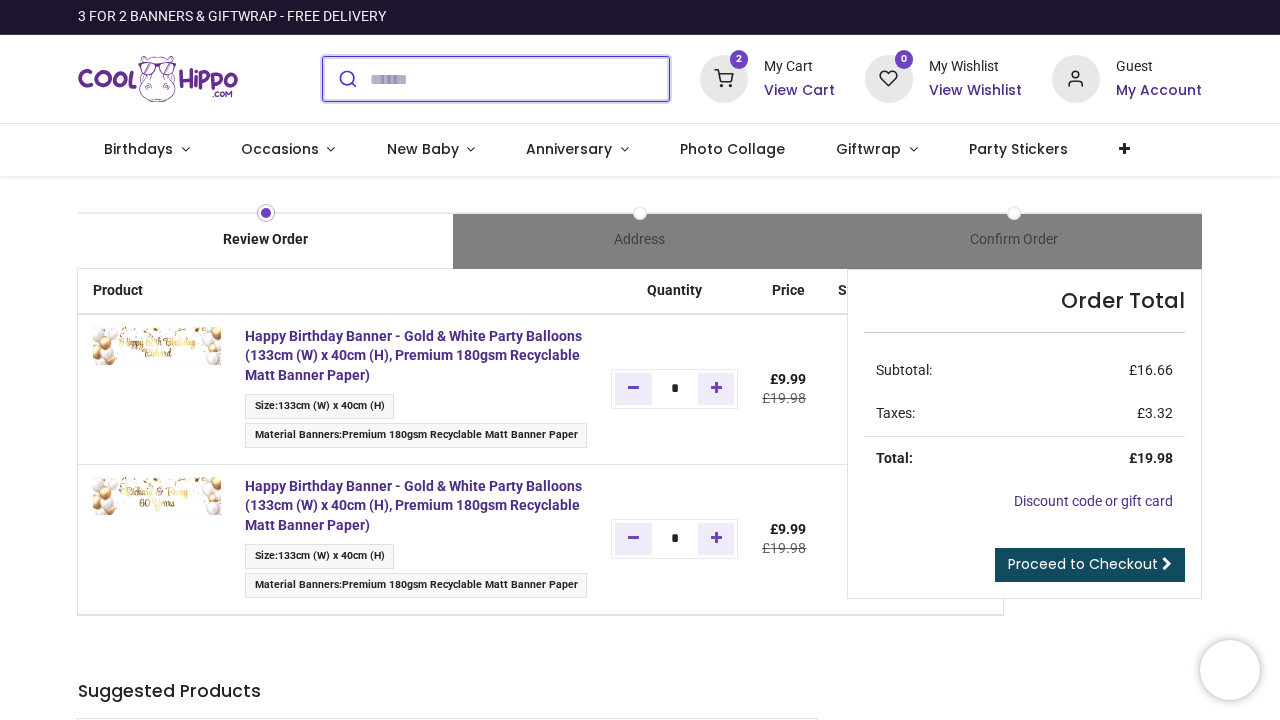 click at bounding box center (519, 79) 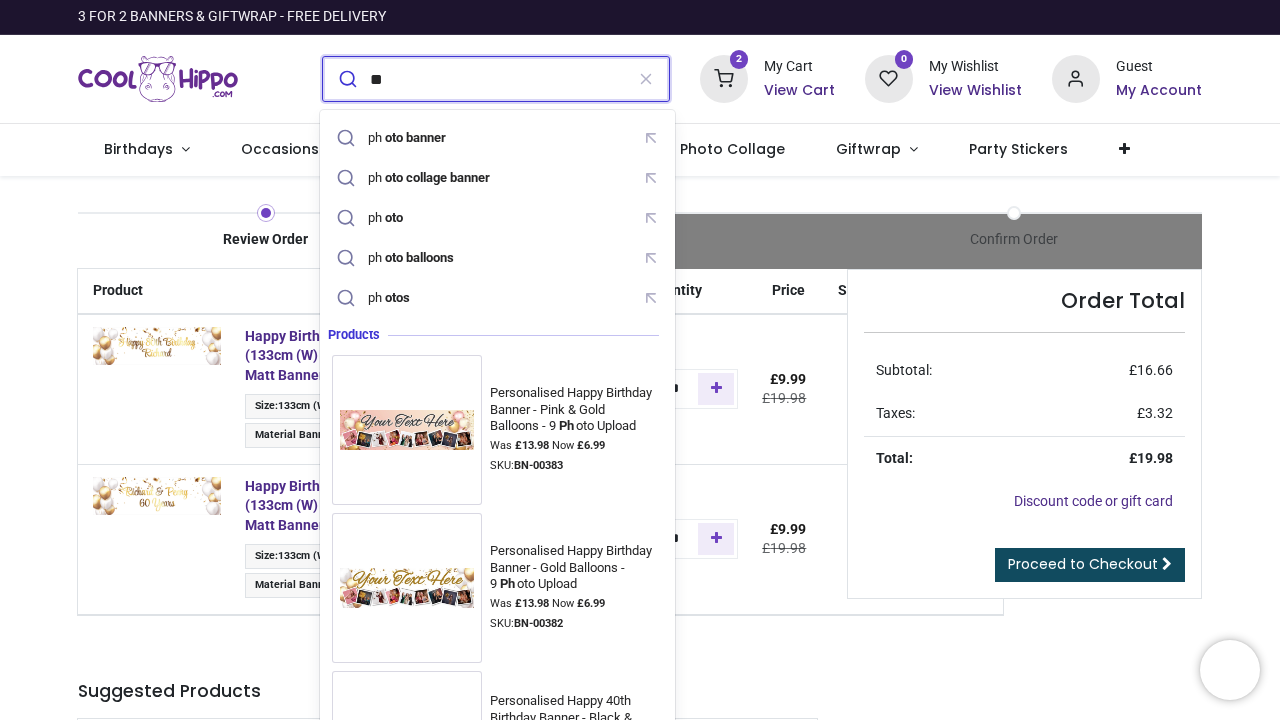 type on "*" 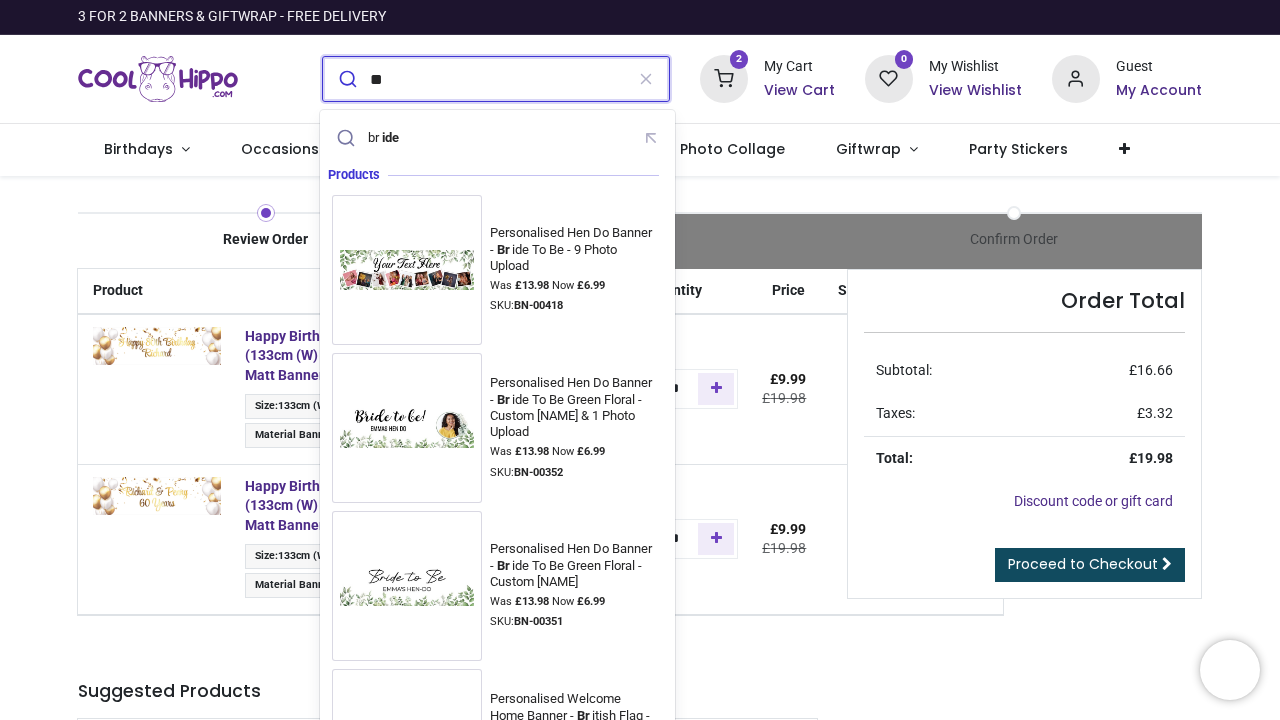 type on "*" 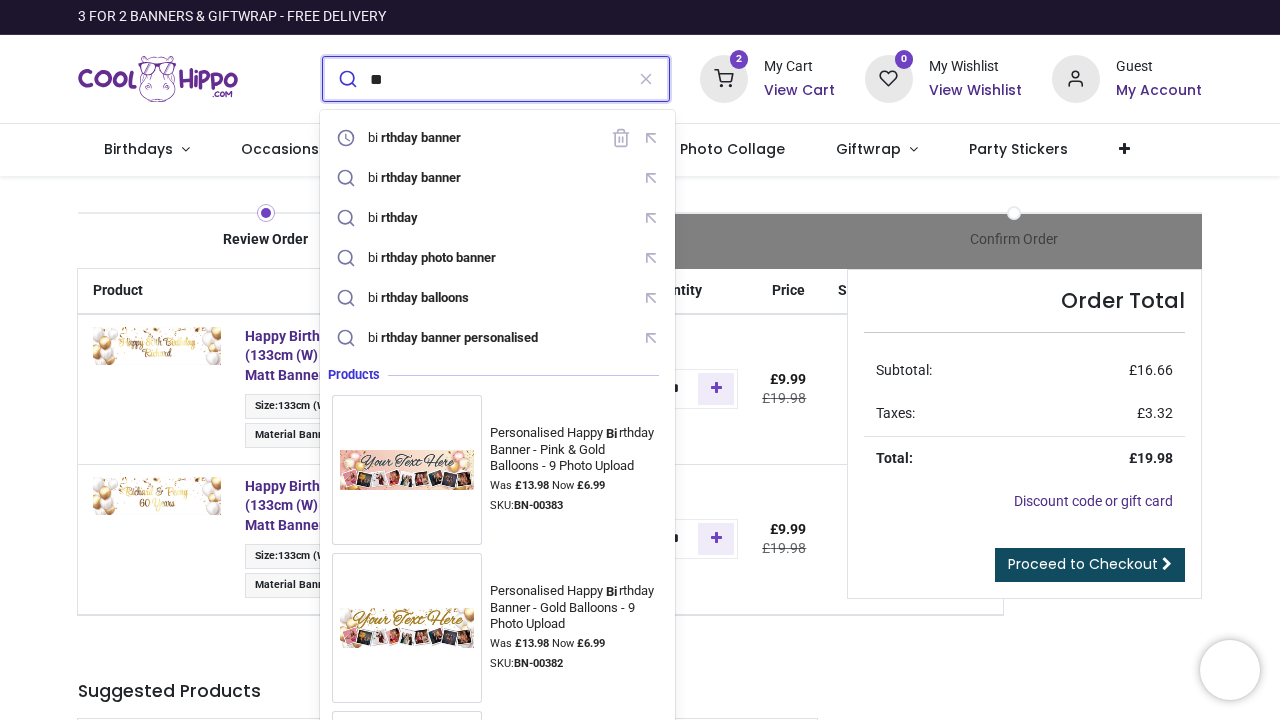 type on "*" 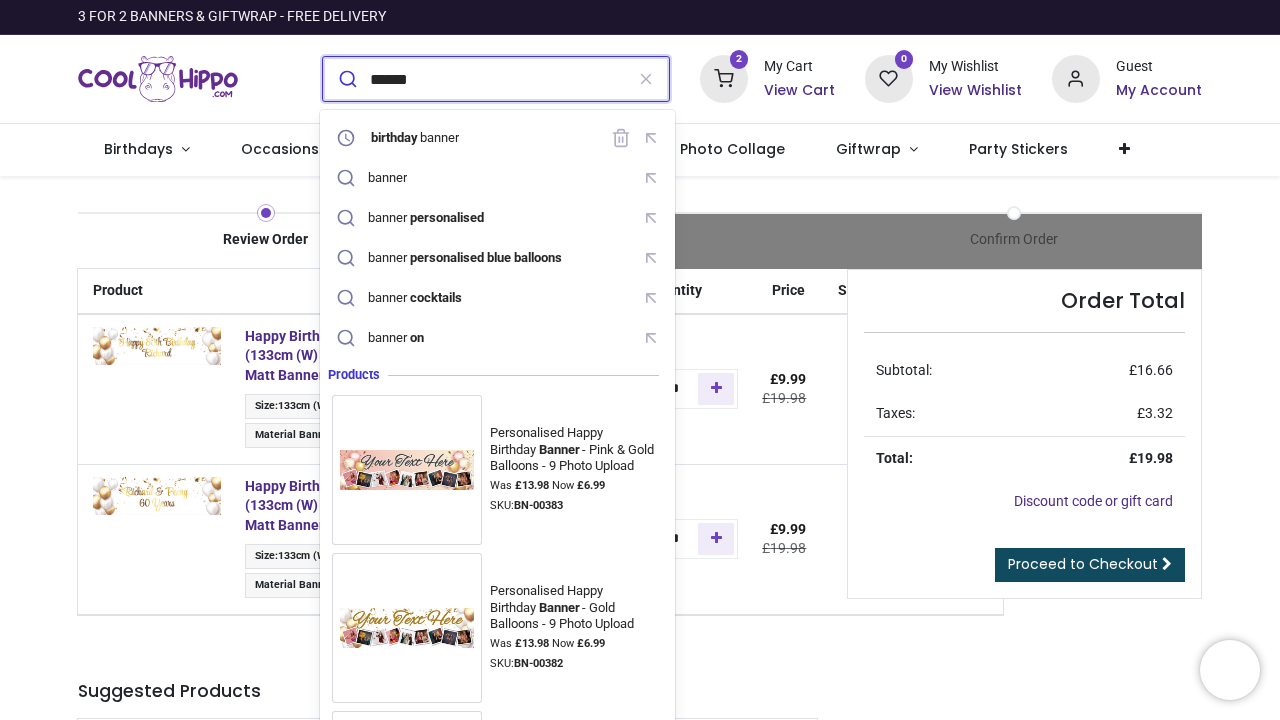 type on "******" 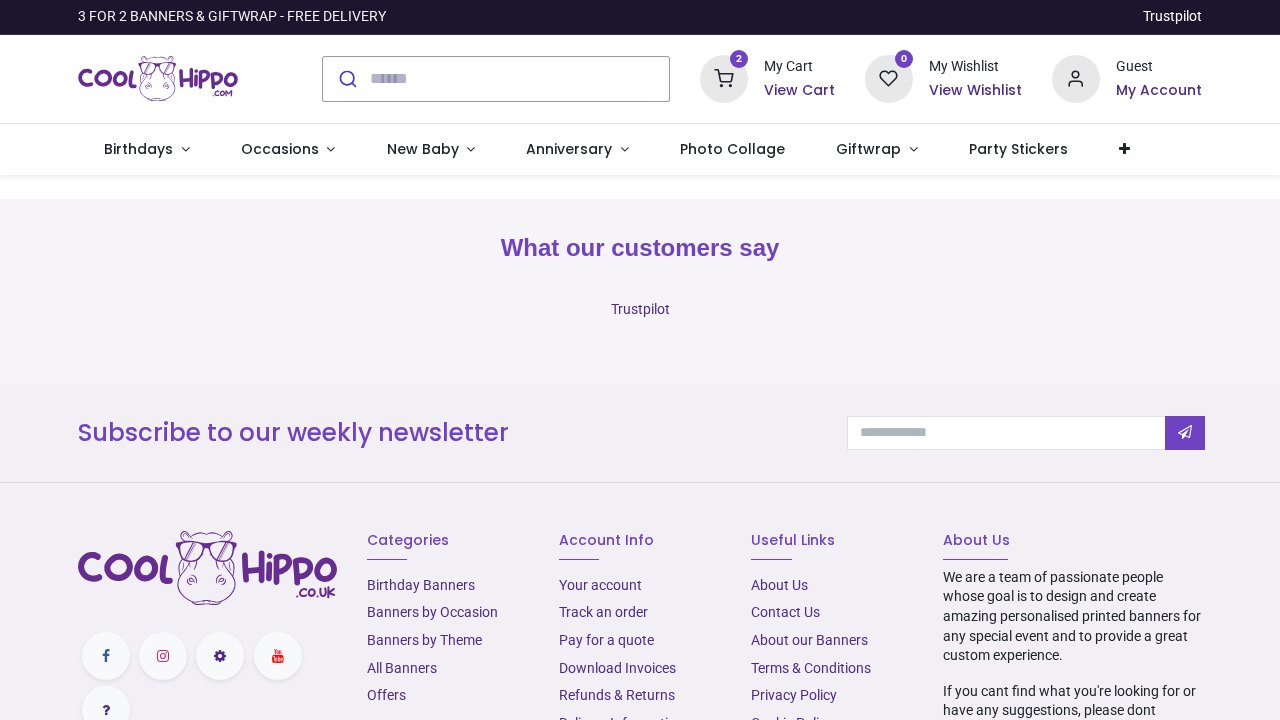 scroll, scrollTop: 0, scrollLeft: 0, axis: both 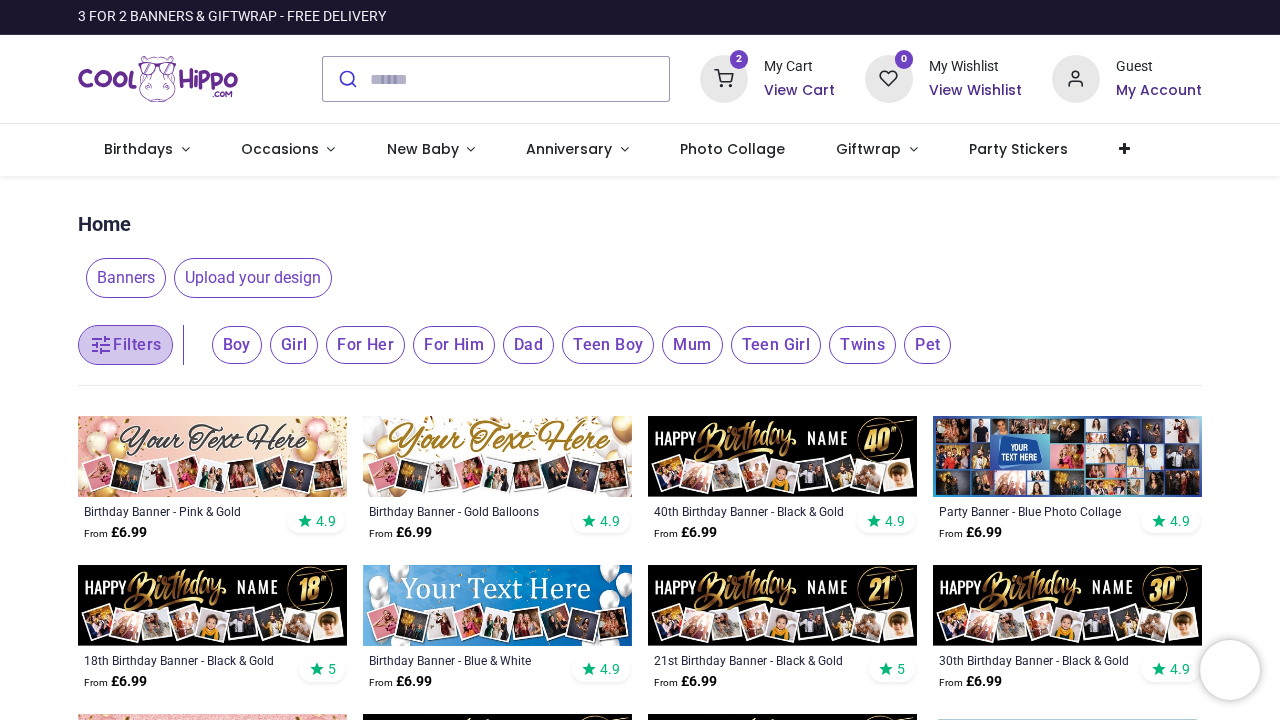 click on "Filters" at bounding box center [125, 345] 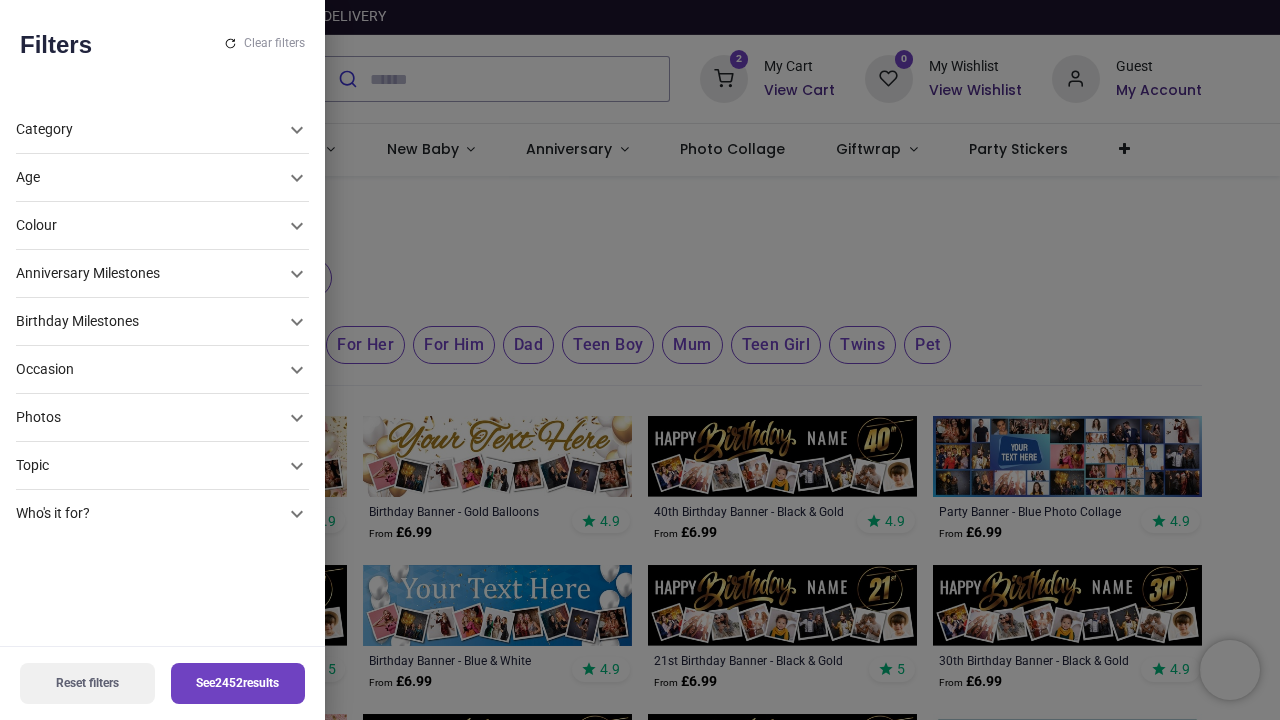 click on "Photos" at bounding box center [150, 178] 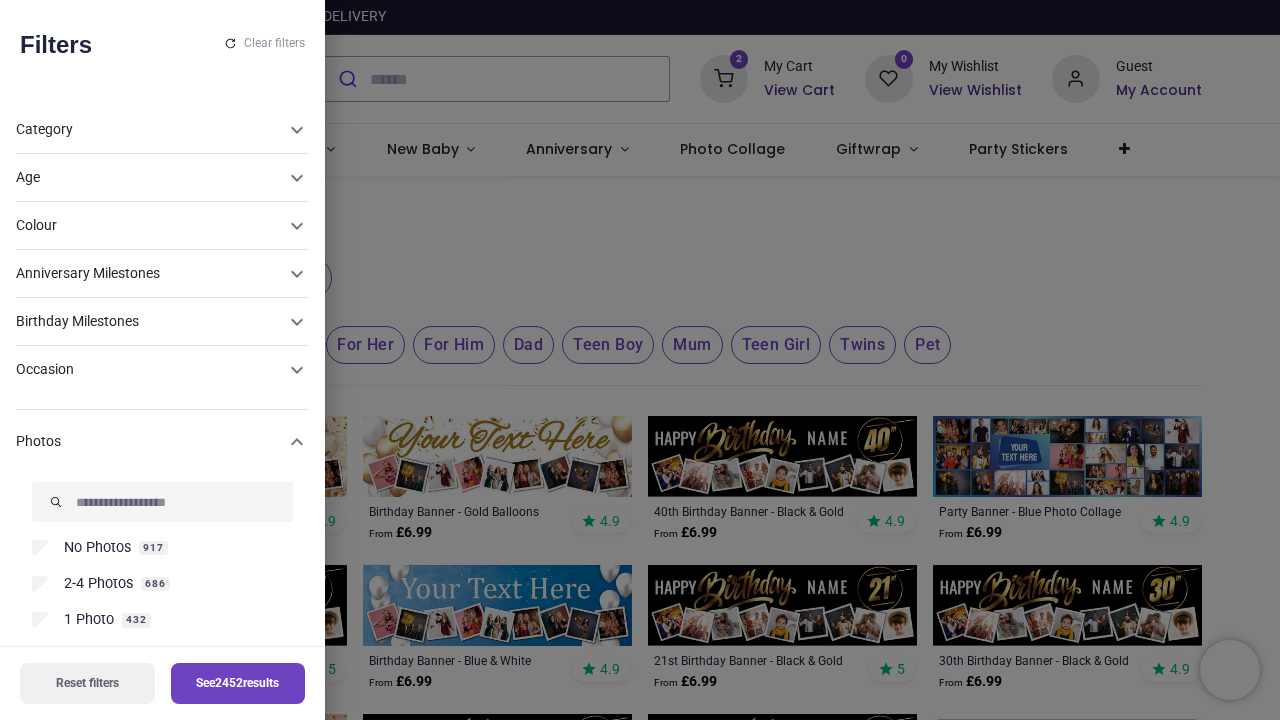 scroll, scrollTop: 245, scrollLeft: 0, axis: vertical 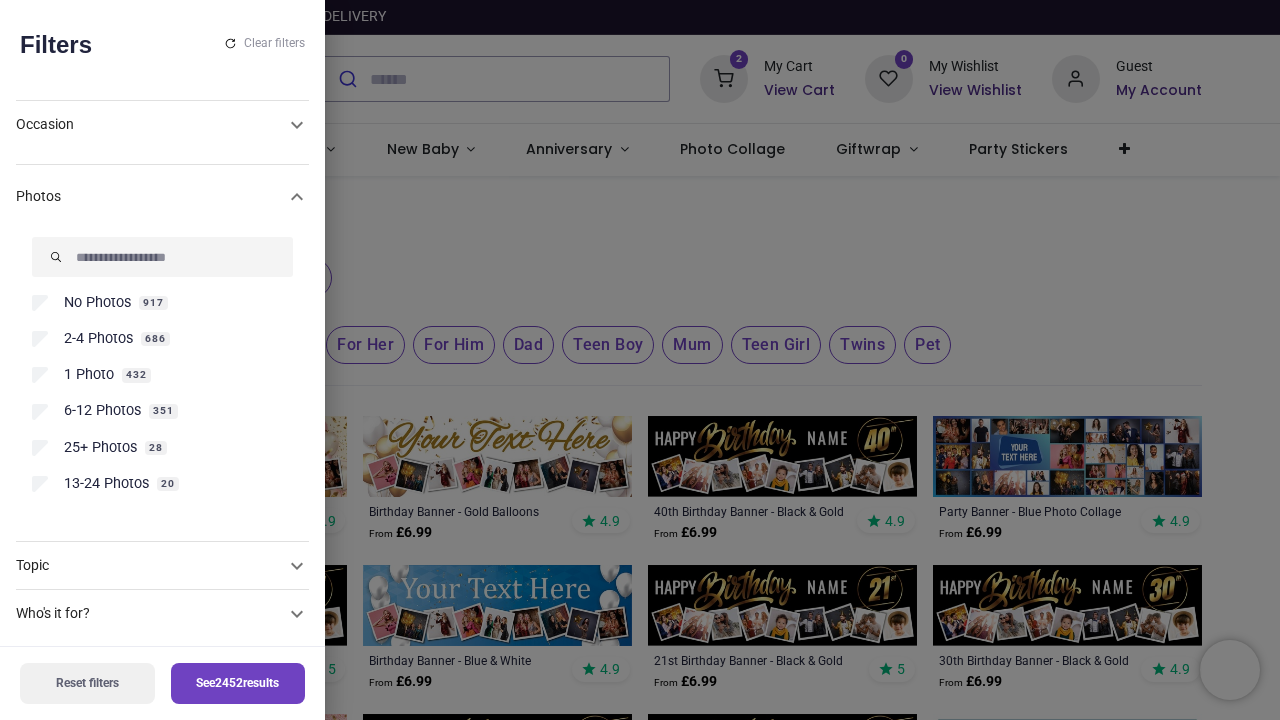 click on "No Photos" at bounding box center [97, 303] 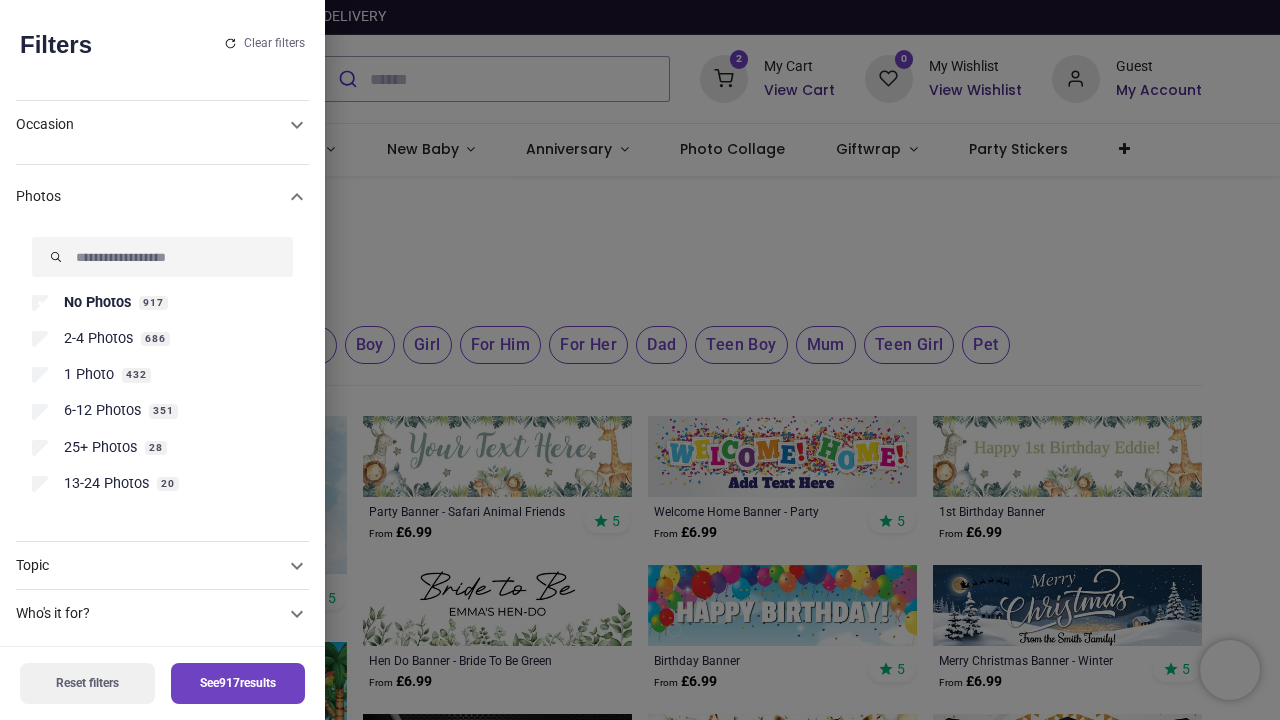 click on "See  917  results" at bounding box center (238, 683) 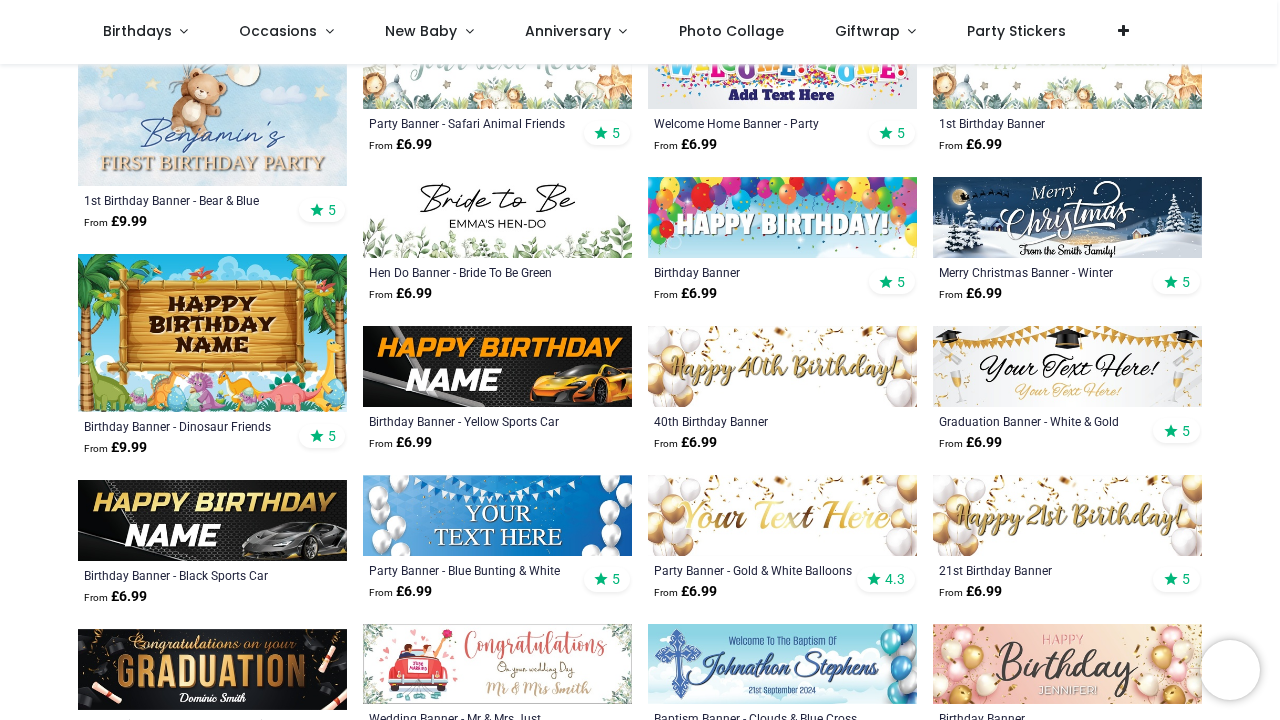scroll, scrollTop: 274, scrollLeft: 0, axis: vertical 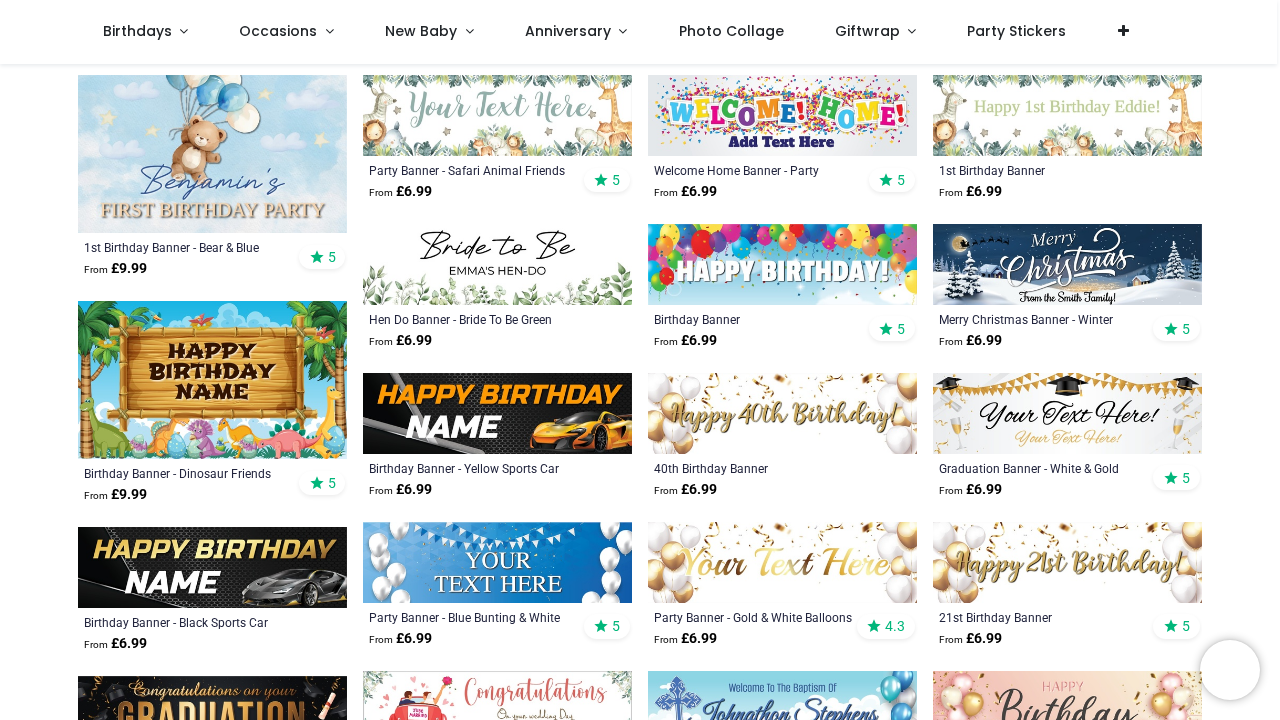 click at bounding box center (497, 264) 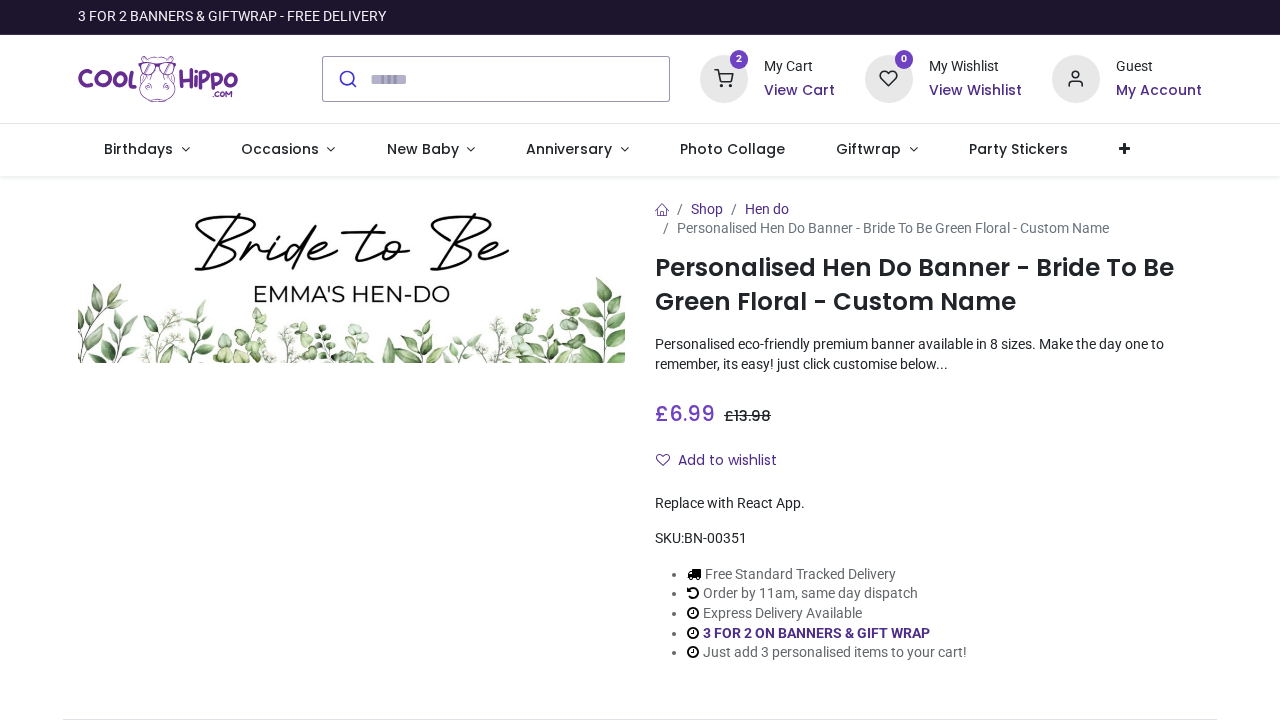 scroll, scrollTop: 0, scrollLeft: 0, axis: both 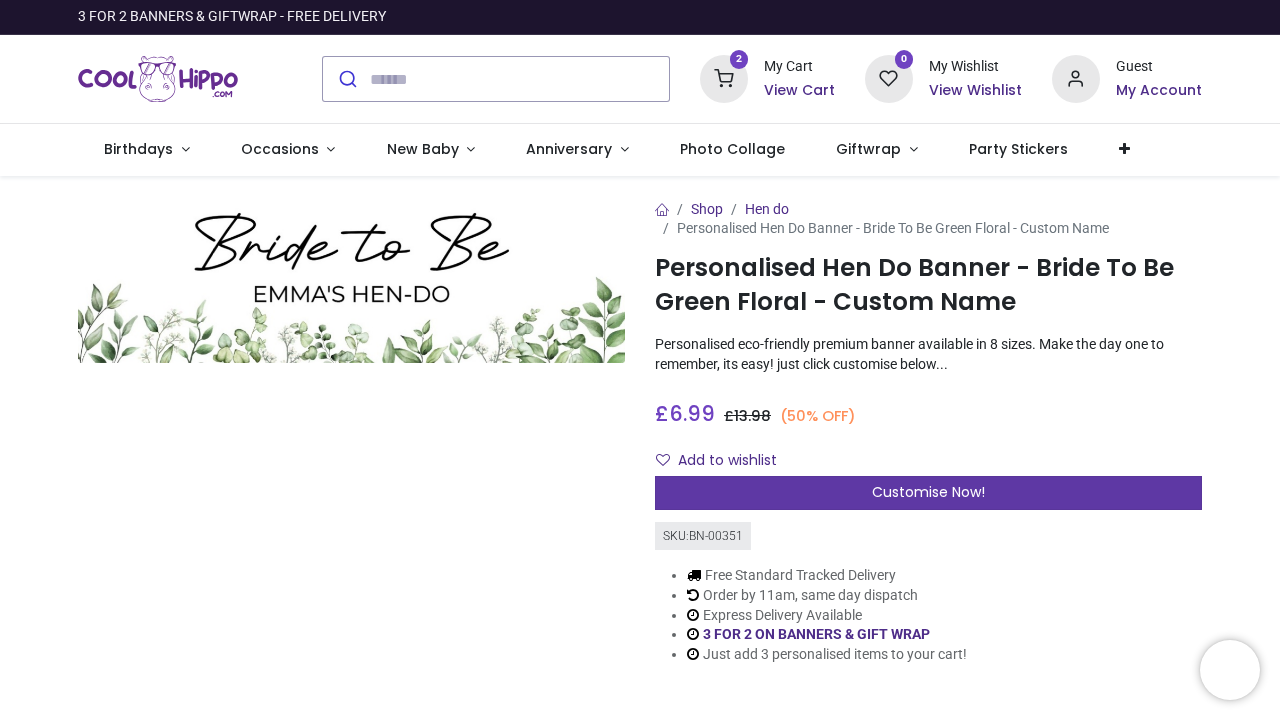 click on "Customise Now!" at bounding box center (928, 493) 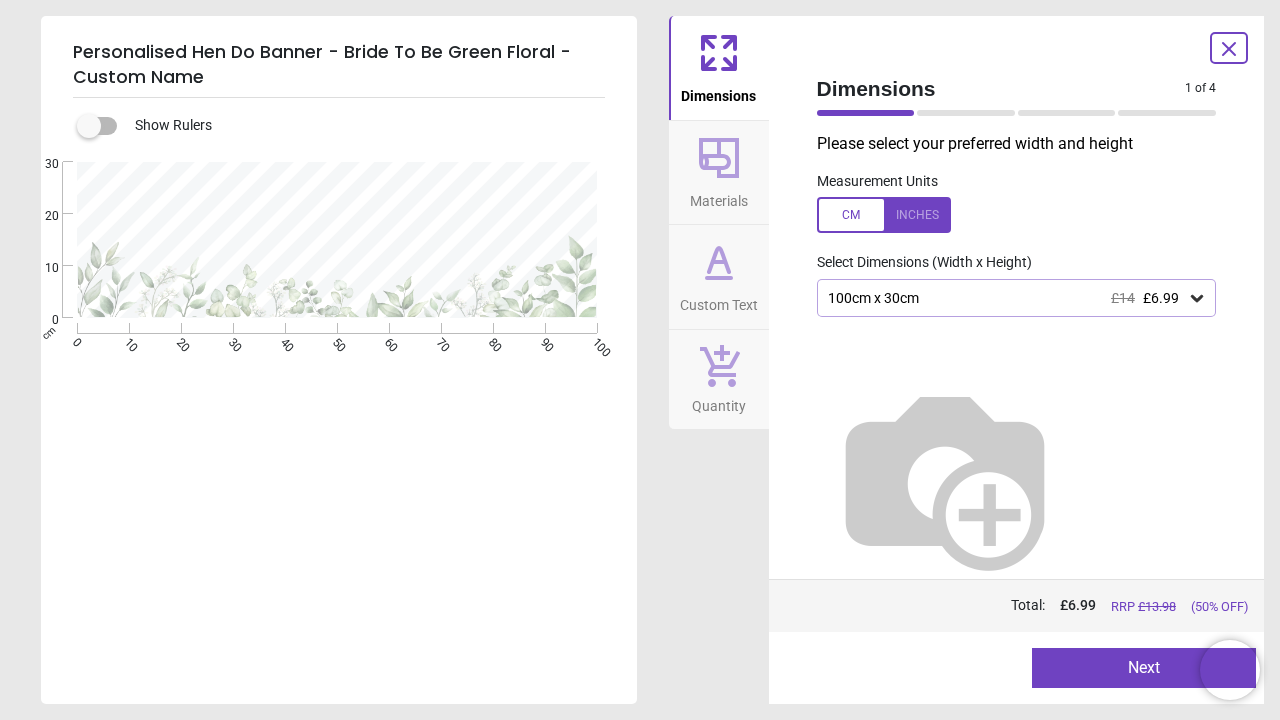 click on "100cm  x  30cm       £14 £6.99" at bounding box center [1017, 298] 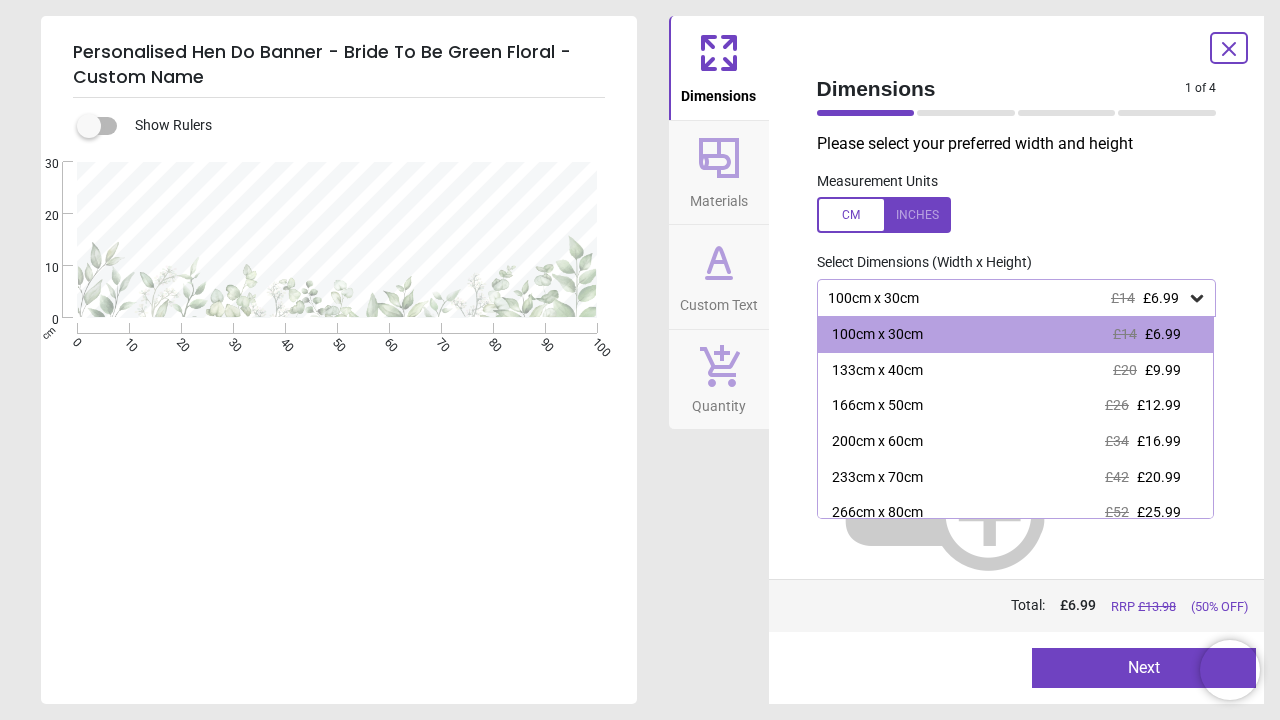 click on "133cm  x  40cm       £20 £9.99" at bounding box center (1016, 371) 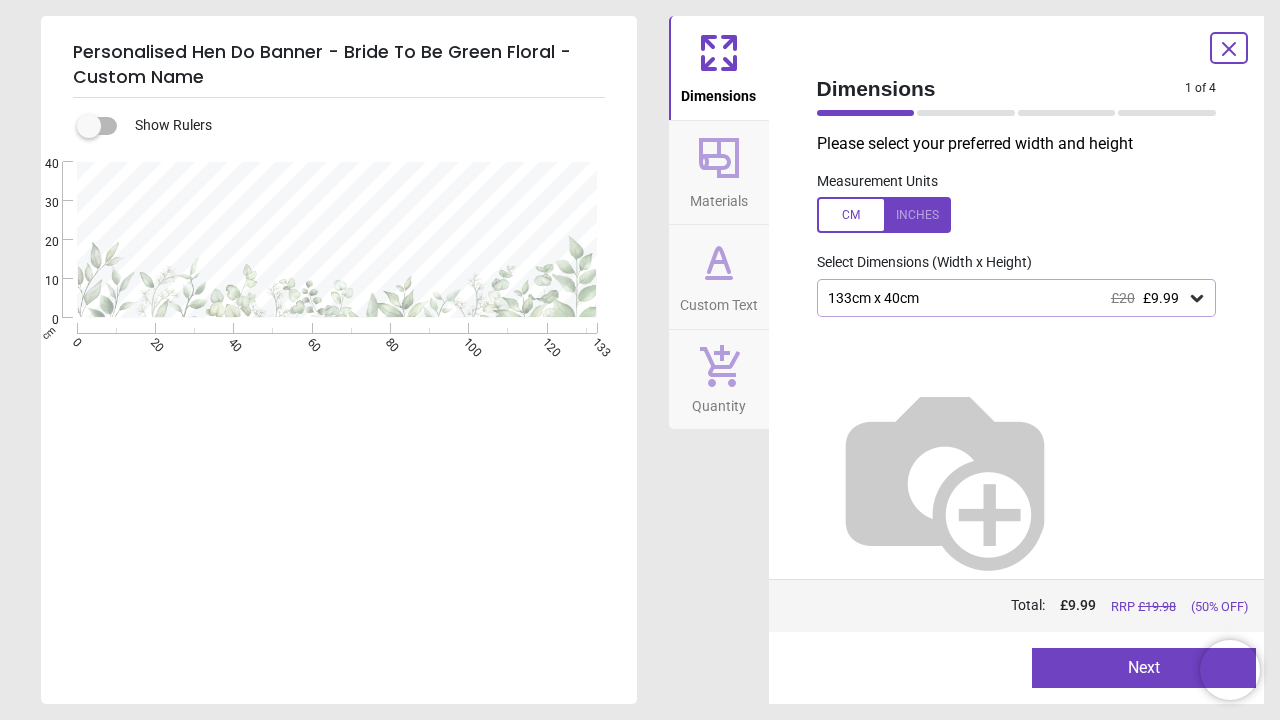 click 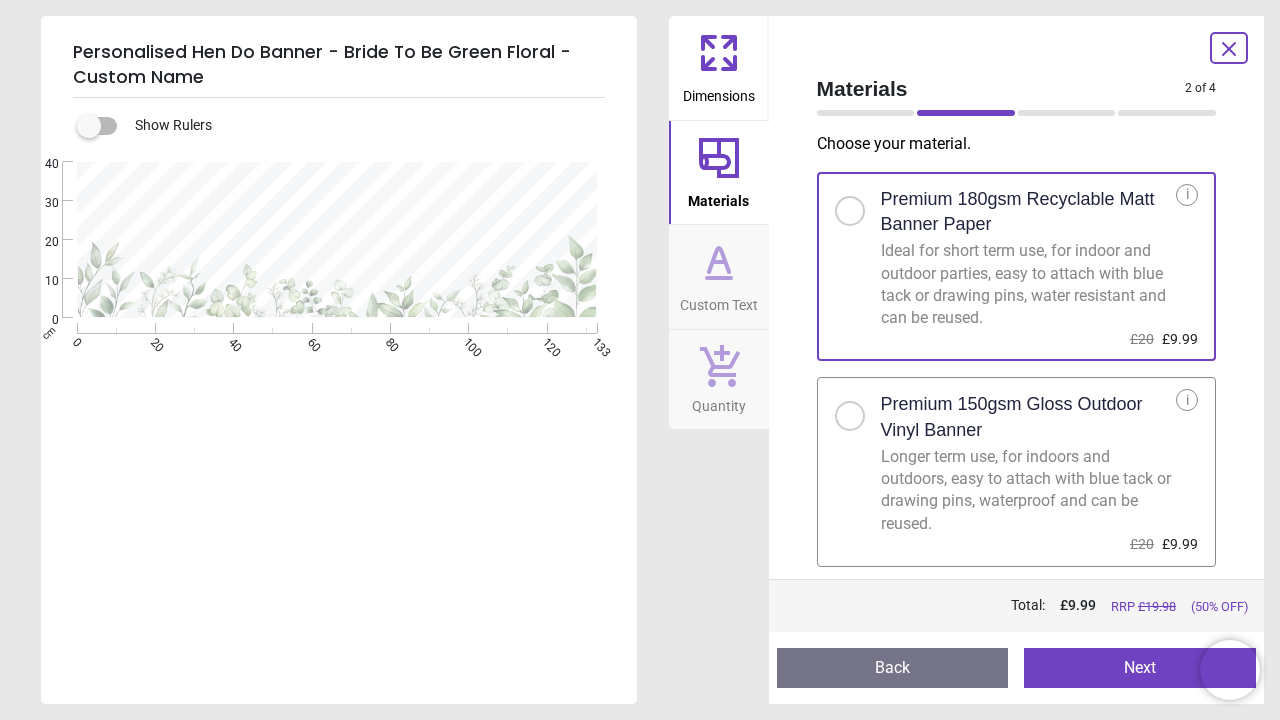 click on "Next" at bounding box center (1140, 668) 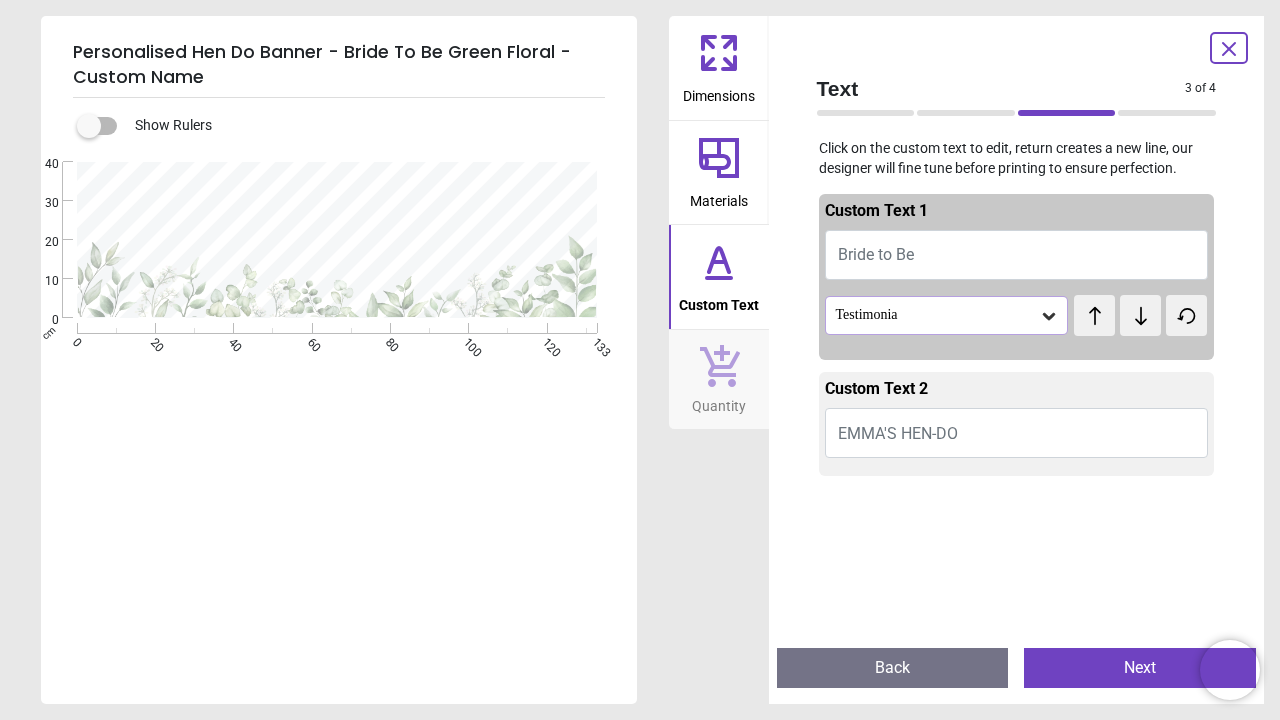 click on "Bride to Be" at bounding box center [1017, 255] 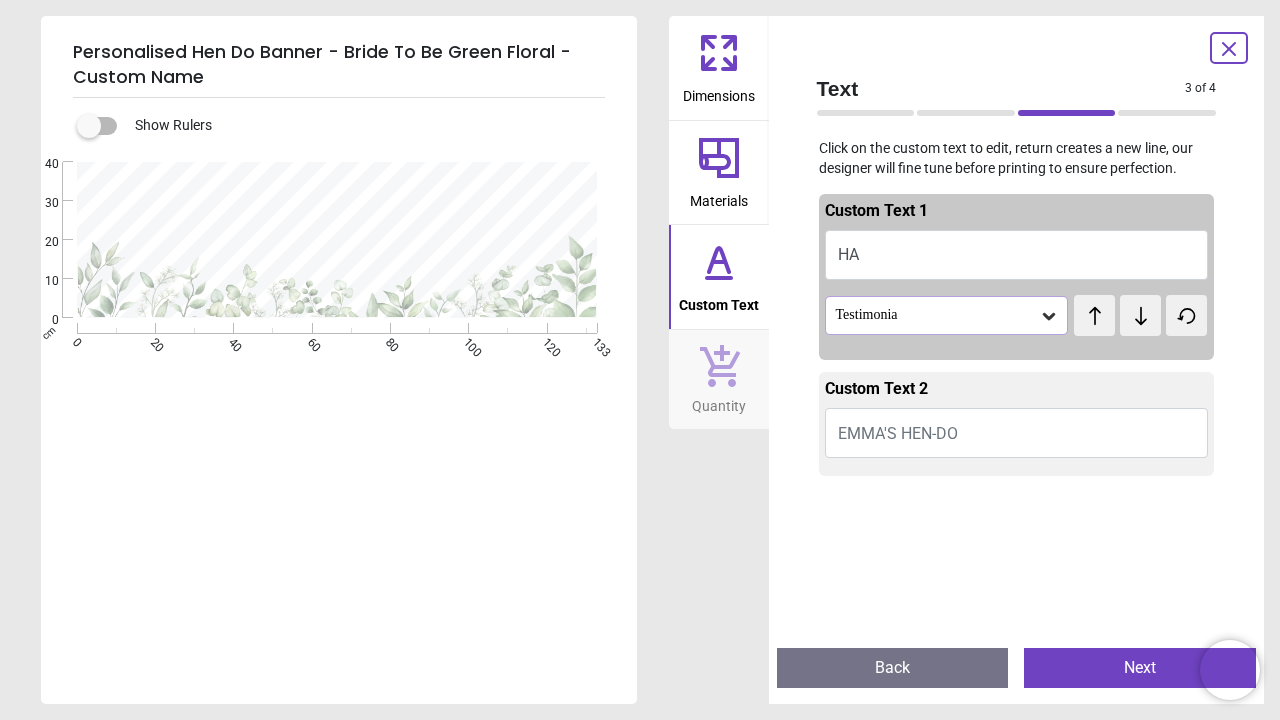 type on "*" 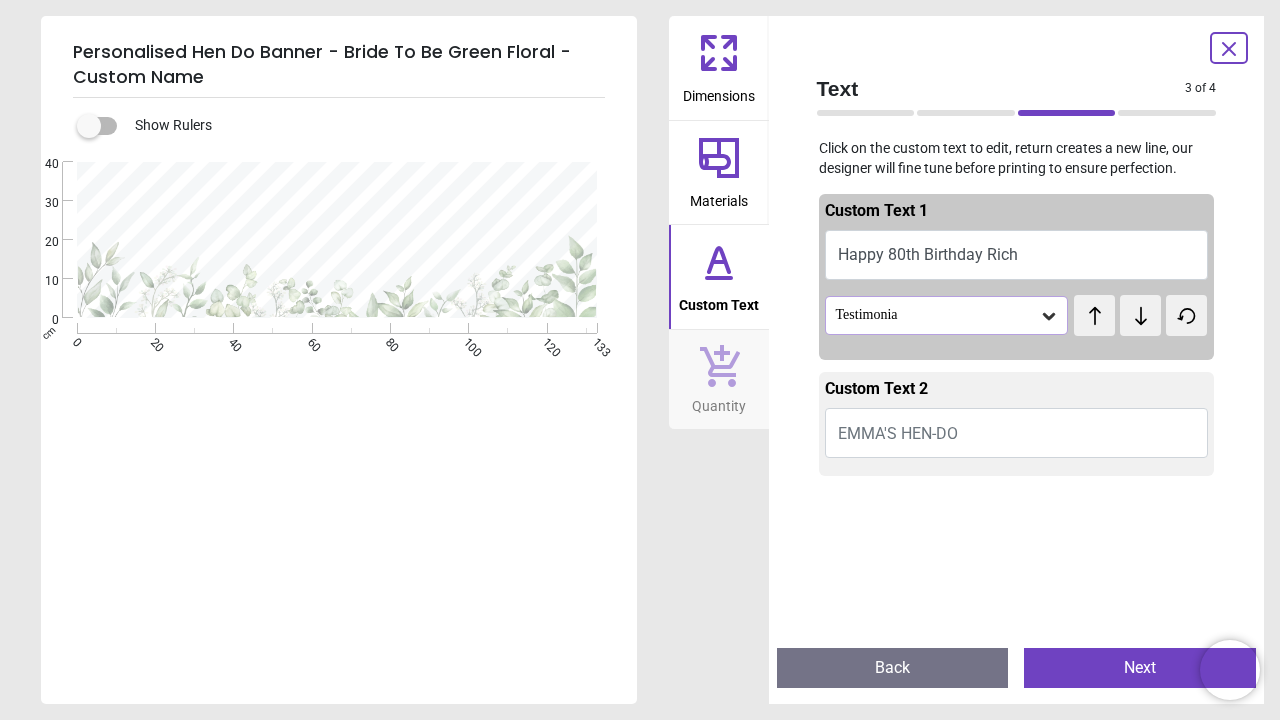 scroll, scrollTop: 0, scrollLeft: 0, axis: both 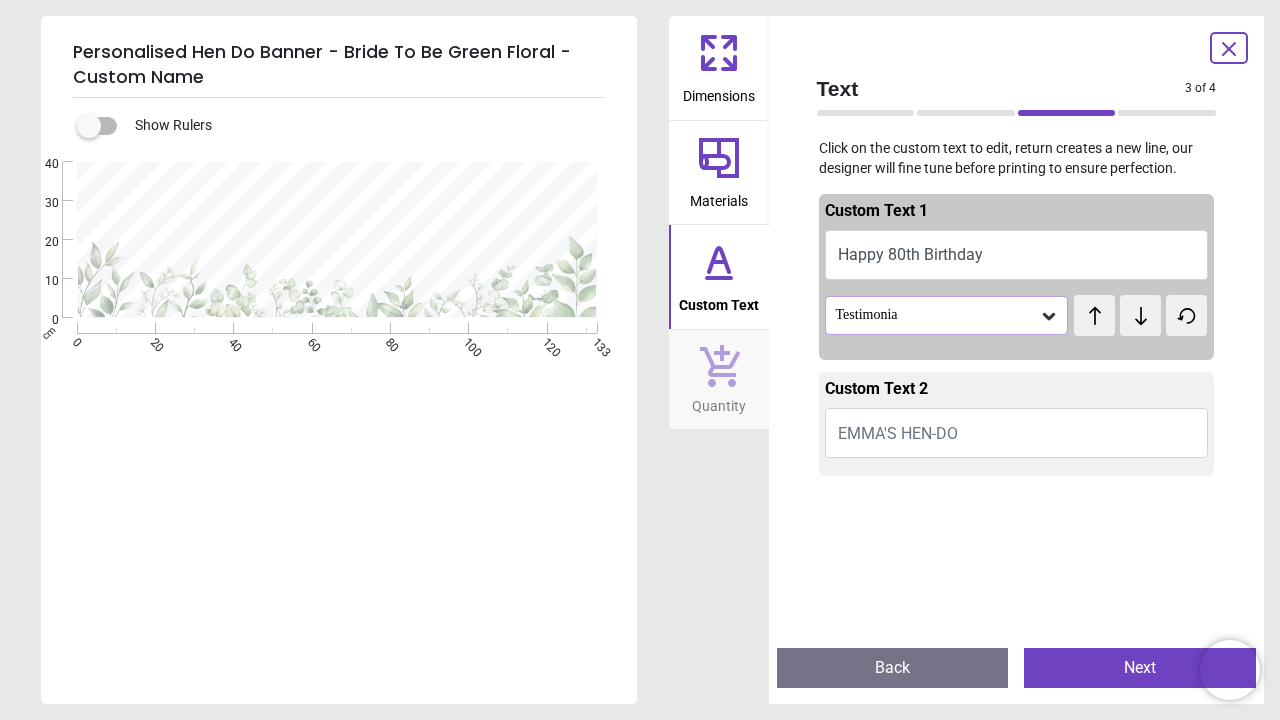 type on "**********" 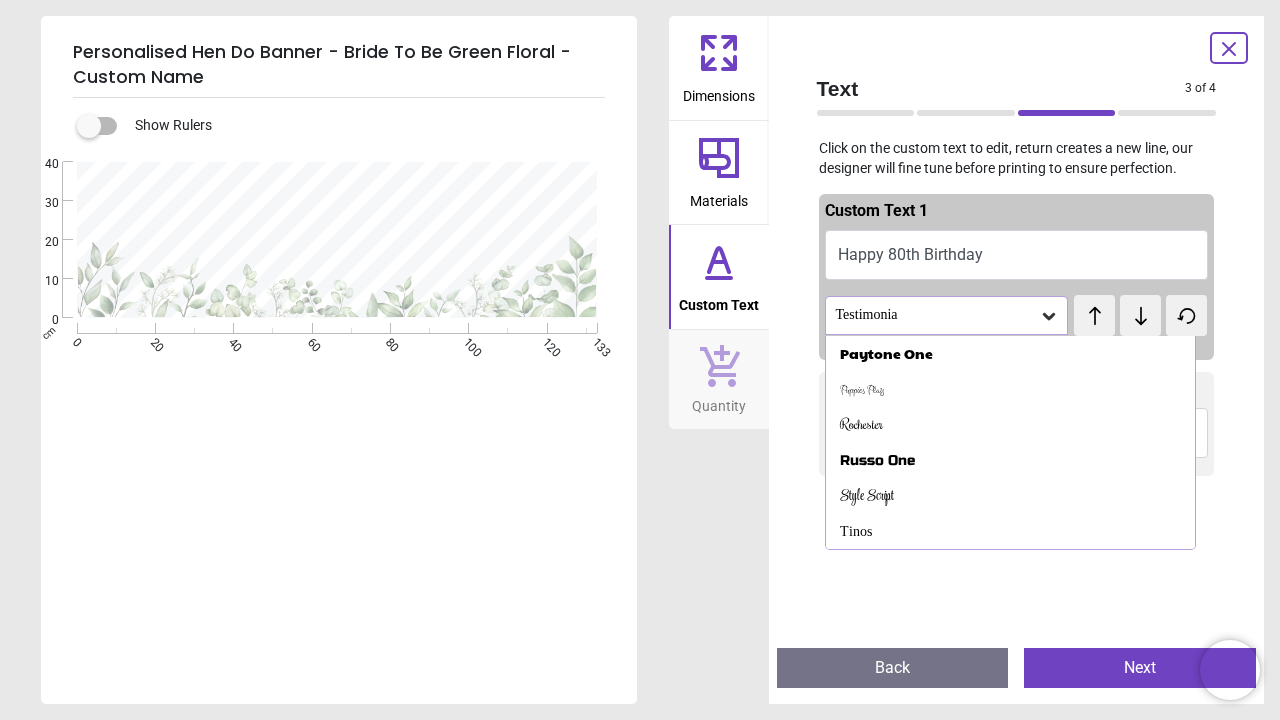 scroll, scrollTop: 1011, scrollLeft: 0, axis: vertical 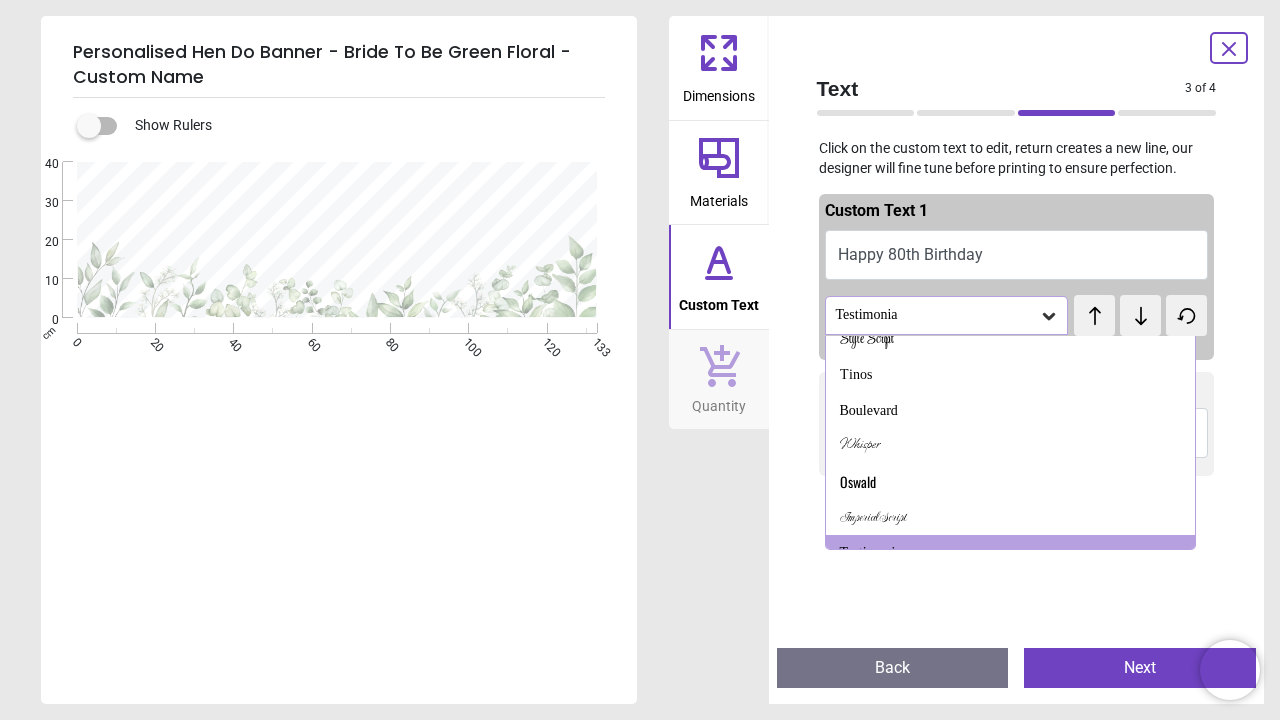 click on "Custom Text 1 Happy 80th Birthday Testimonia test test Abril Fatface Actor Agdasima Alex Brush Alex Brush - Bold Alfa Slab One Alumni Sans Angkor Anton Antonio Archivo Black Archivo Narrow Arimo Bayon Beau Rivage Birthstone Carattere Dancing Script Doppio One Dynalight Great Vibes Grey Qo Gwendolyn Passion One Paytone One Puppies Play Rochester Russo One Style Script Tinos Boulevard Whisper Oswald Imperial Script Testimonia Custom Text 2 EMMA'S HEN-DO Montserrat test test" at bounding box center [1017, 408] 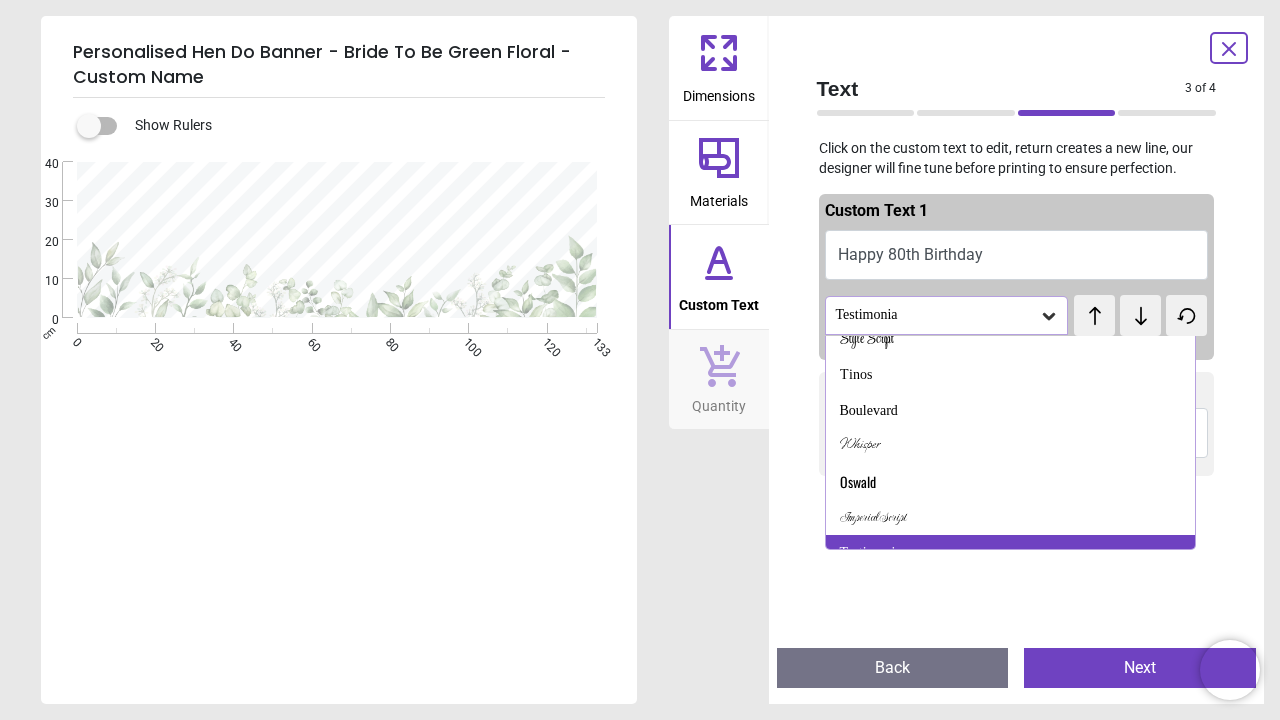 click on "Testimonia" at bounding box center (871, 553) 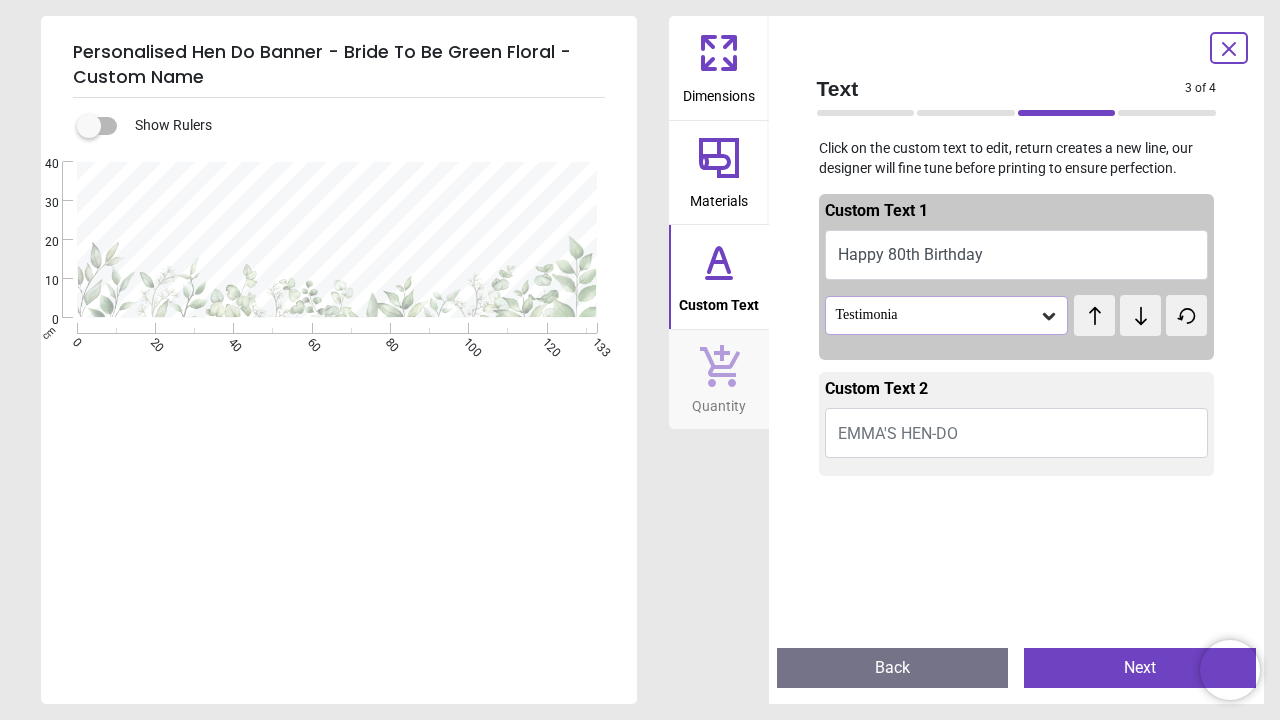 click on "EMMA'S HEN-DO" at bounding box center [898, 433] 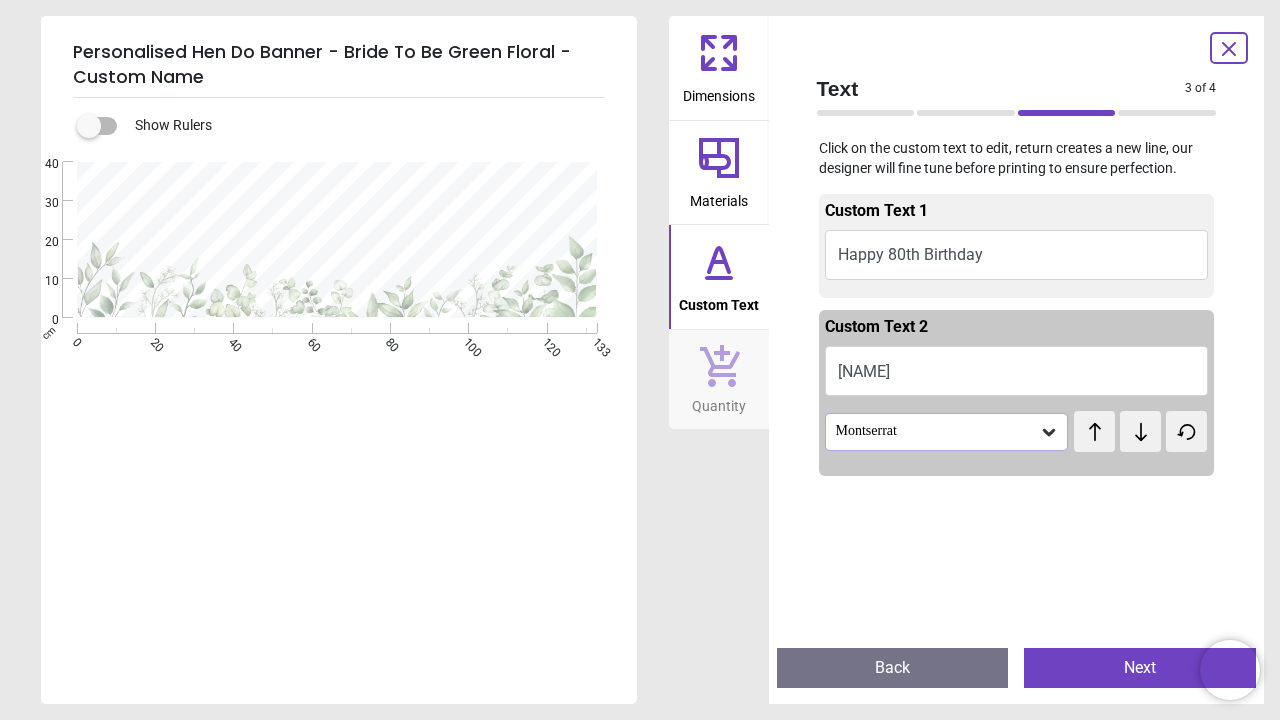 type on "*******" 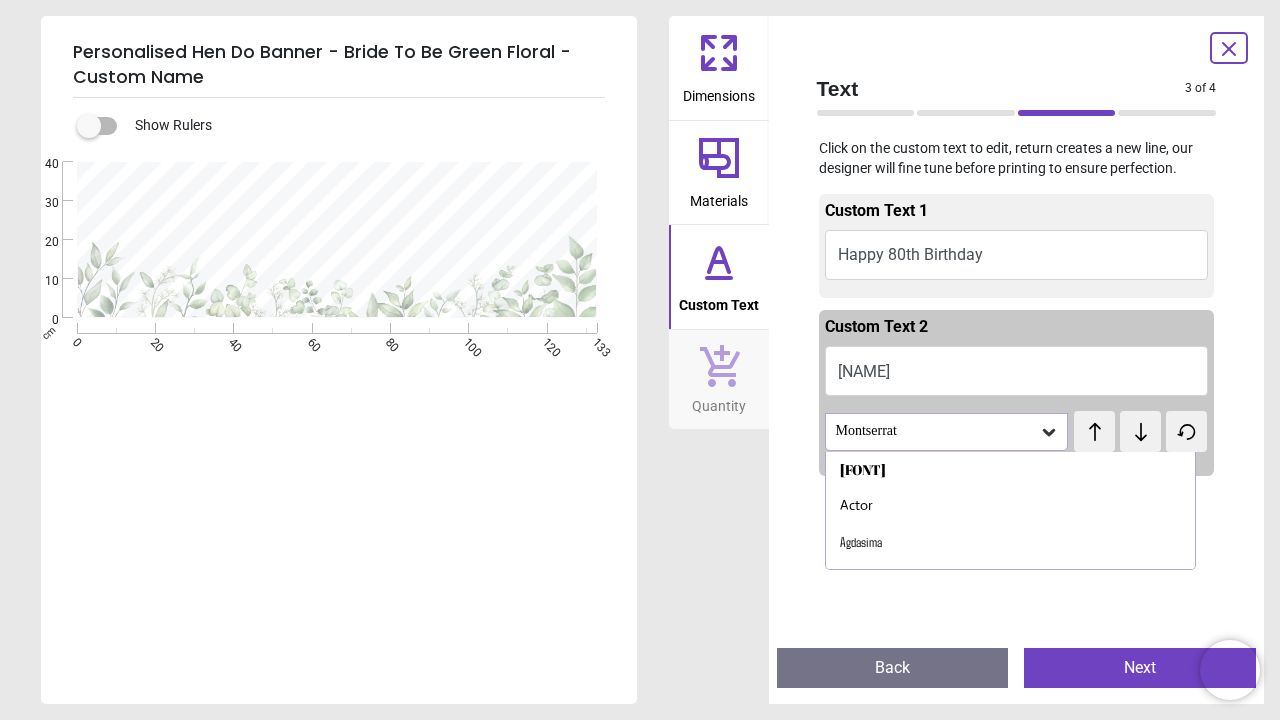 scroll, scrollTop: 1143, scrollLeft: 0, axis: vertical 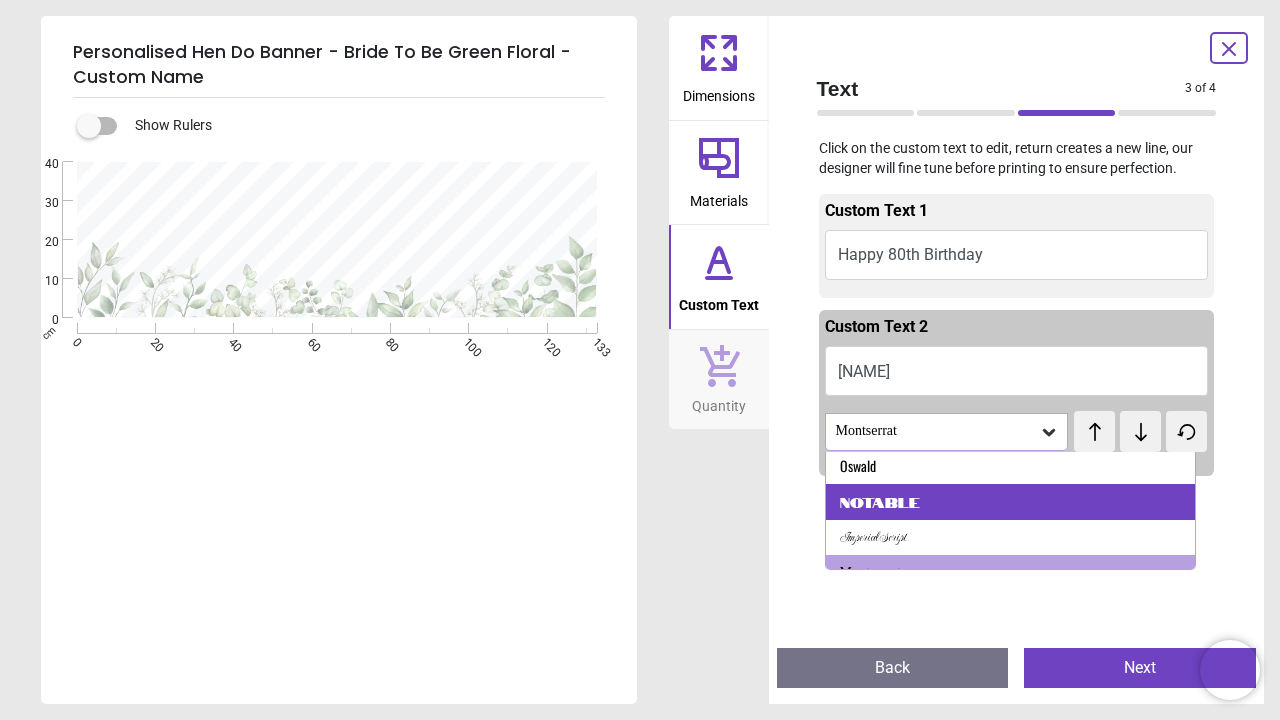 click on "Notable" at bounding box center [1011, 502] 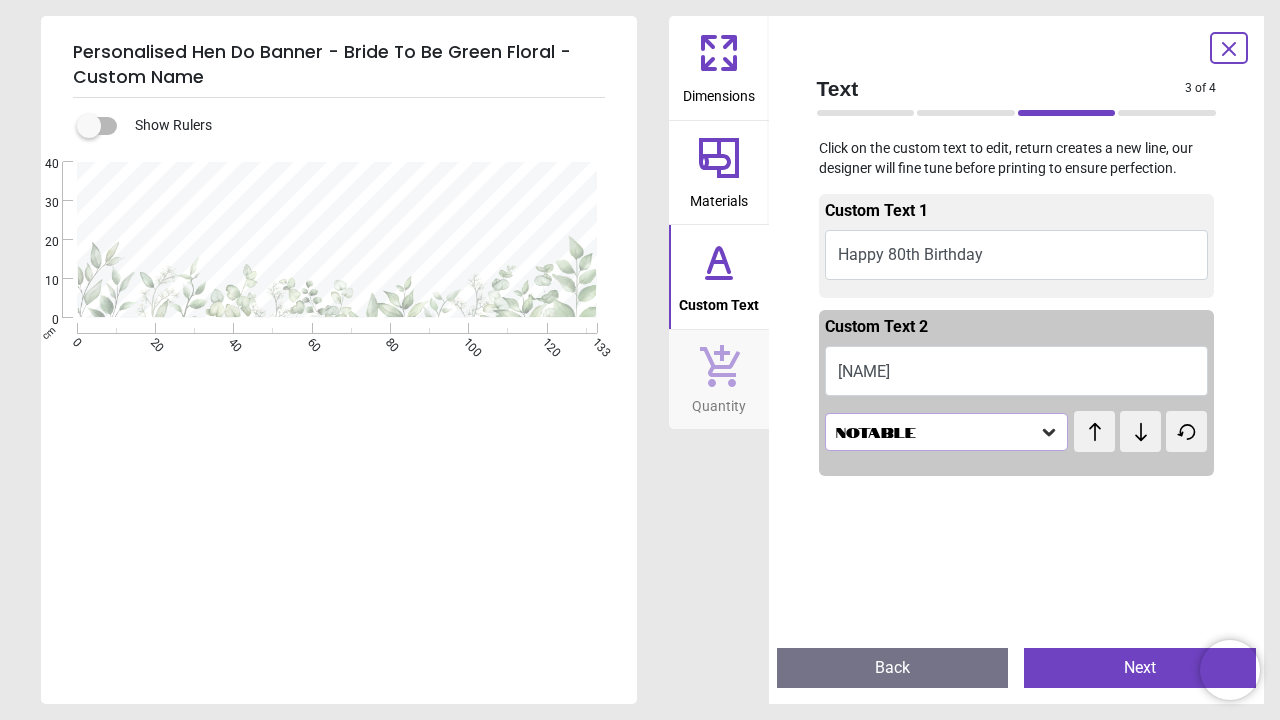 click on "Notable" at bounding box center [947, 432] 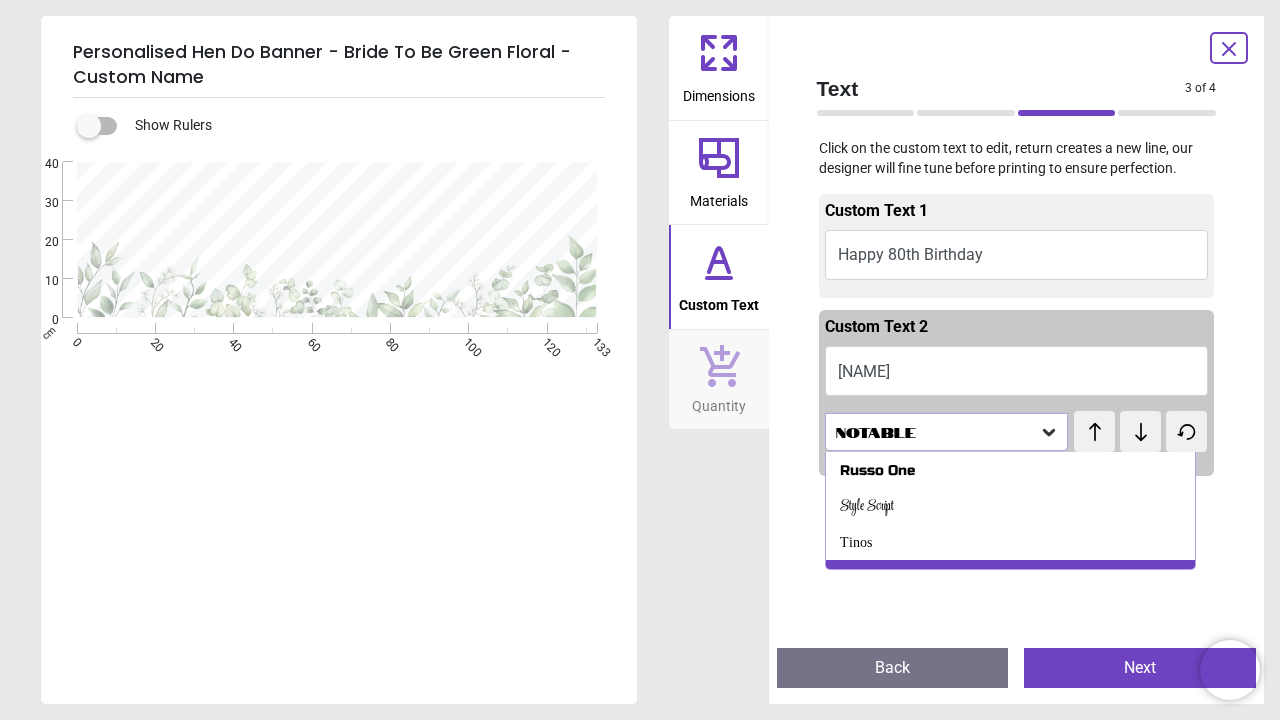 scroll, scrollTop: 949, scrollLeft: 0, axis: vertical 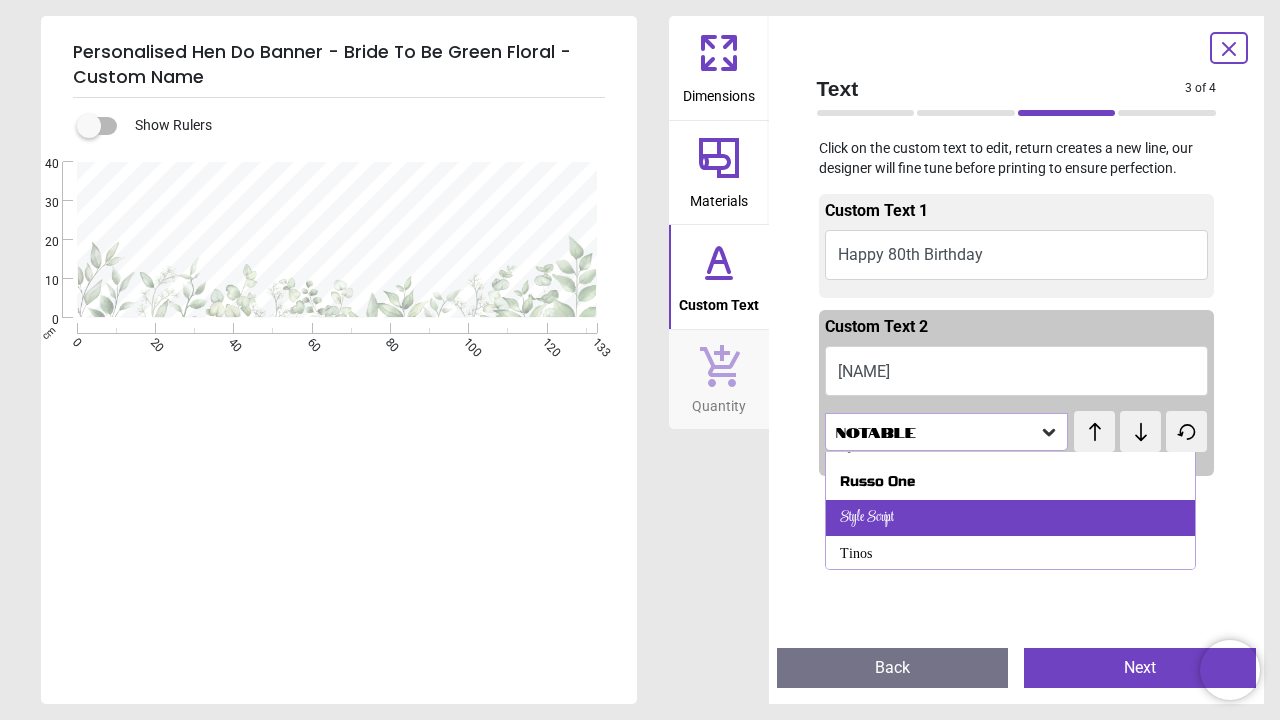 click on "Style Script" at bounding box center [1011, 518] 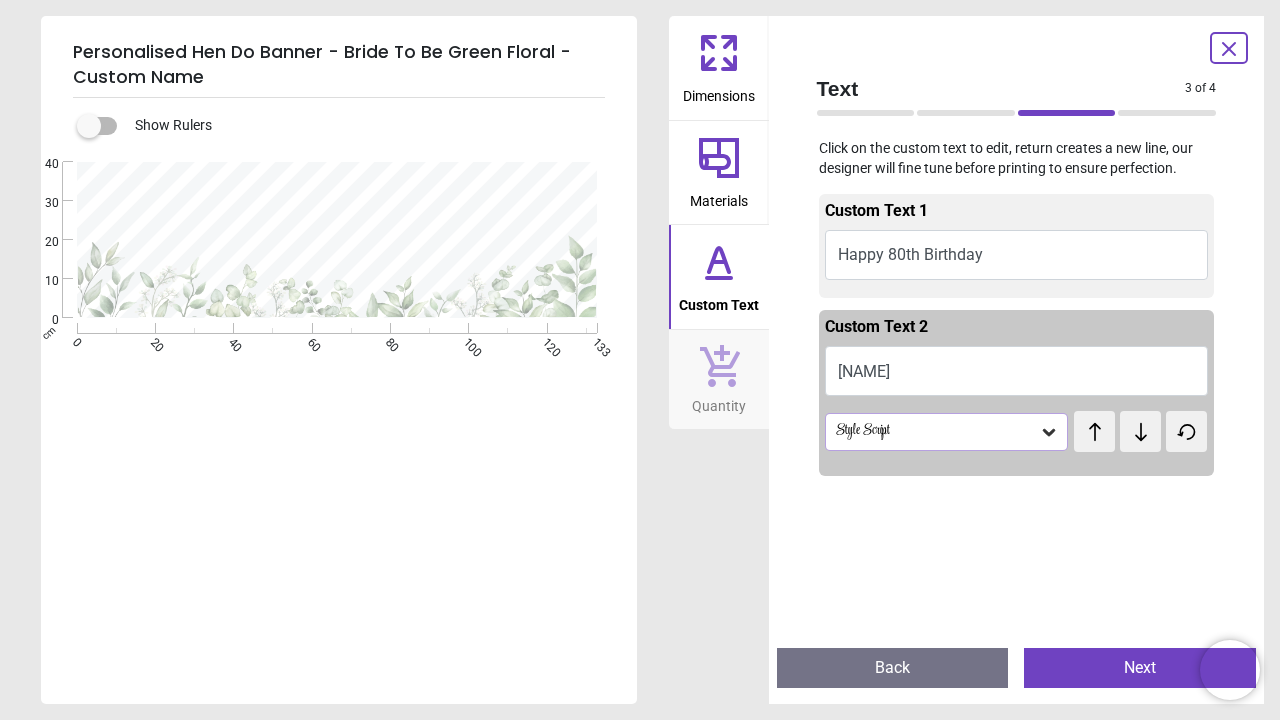 click on "Style Script" at bounding box center [937, 431] 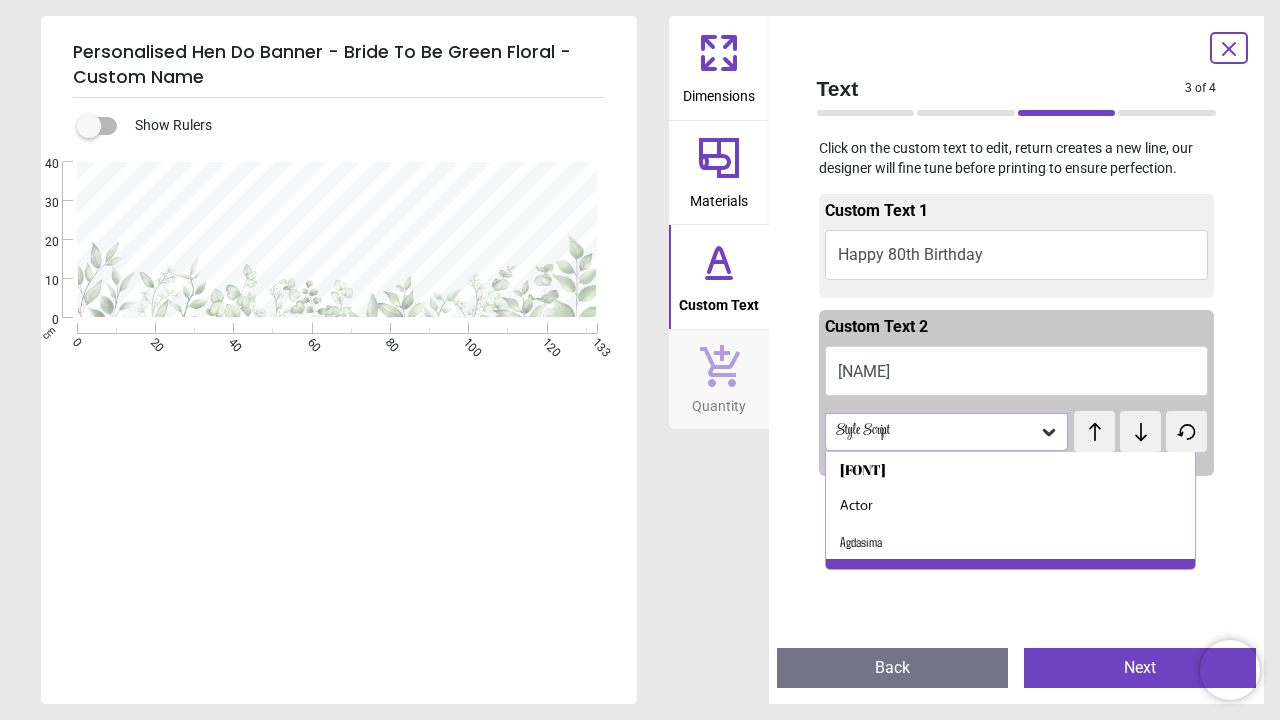 scroll, scrollTop: 0, scrollLeft: 0, axis: both 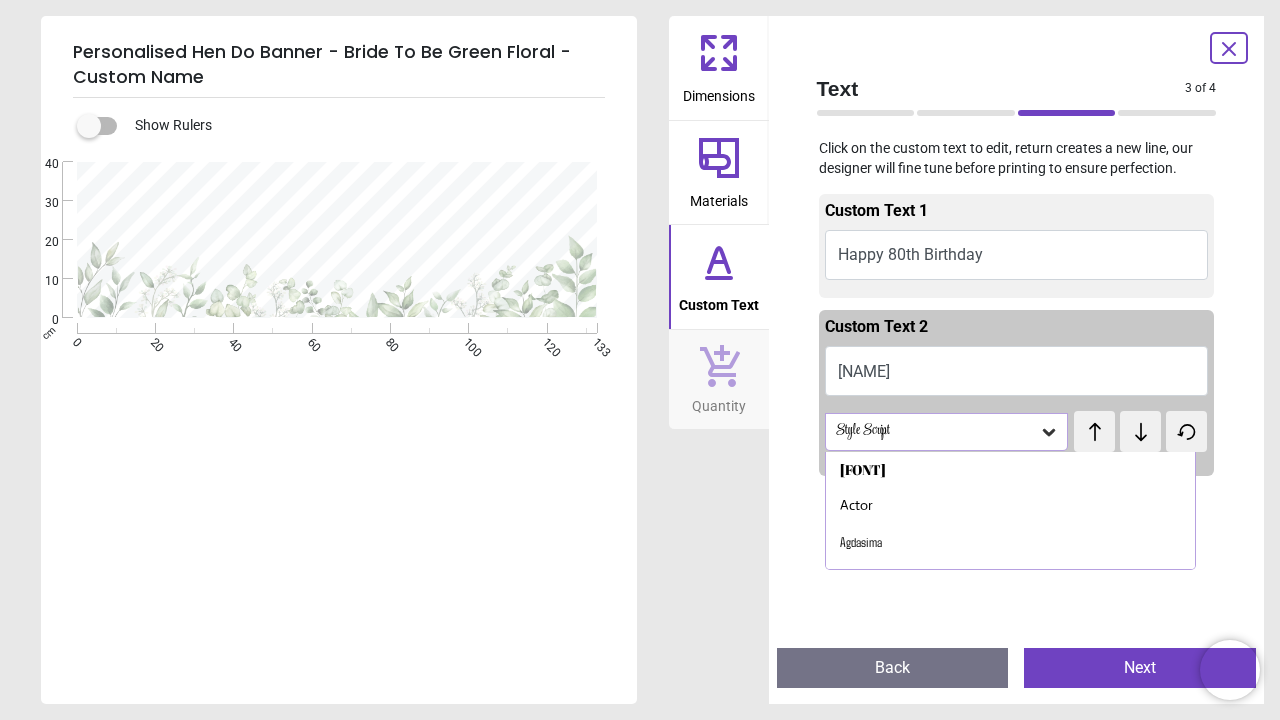 click on "Happy 80th Birthday" at bounding box center [1017, 255] 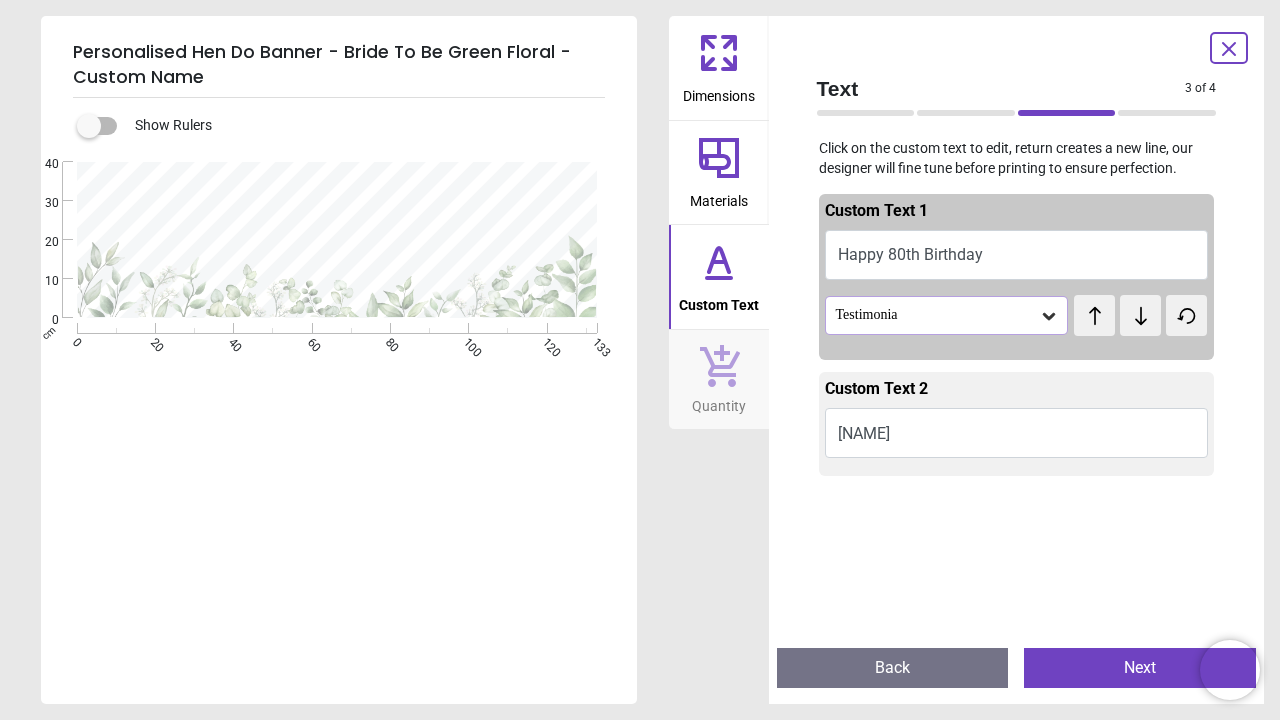 click on "Testimonia" at bounding box center (937, 315) 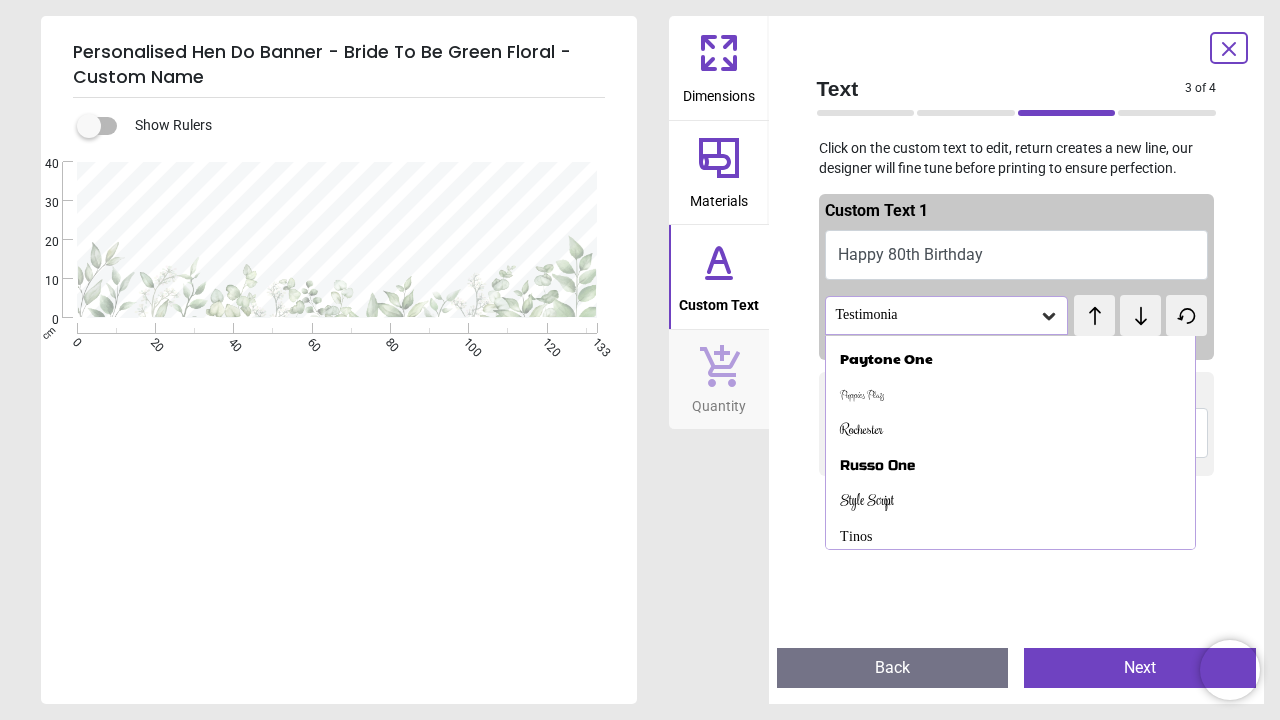 scroll, scrollTop: 1011, scrollLeft: 0, axis: vertical 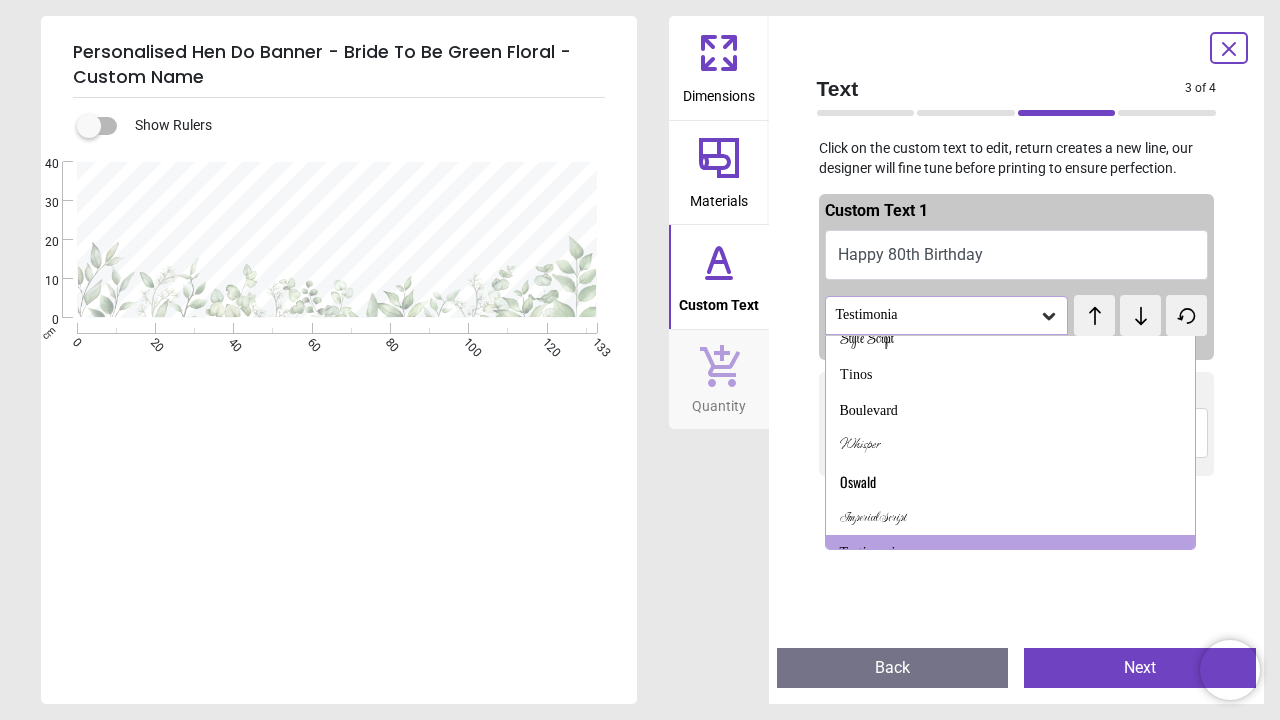click on "Custom Text 1 Happy 80th Birthday Testimonia test test Abril Fatface Actor Agdasima Alex Brush Alex Brush - Bold Alfa Slab One Alumni Sans Angkor Anton Antonio Archivo Black Archivo Narrow Arimo Bayon Beau Rivage Birthstone Carattere Dancing Script Doppio One Dynalight Great Vibes Grey Qo Gwendolyn Passion One Paytone One Puppies Play Rochester Russo One Style Script Tinos Boulevard Whisper Oswald Imperial Script Testimonia Custom Text 2 Richard Style Script test test" at bounding box center [1017, 408] 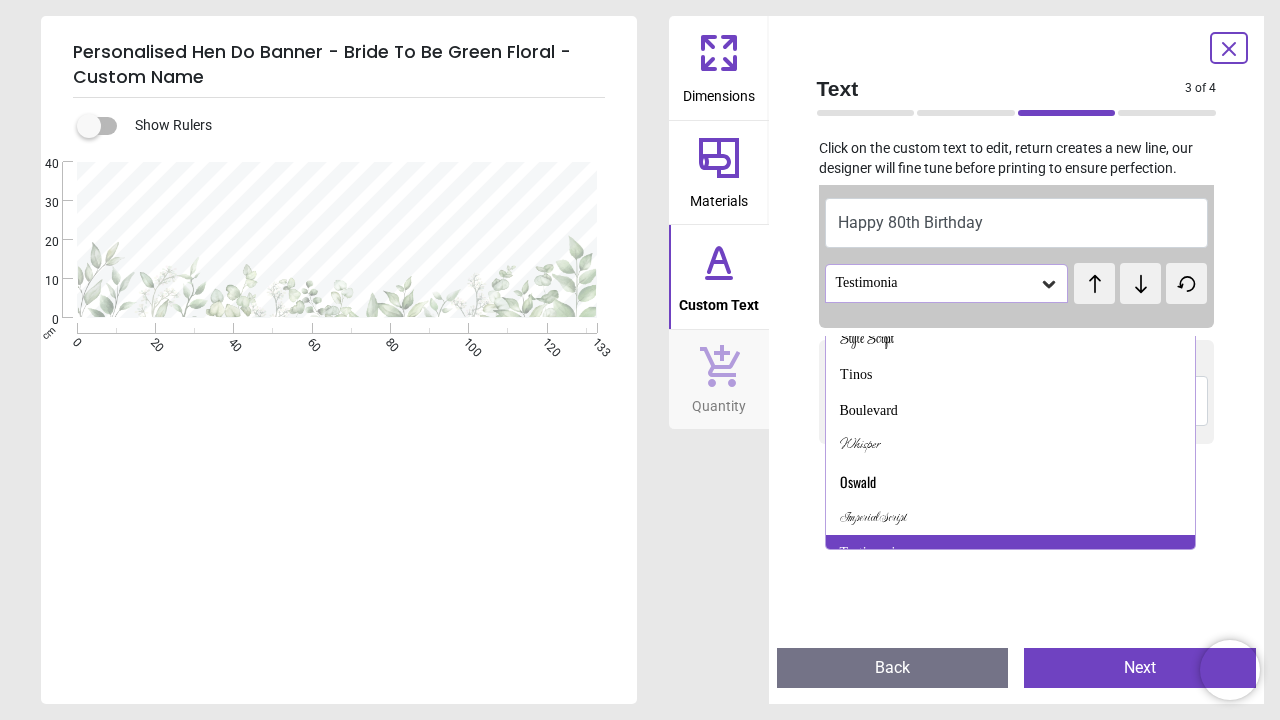 click on "Testimonia" at bounding box center [1011, 553] 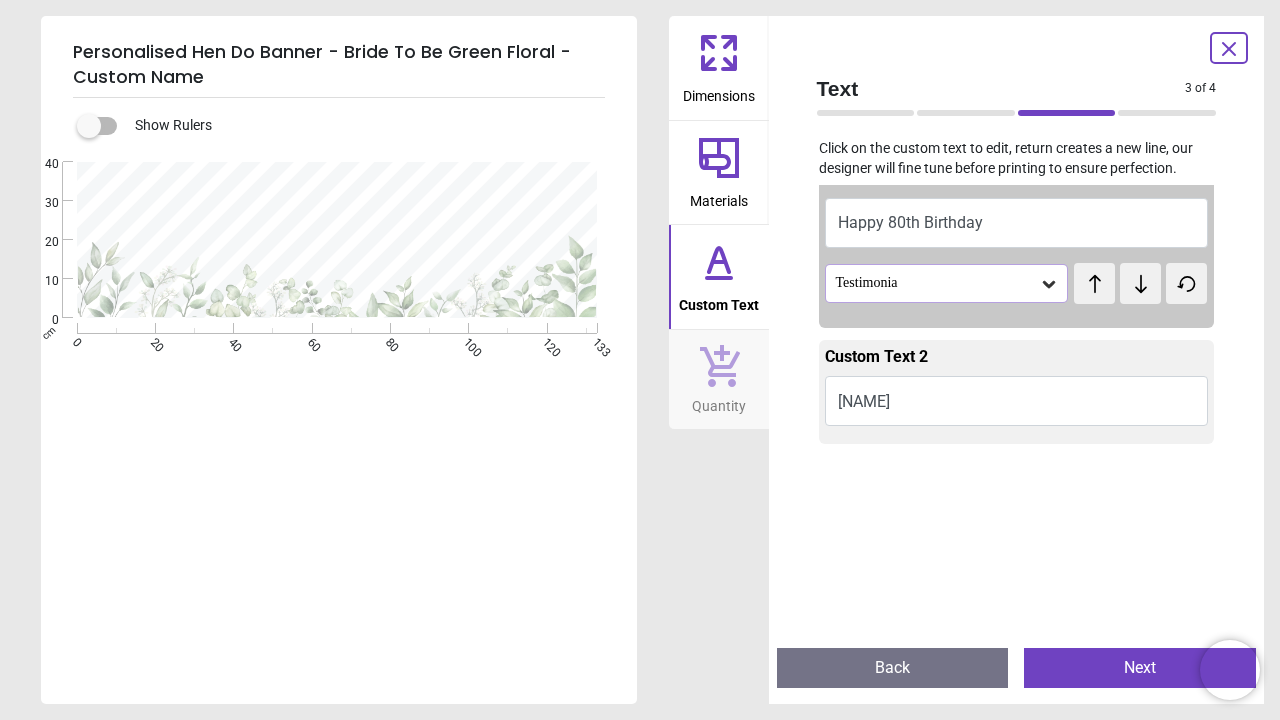 click on "Testimonia" at bounding box center [947, 283] 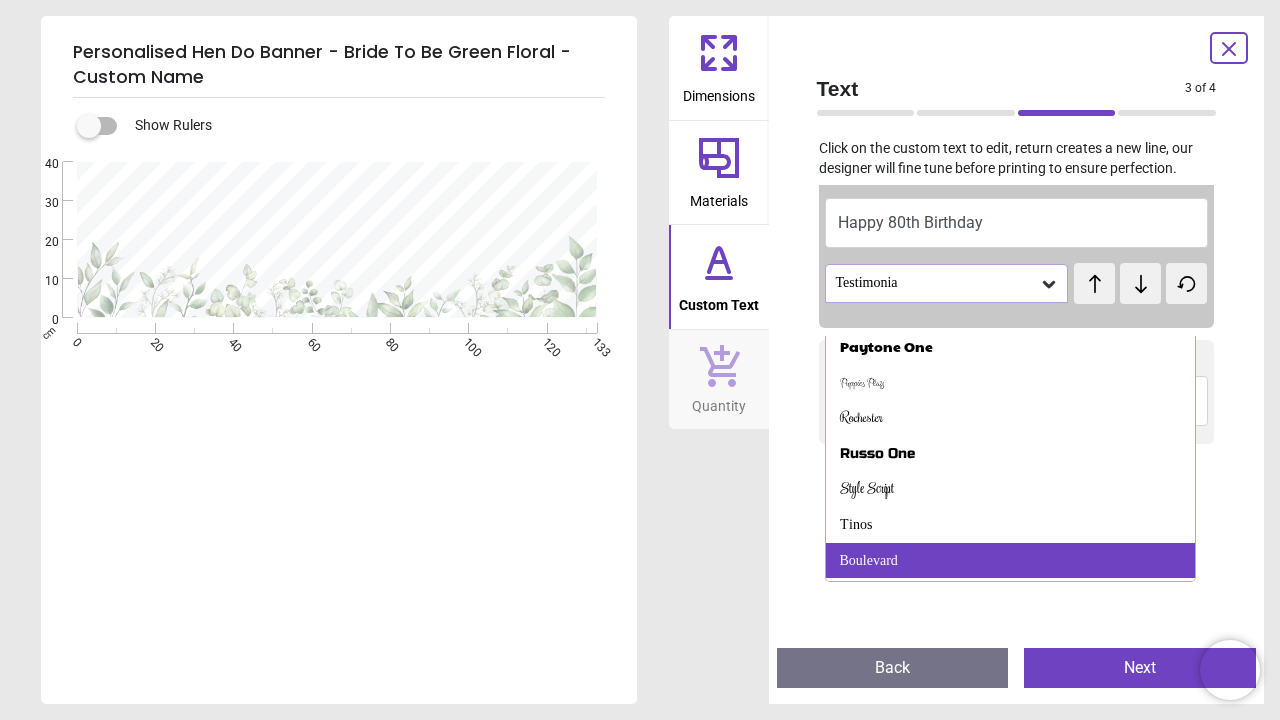 scroll, scrollTop: 979, scrollLeft: 0, axis: vertical 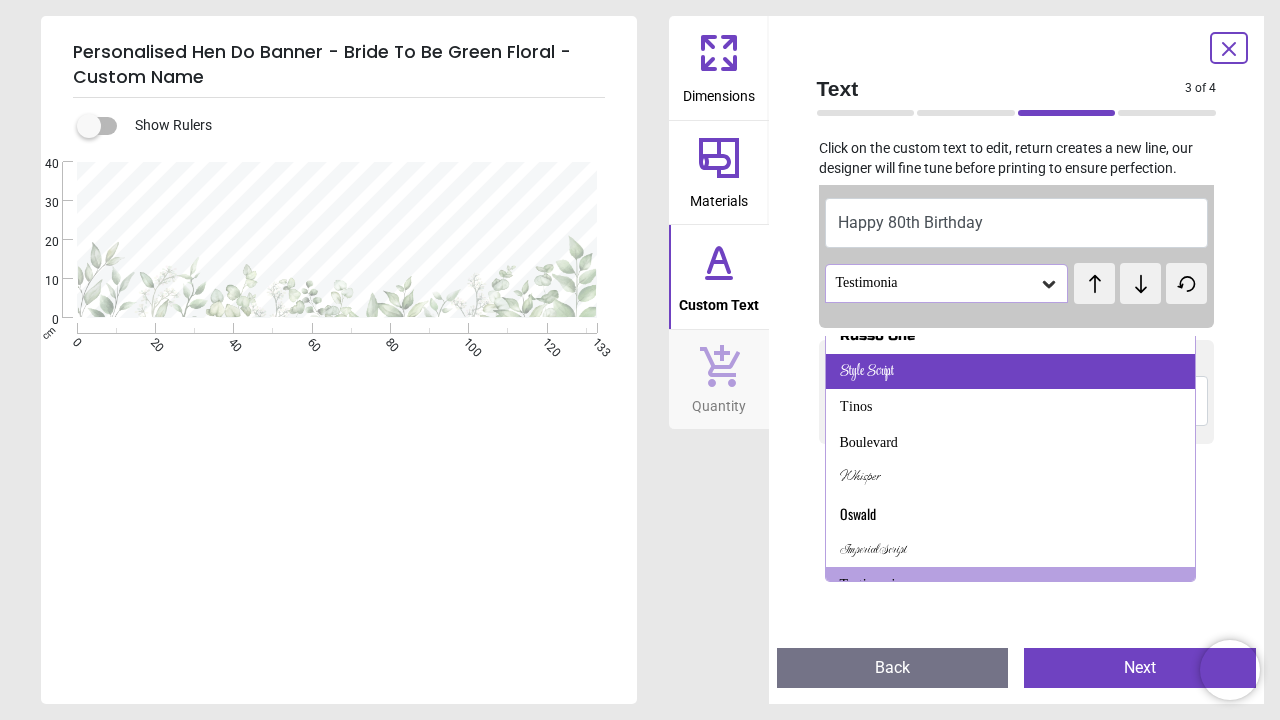click on "Style Script" at bounding box center [1011, 372] 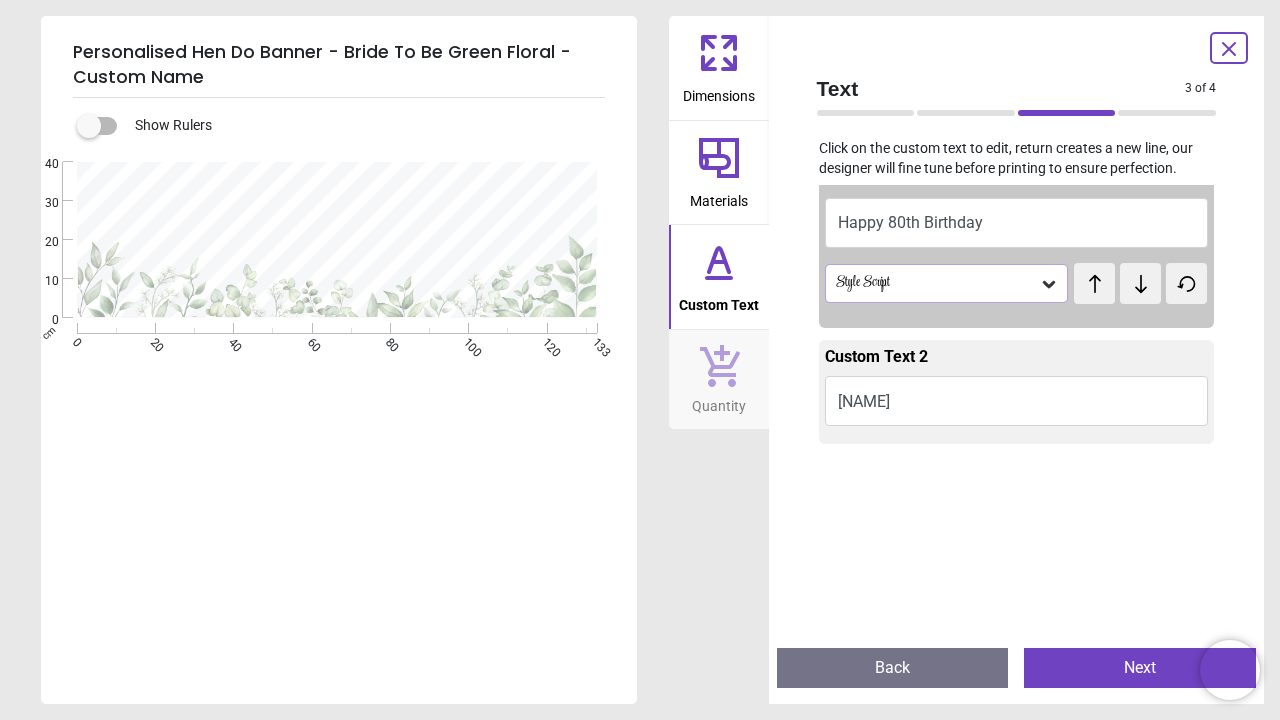 click on "Style Script" at bounding box center [947, 283] 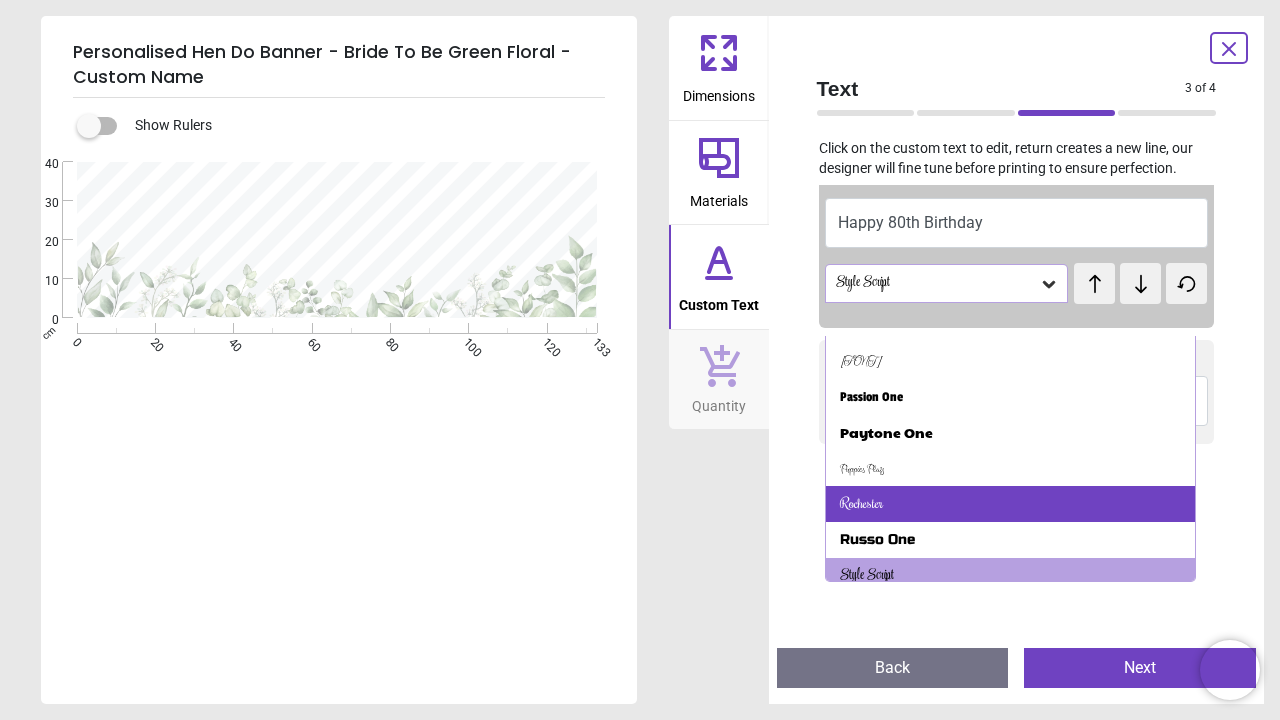 scroll, scrollTop: 834, scrollLeft: 0, axis: vertical 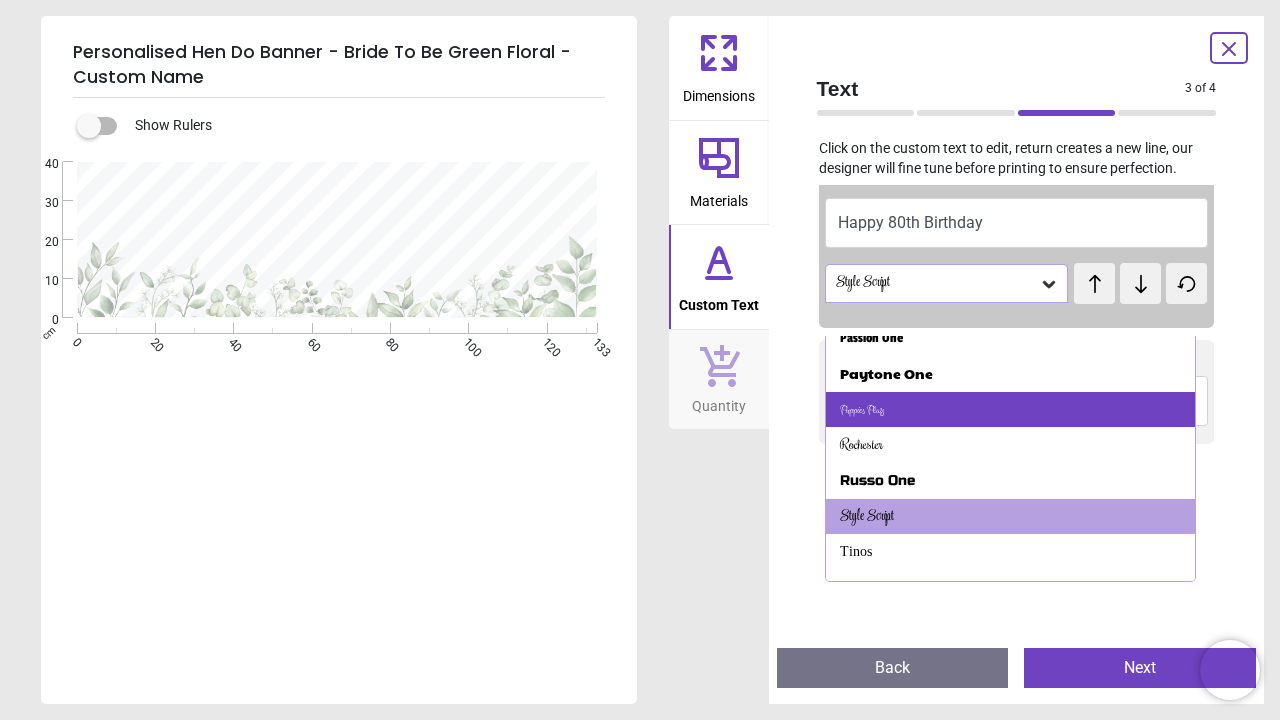 click on "Puppies Play" at bounding box center [1011, 410] 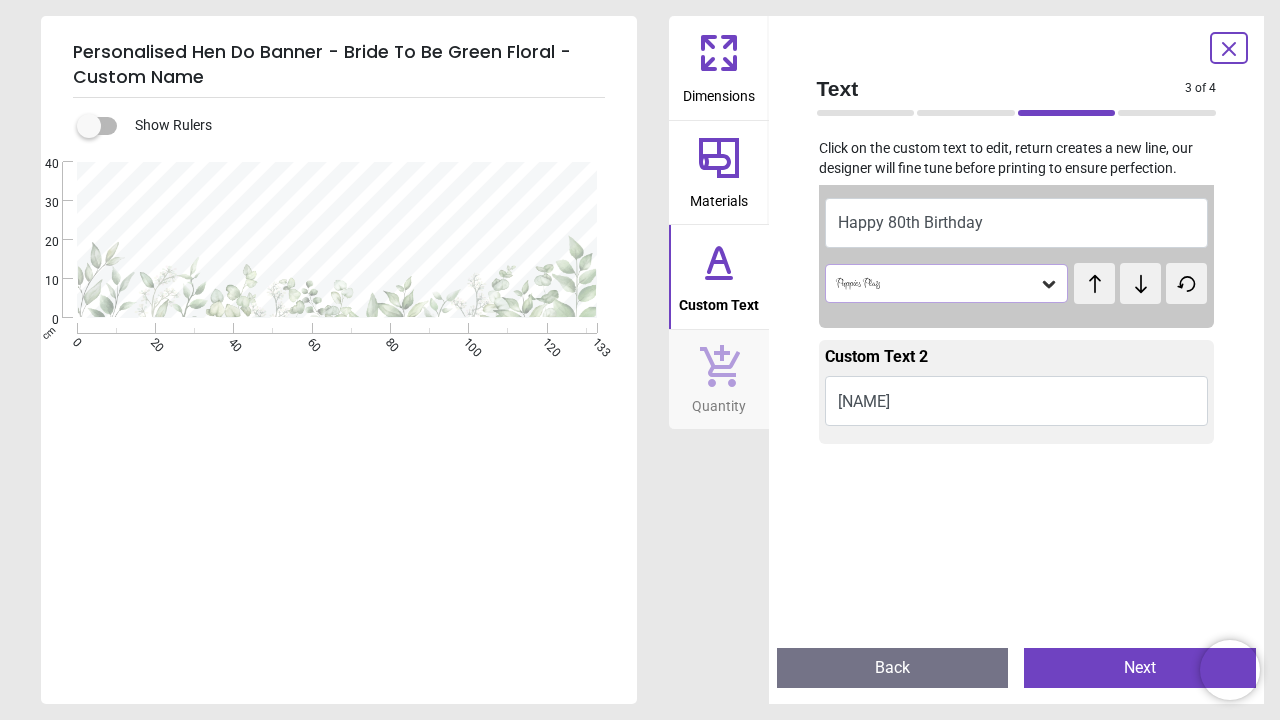 click on "Puppies Play" at bounding box center [937, 283] 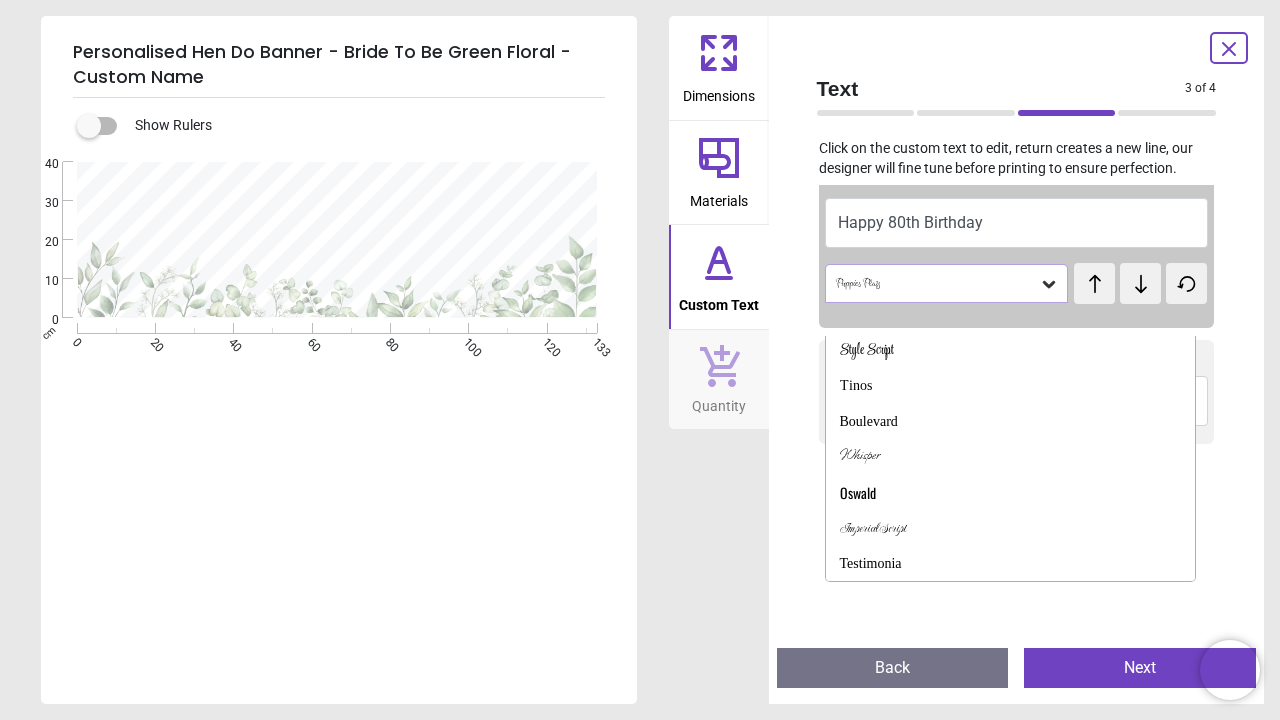 scroll, scrollTop: 994, scrollLeft: 0, axis: vertical 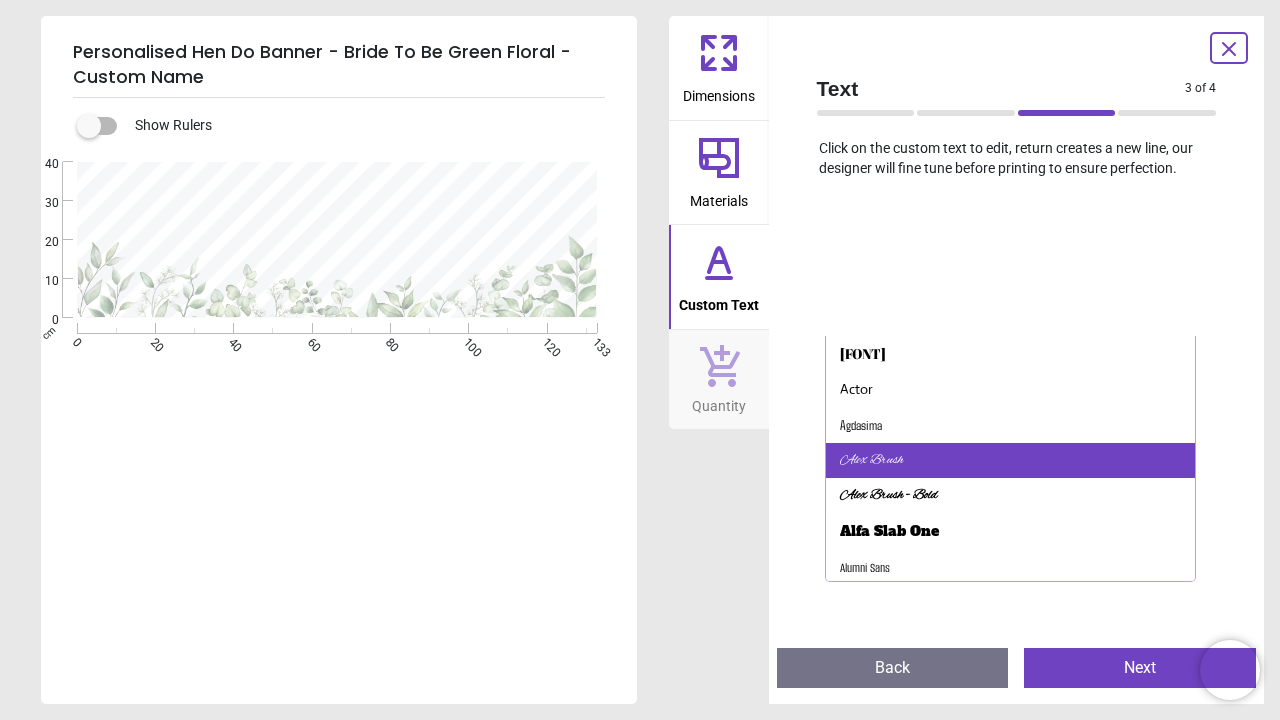 click on "Alex Brush" at bounding box center (1011, 461) 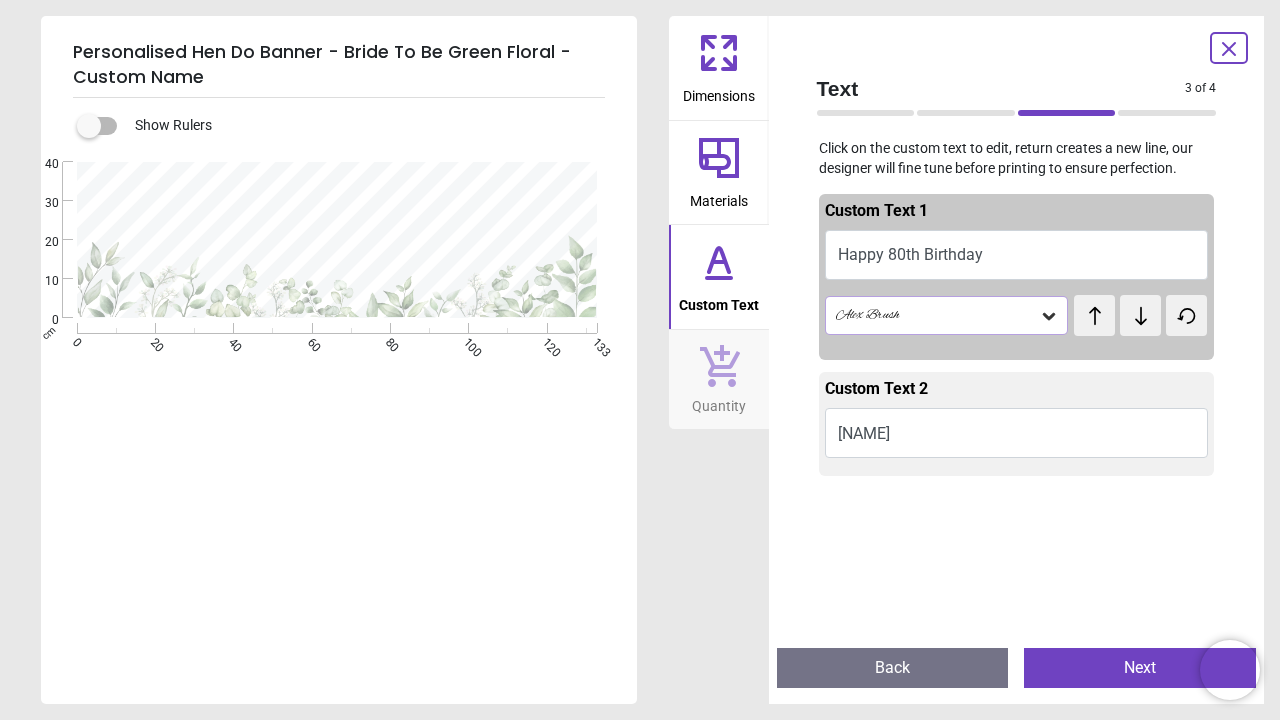 scroll, scrollTop: 0, scrollLeft: 0, axis: both 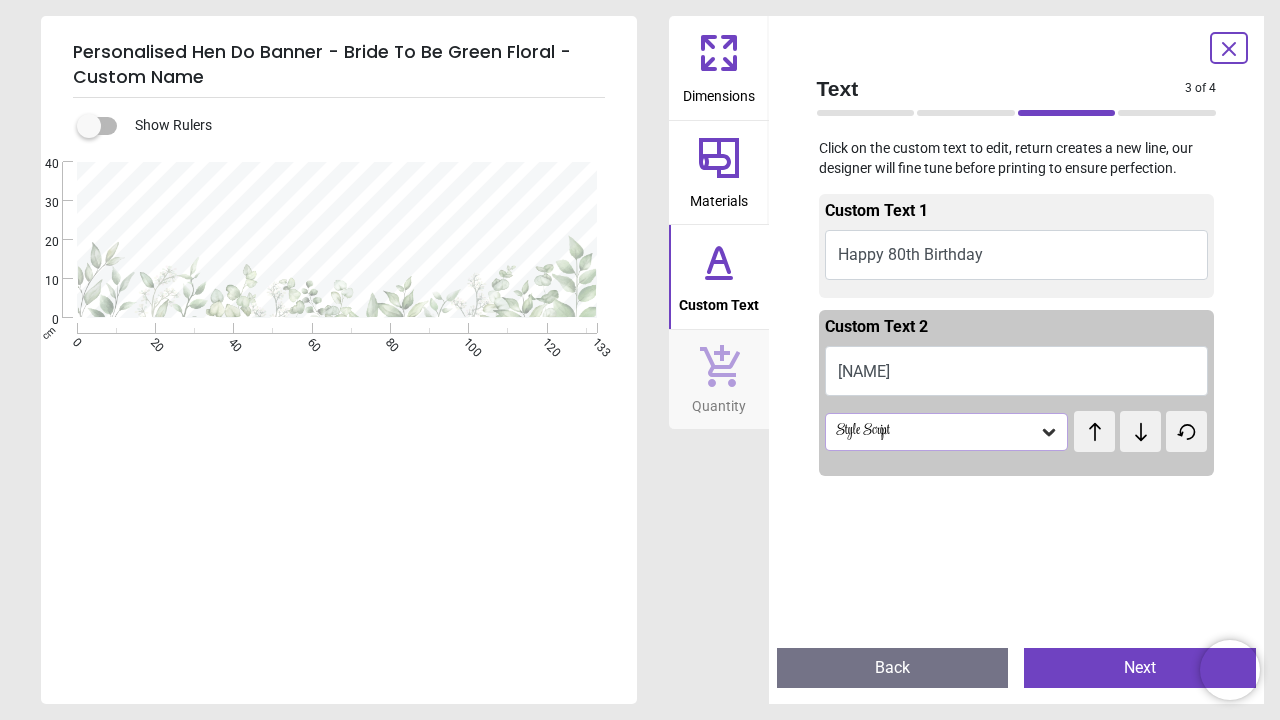 click on "Style Script" at bounding box center [937, 431] 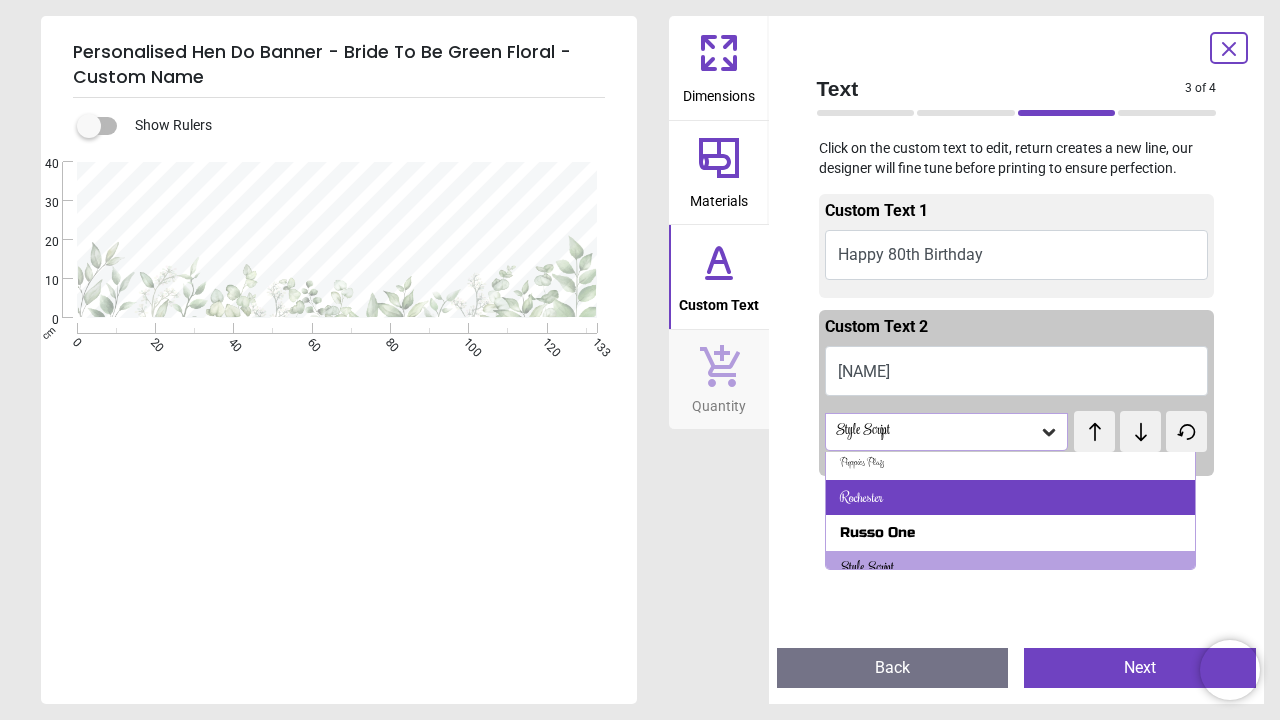 scroll, scrollTop: 0, scrollLeft: 0, axis: both 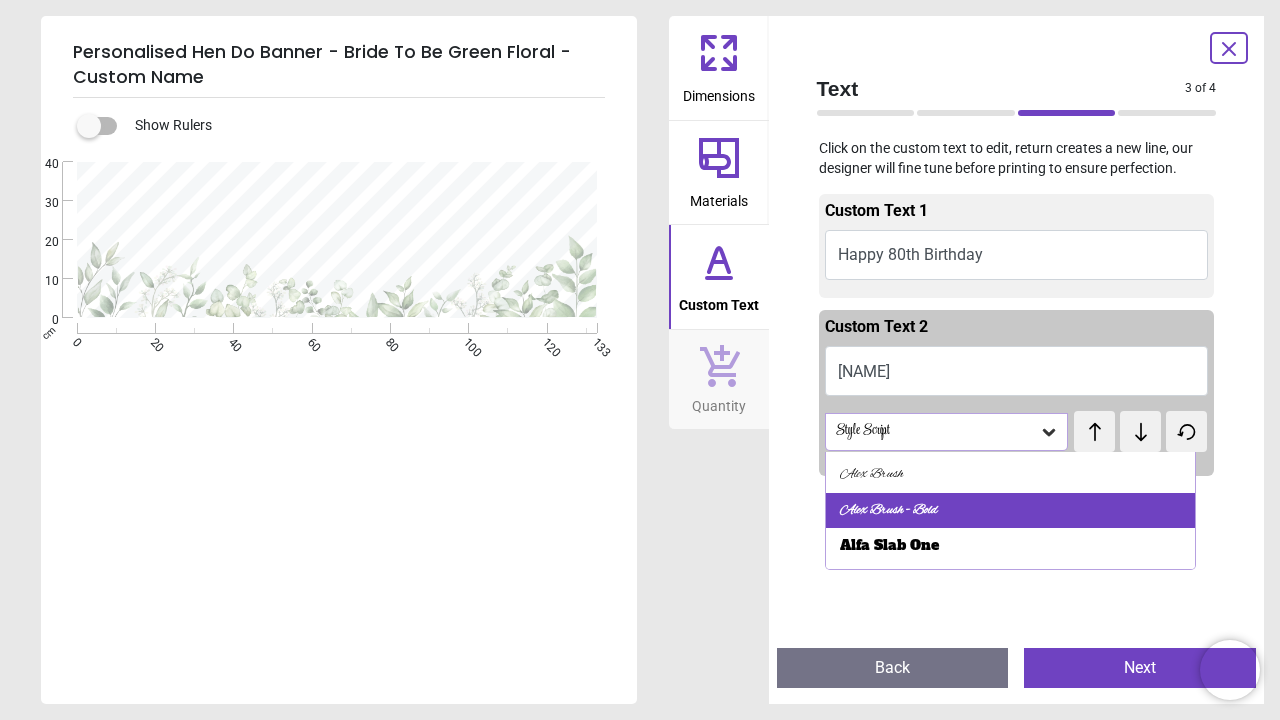 click on "Alex Brush - Bold" at bounding box center [1011, 511] 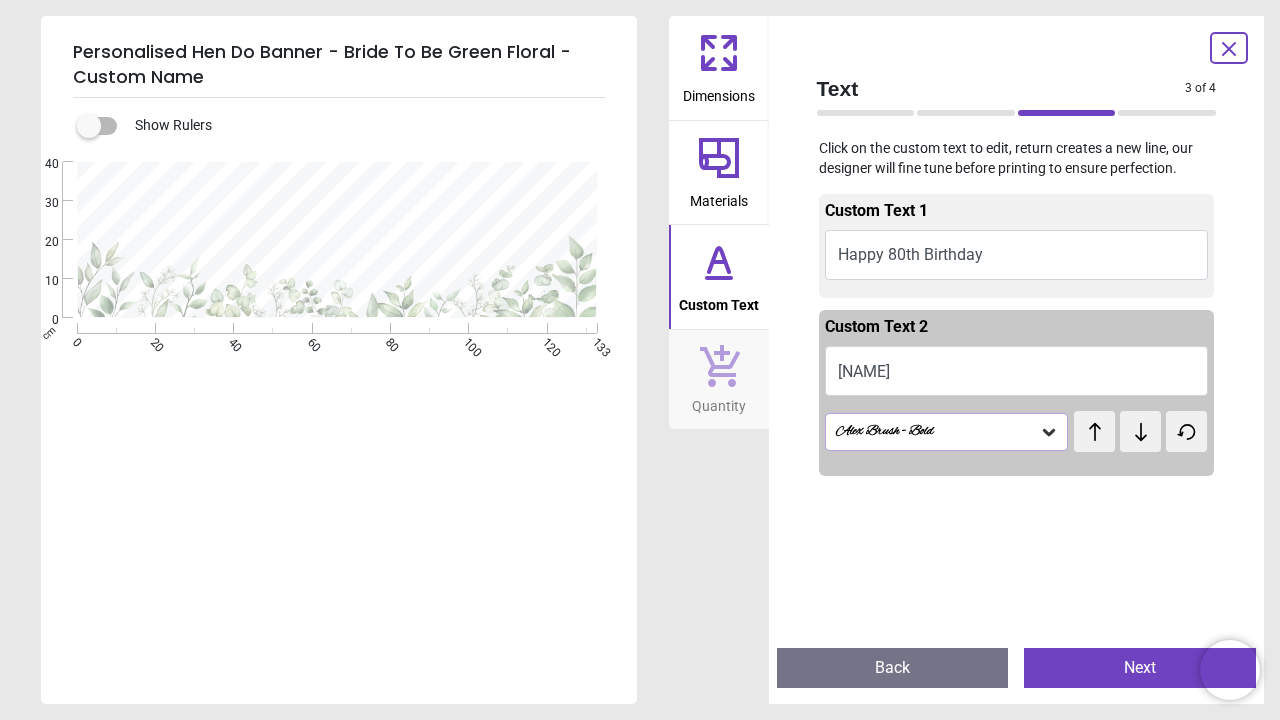 click on "Alex Brush - Bold" at bounding box center (937, 431) 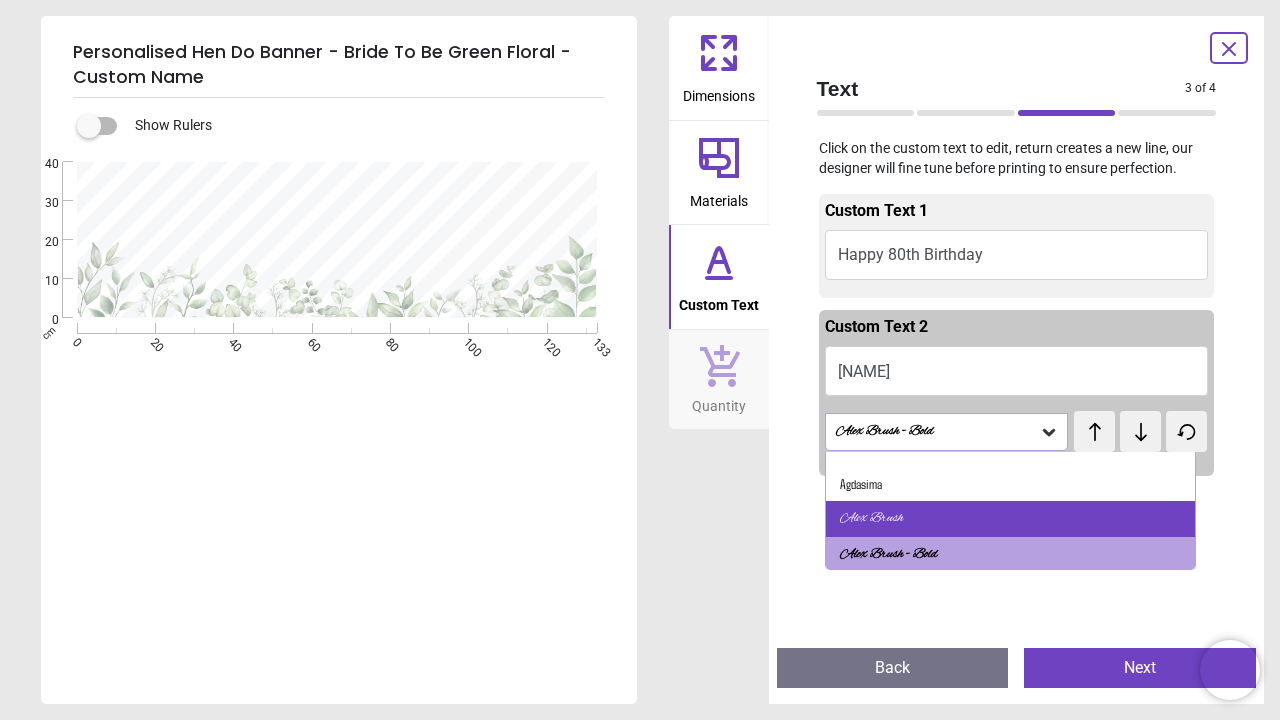 click on "Alex Brush" at bounding box center (871, 519) 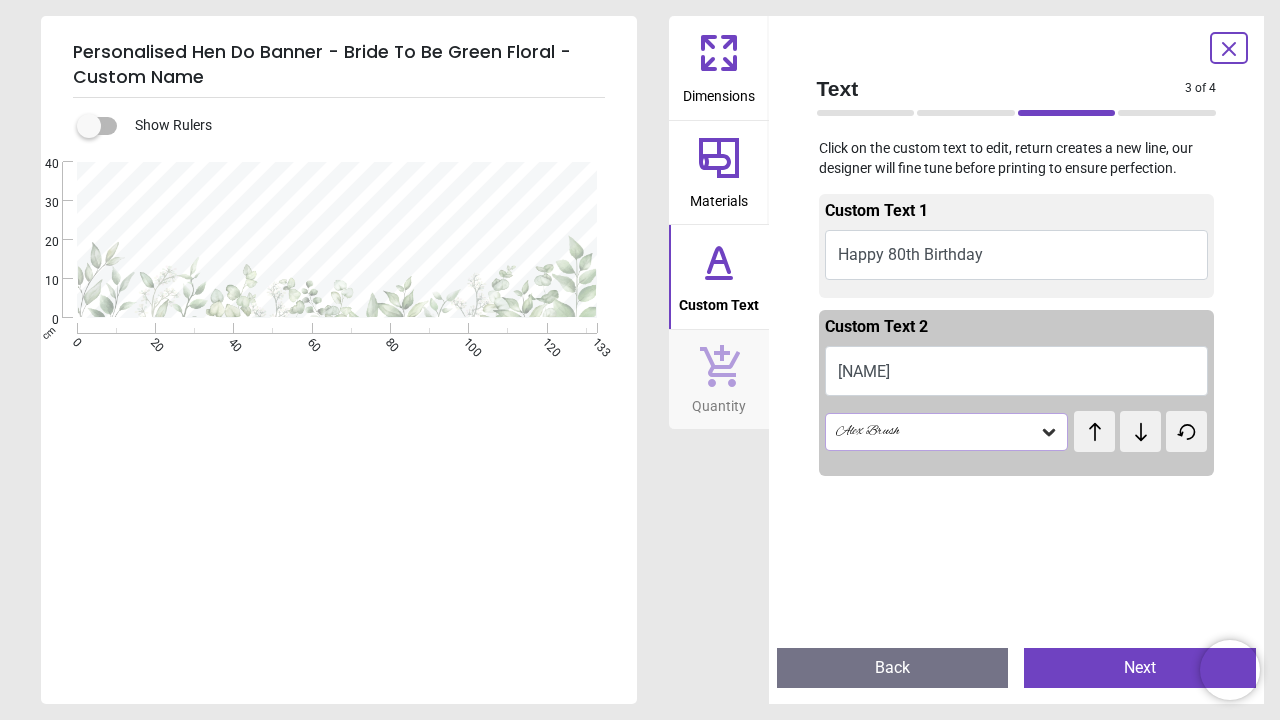 click on "Next" at bounding box center [1140, 668] 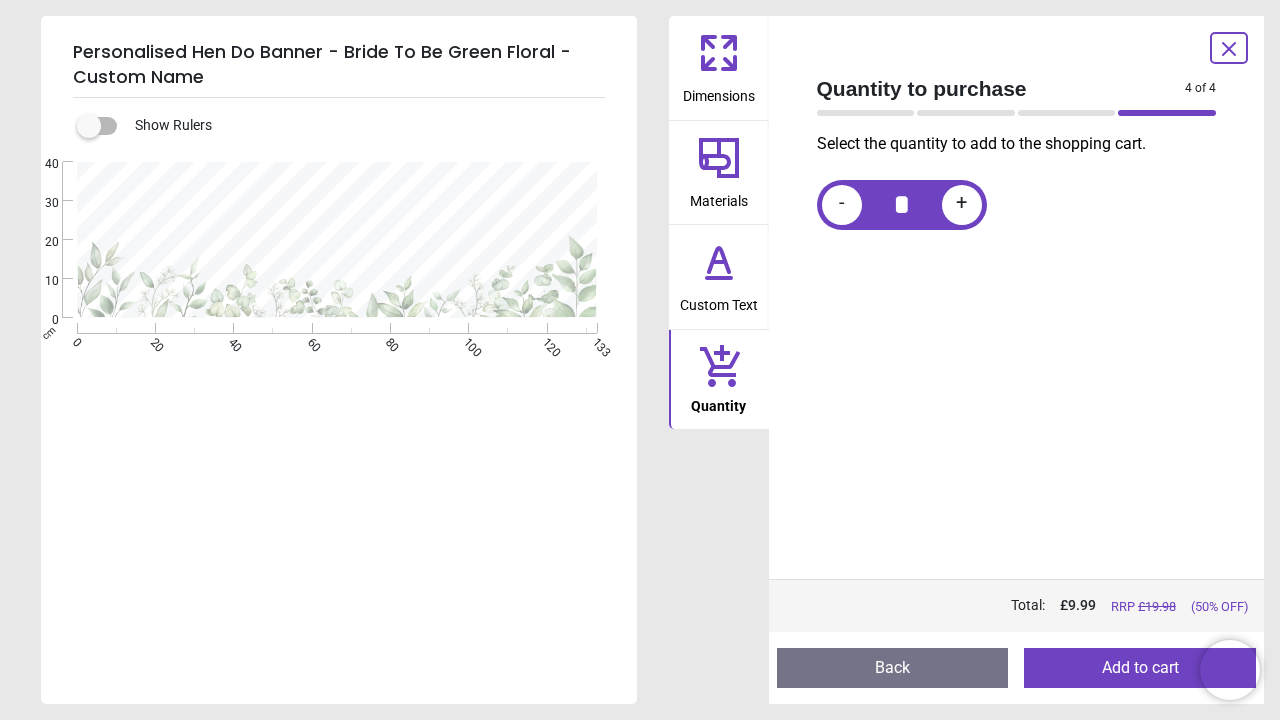 click on "Add to cart" at bounding box center (1140, 668) 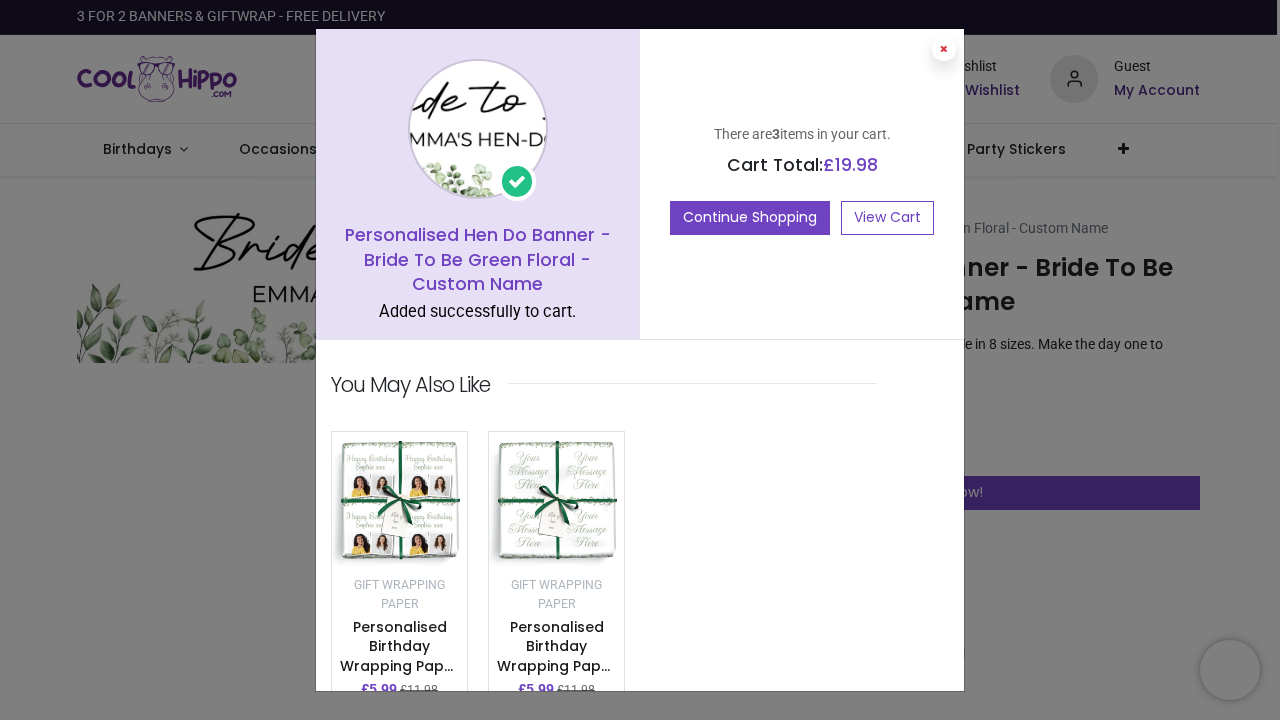 click at bounding box center [944, 49] 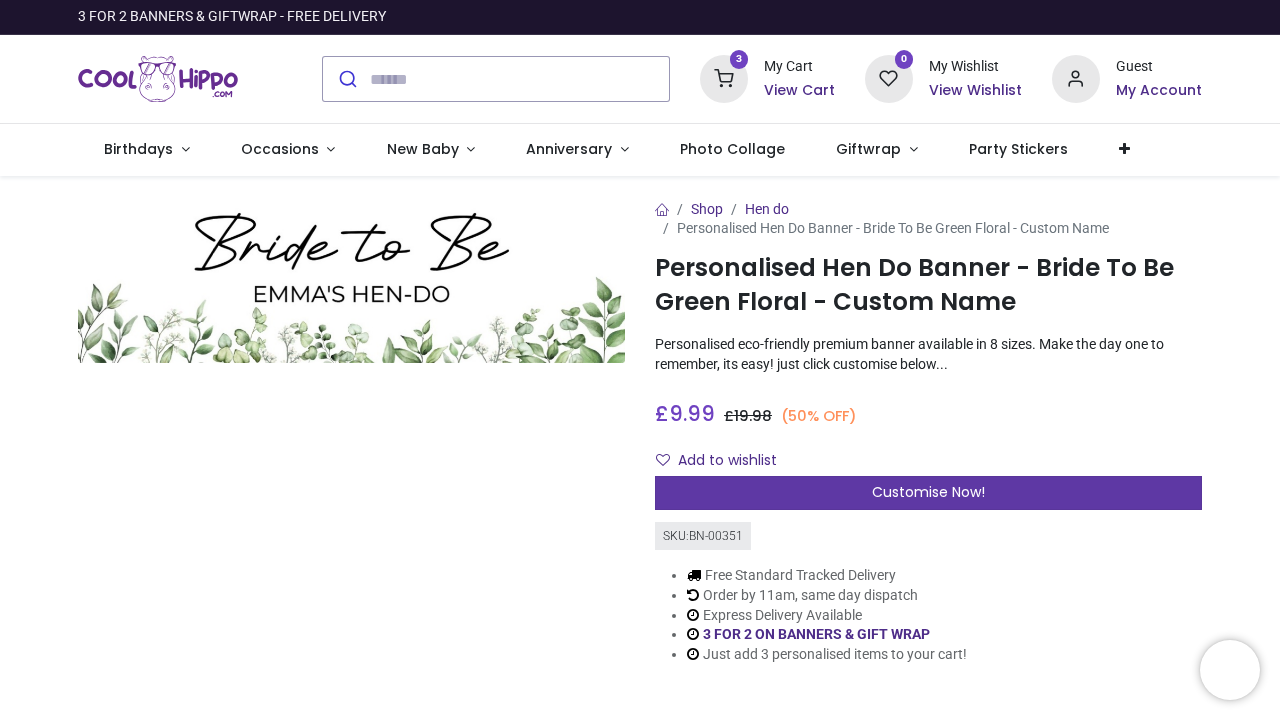 click on "Customise Now!" at bounding box center (928, 493) 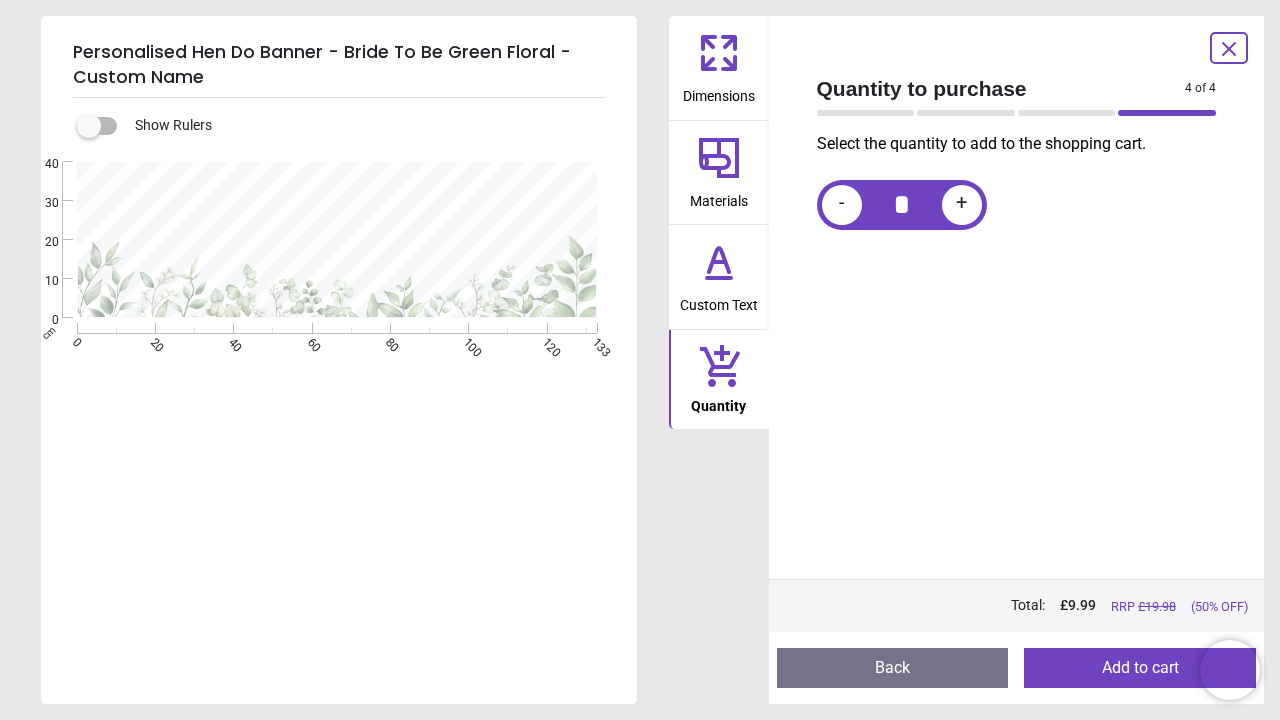 click 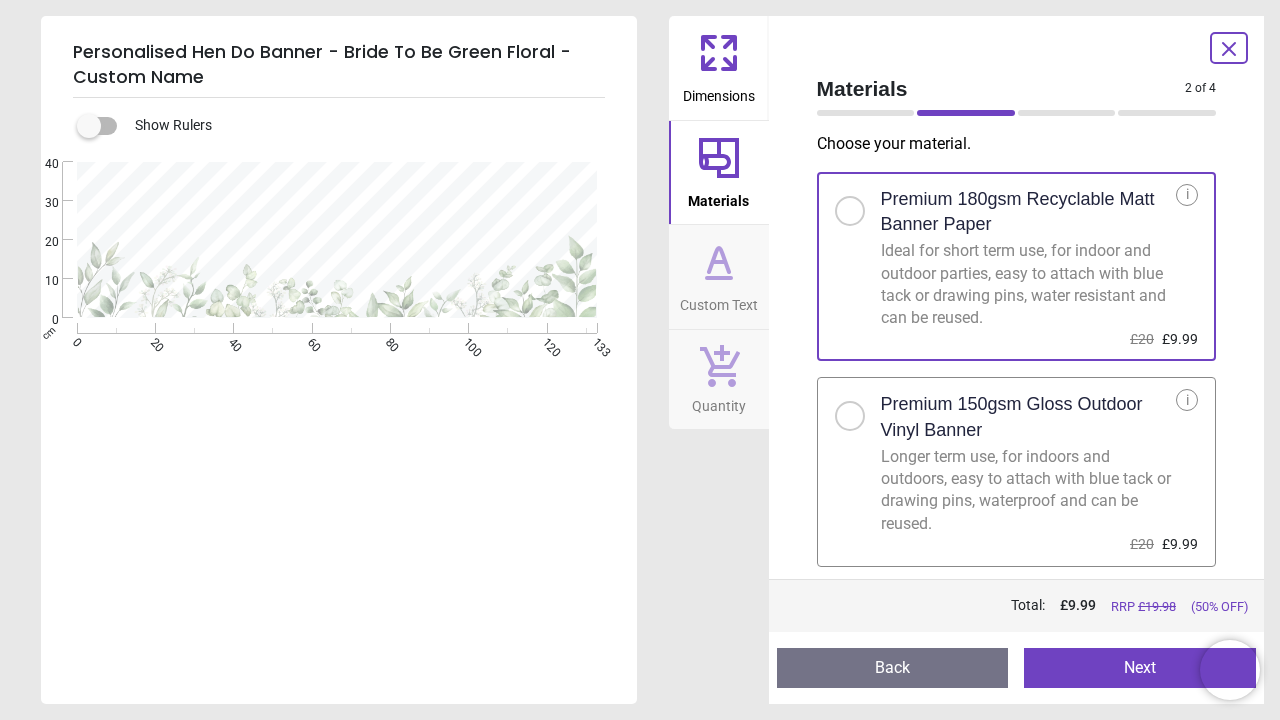 click 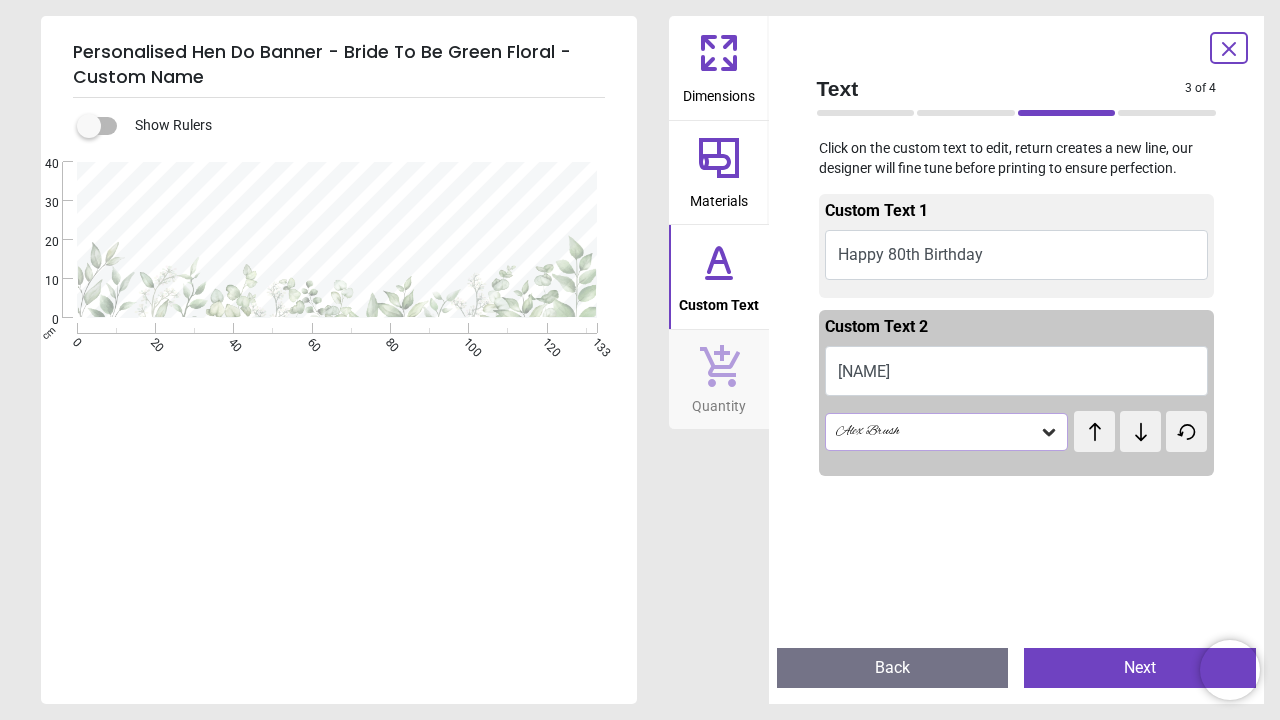 click on "Happy 80th Birthday" at bounding box center (1017, 255) 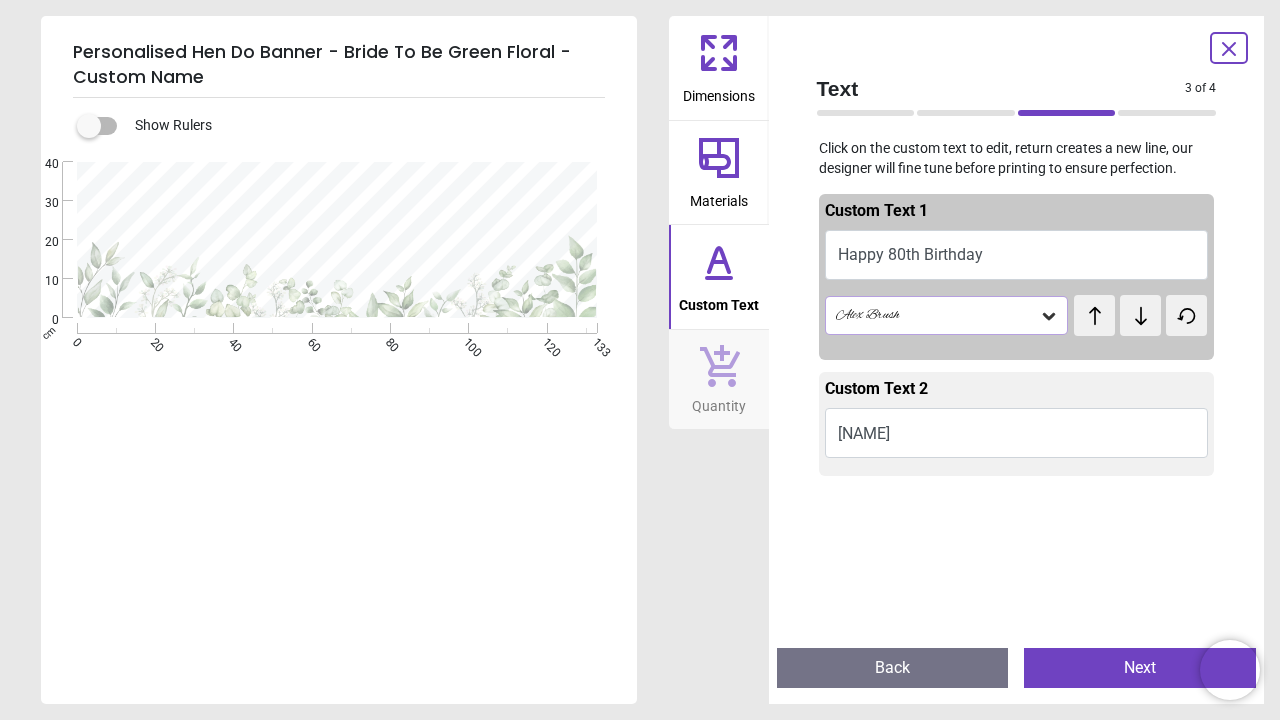 click on "Richard" at bounding box center (1017, 433) 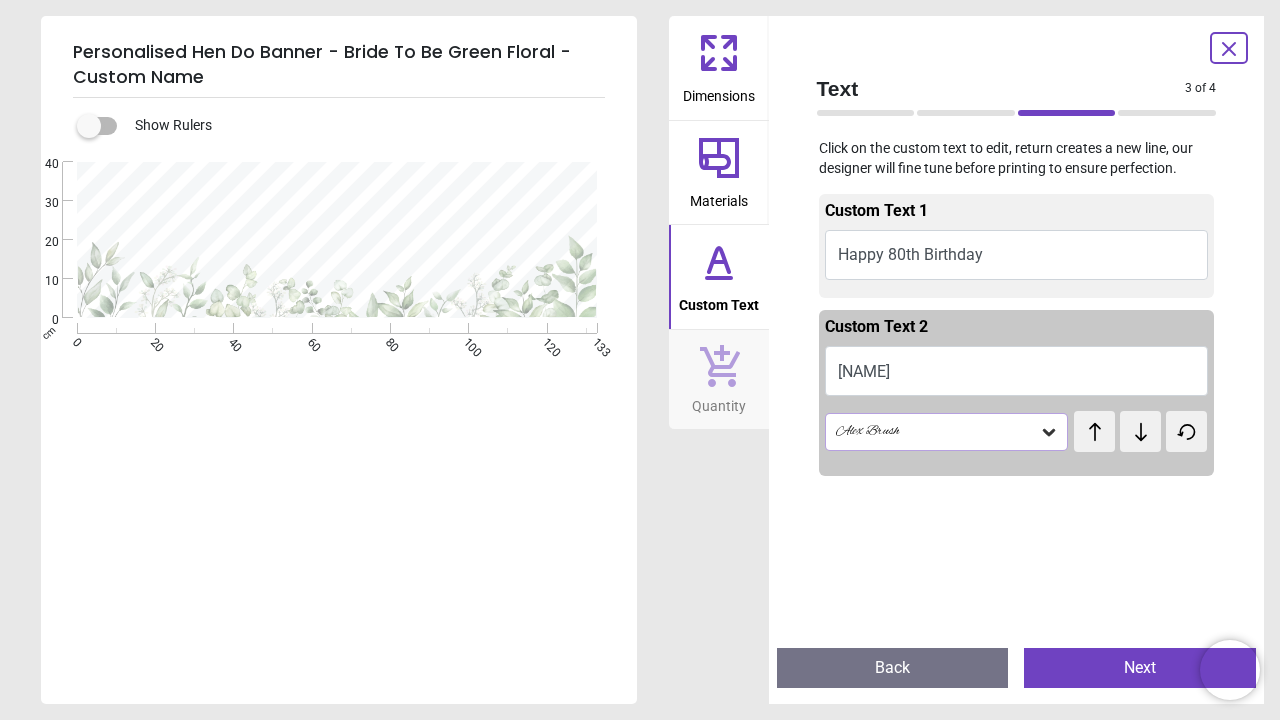 click 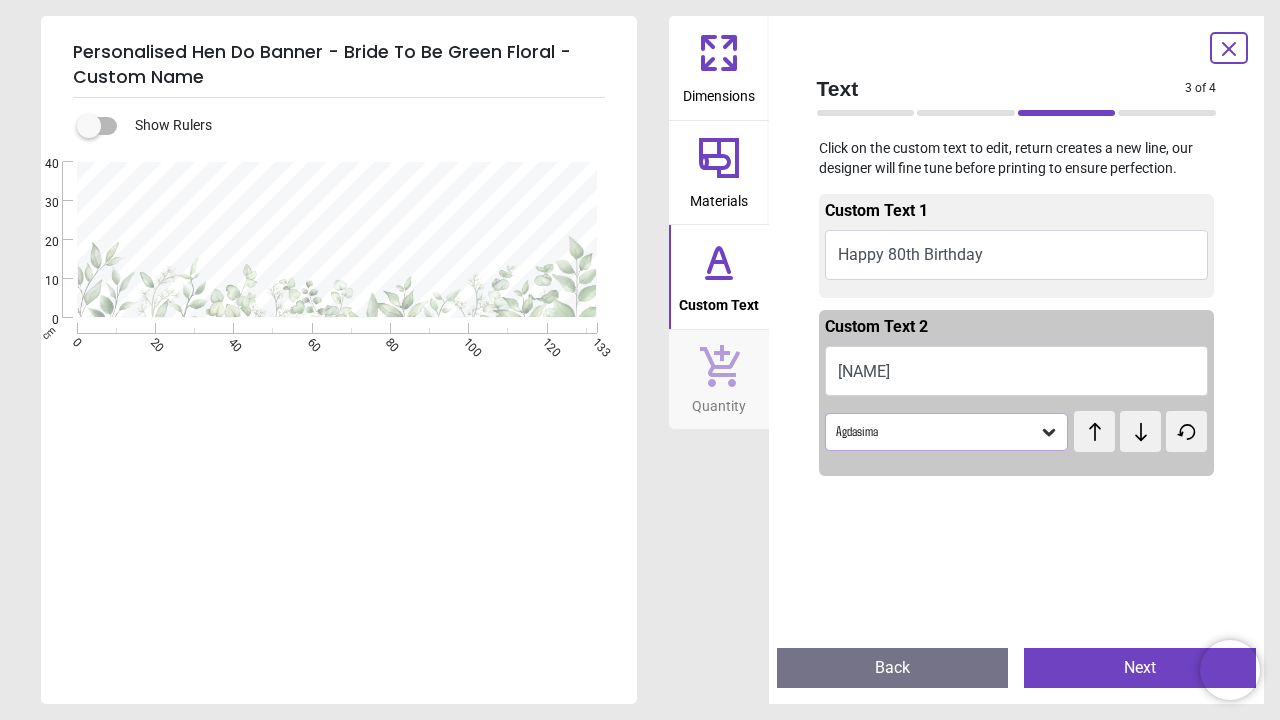 click 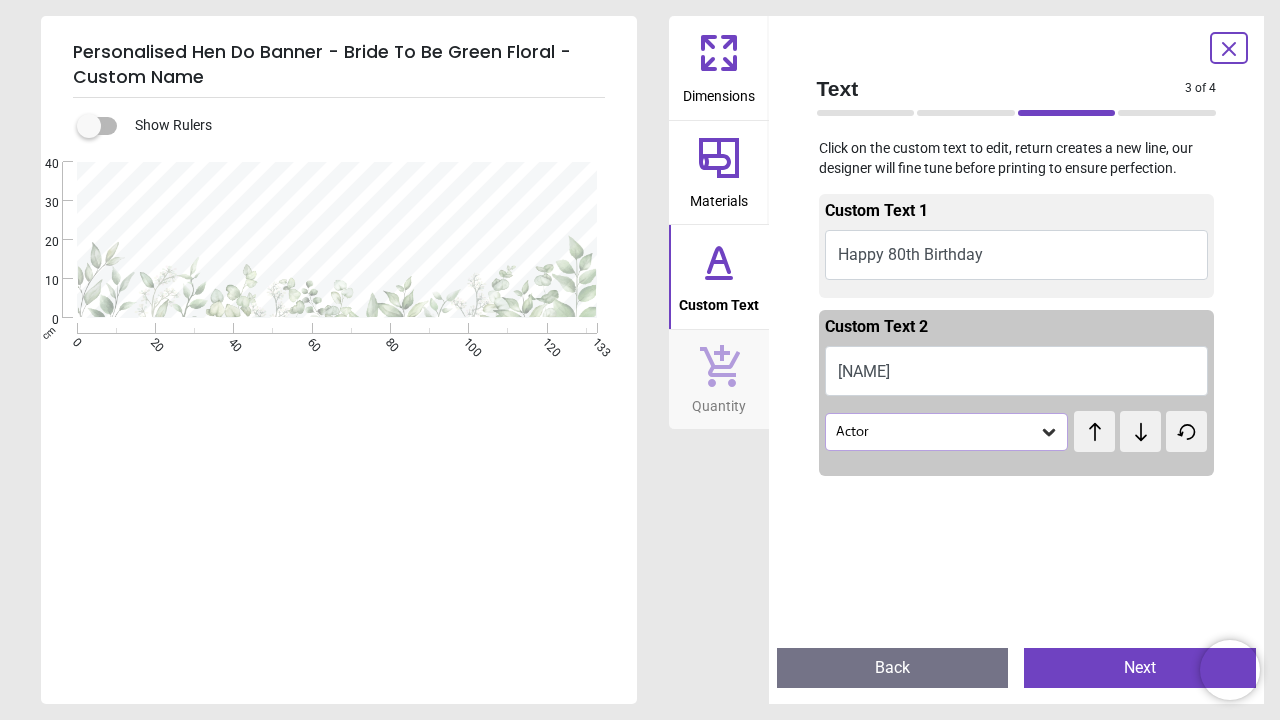 click 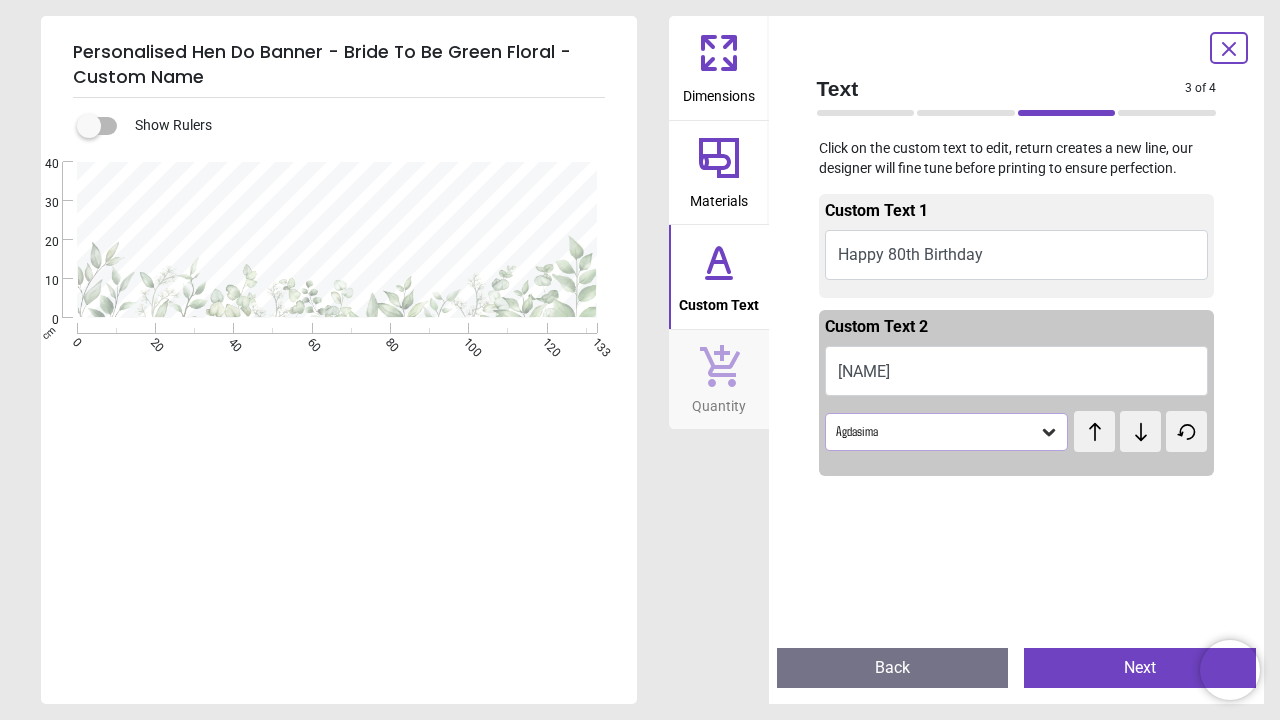 click 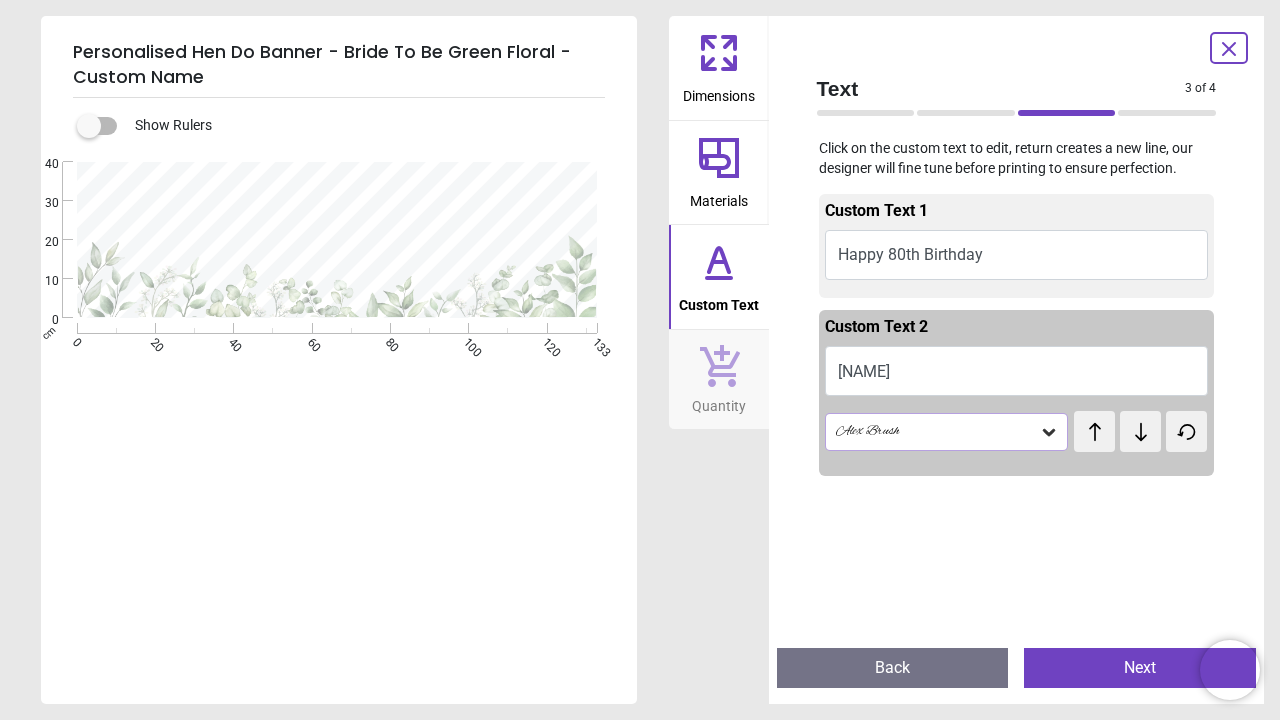 click on "Happy 80th Birthday" at bounding box center (1017, 255) 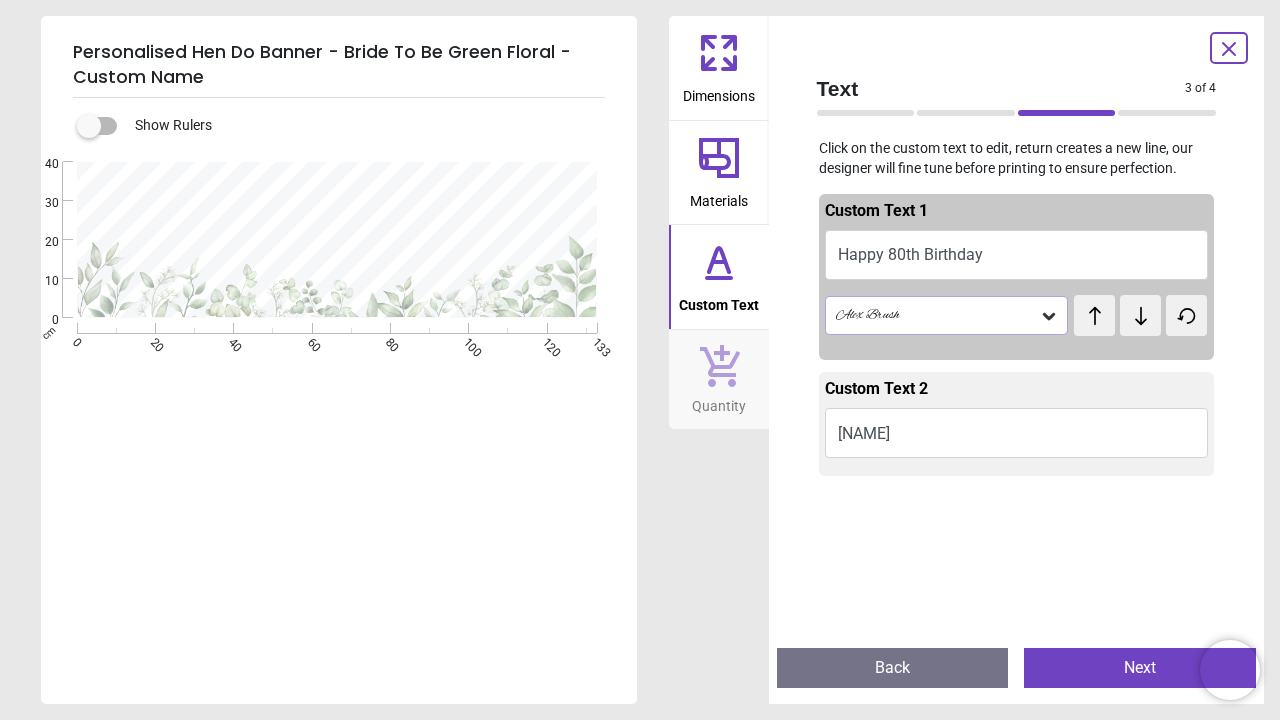 click on "Happy 80th Birthday" at bounding box center (1017, 255) 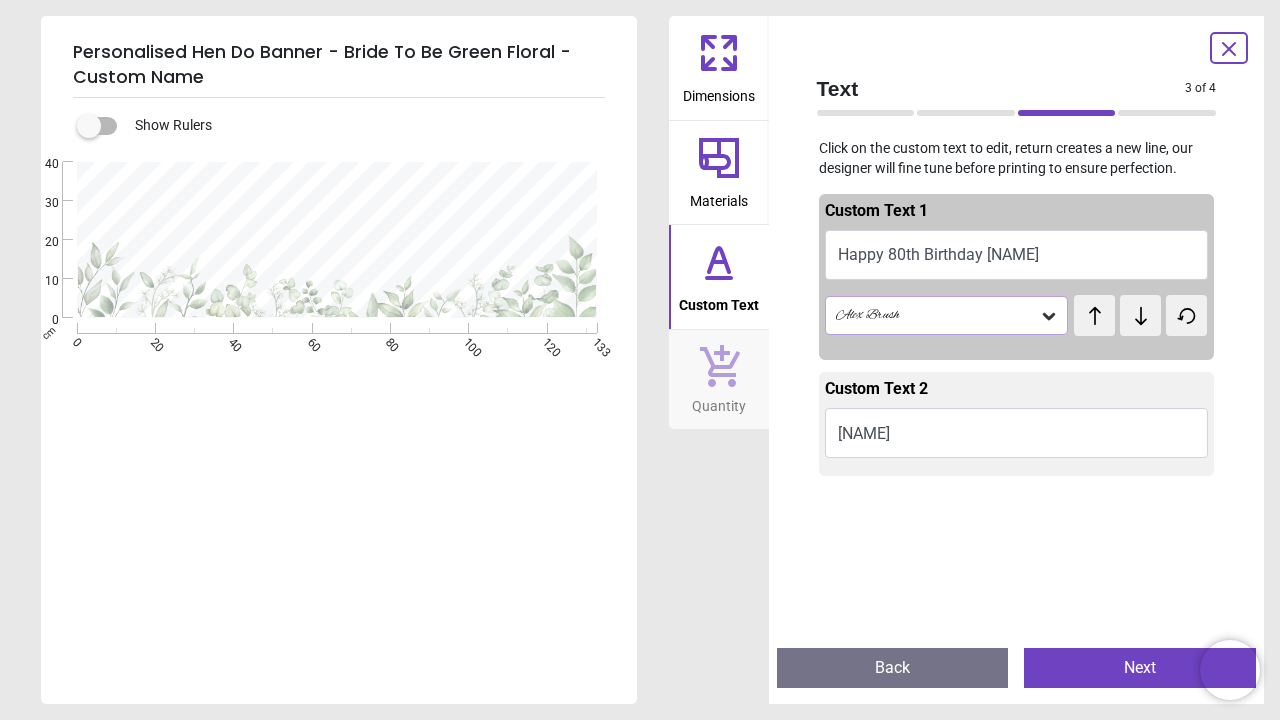 scroll, scrollTop: 0, scrollLeft: 0, axis: both 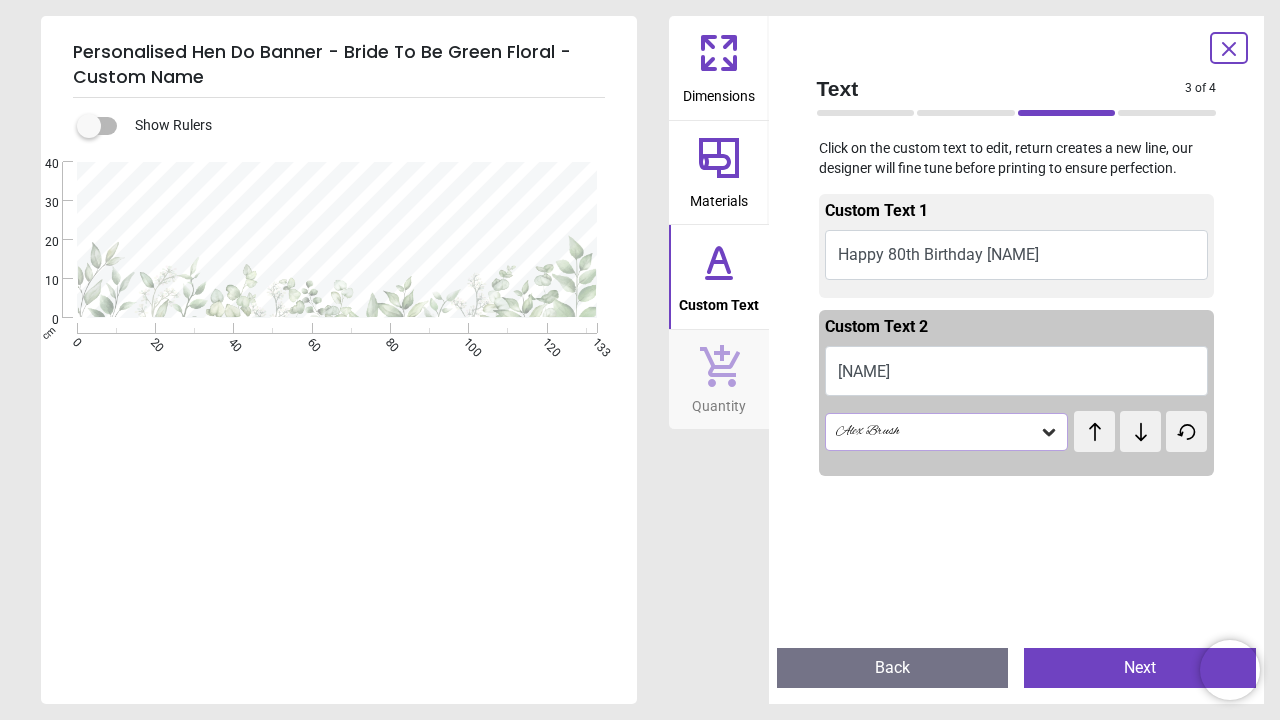 click on "Richard" at bounding box center (1017, 371) 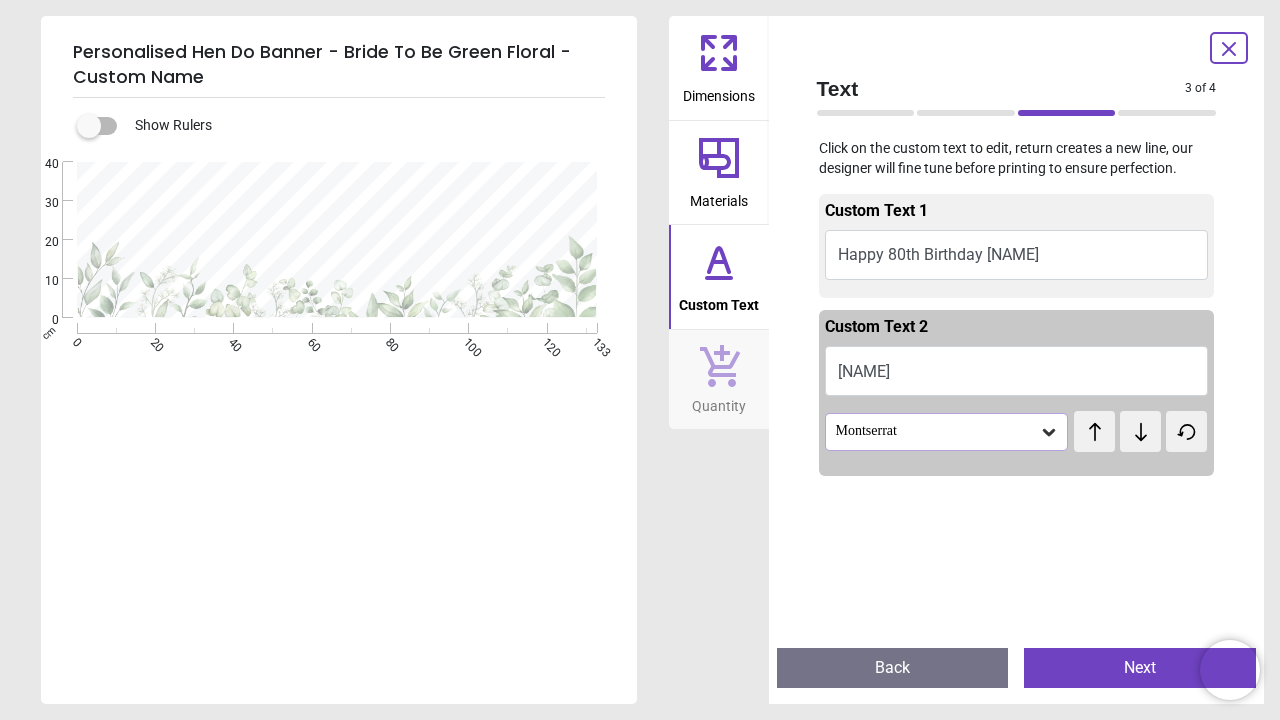 click 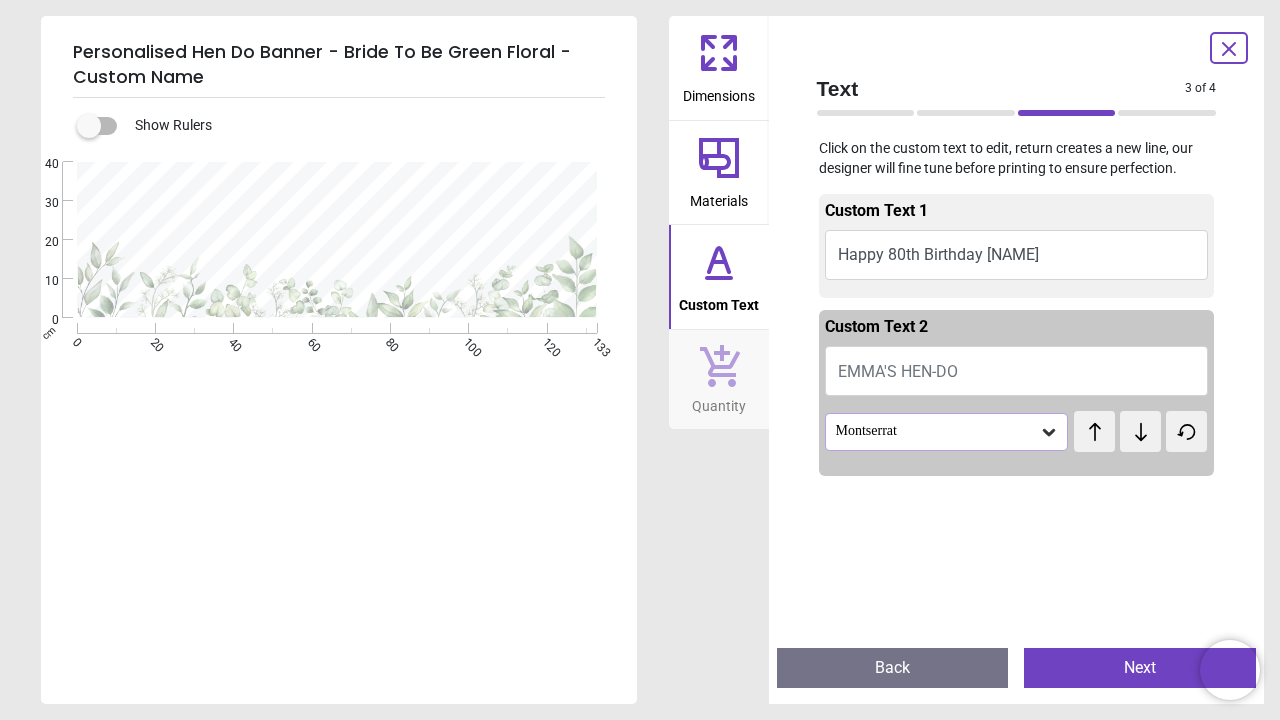 click on "**********" at bounding box center [337, 522] 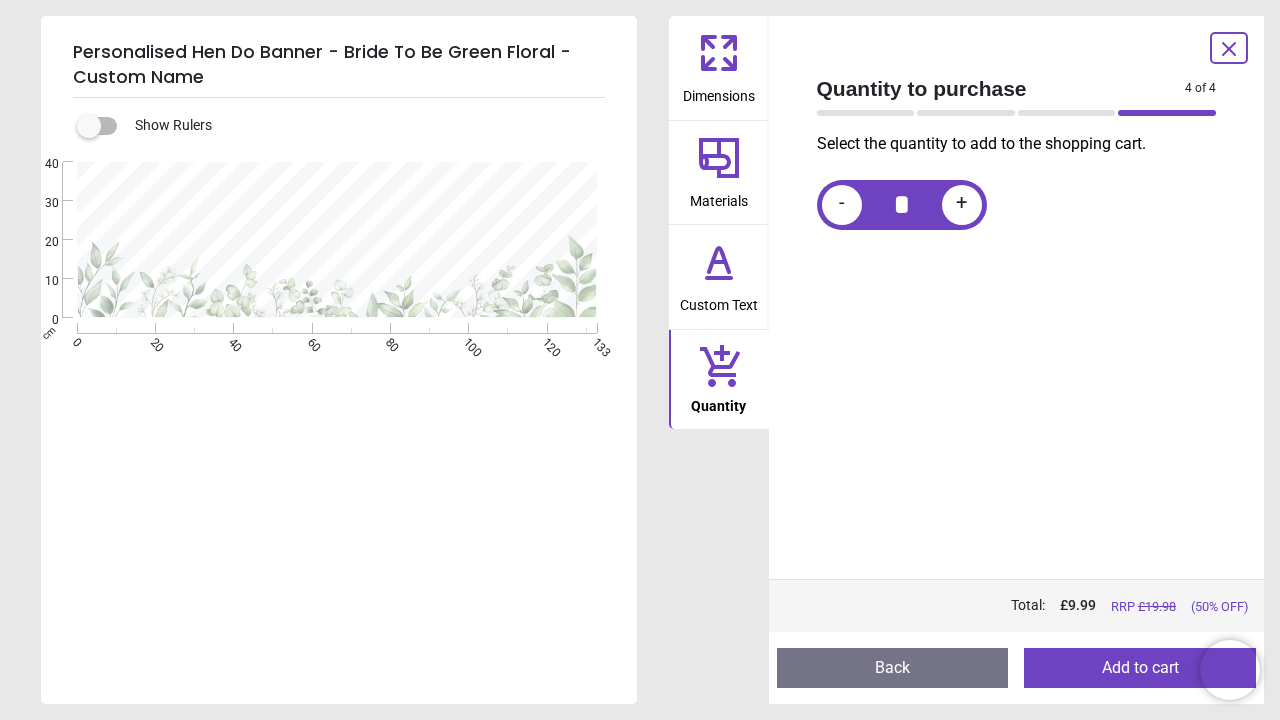 click on "Custom Text" at bounding box center (719, 301) 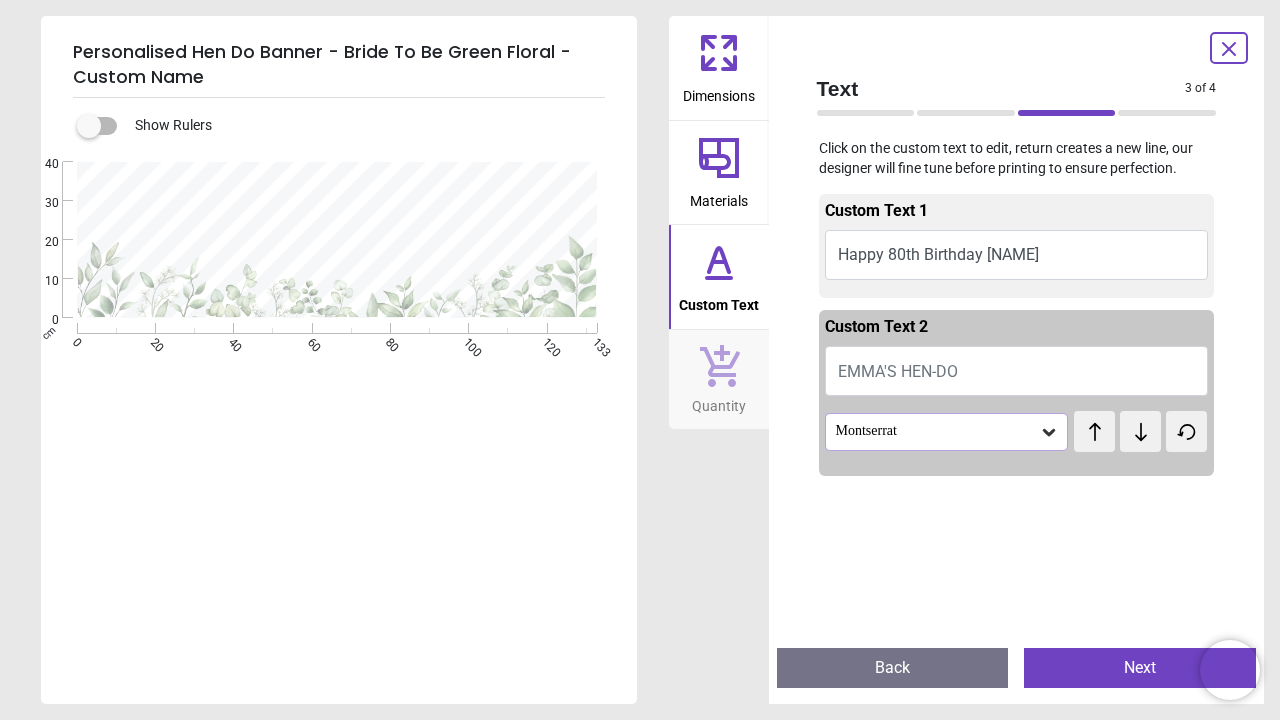 click on "EMMA'S HEN-DO" at bounding box center (1017, 371) 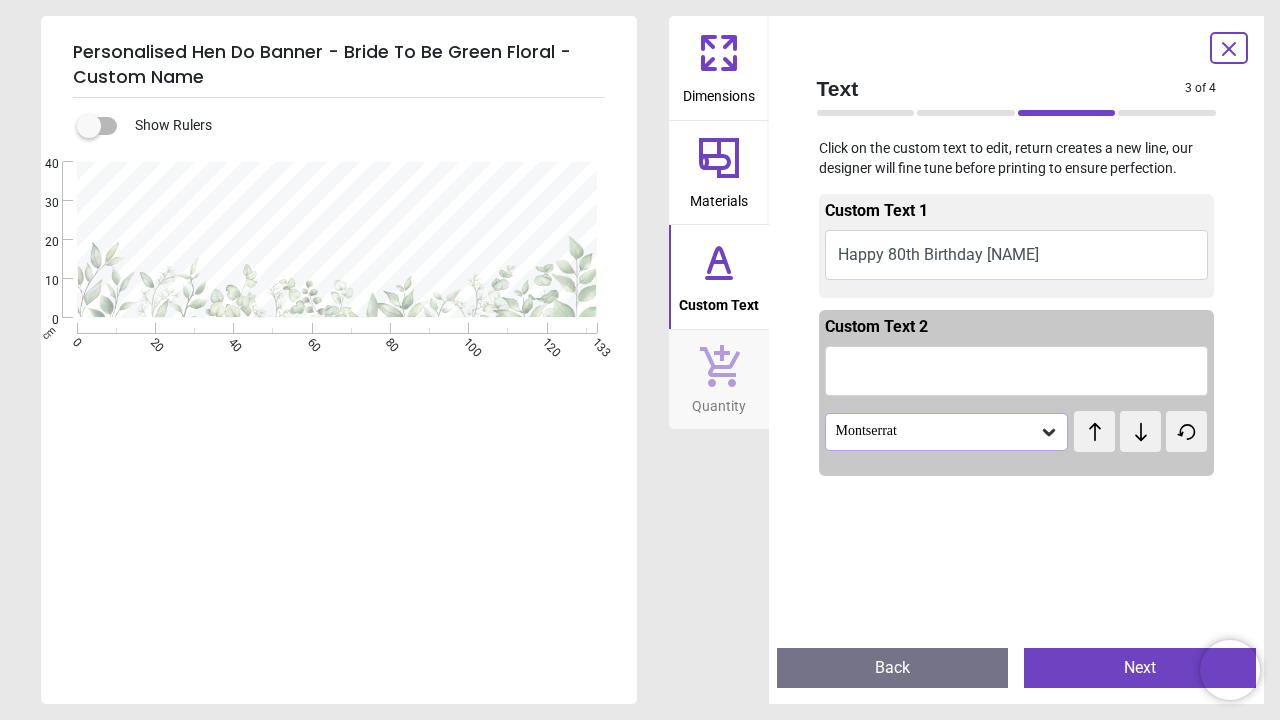 type 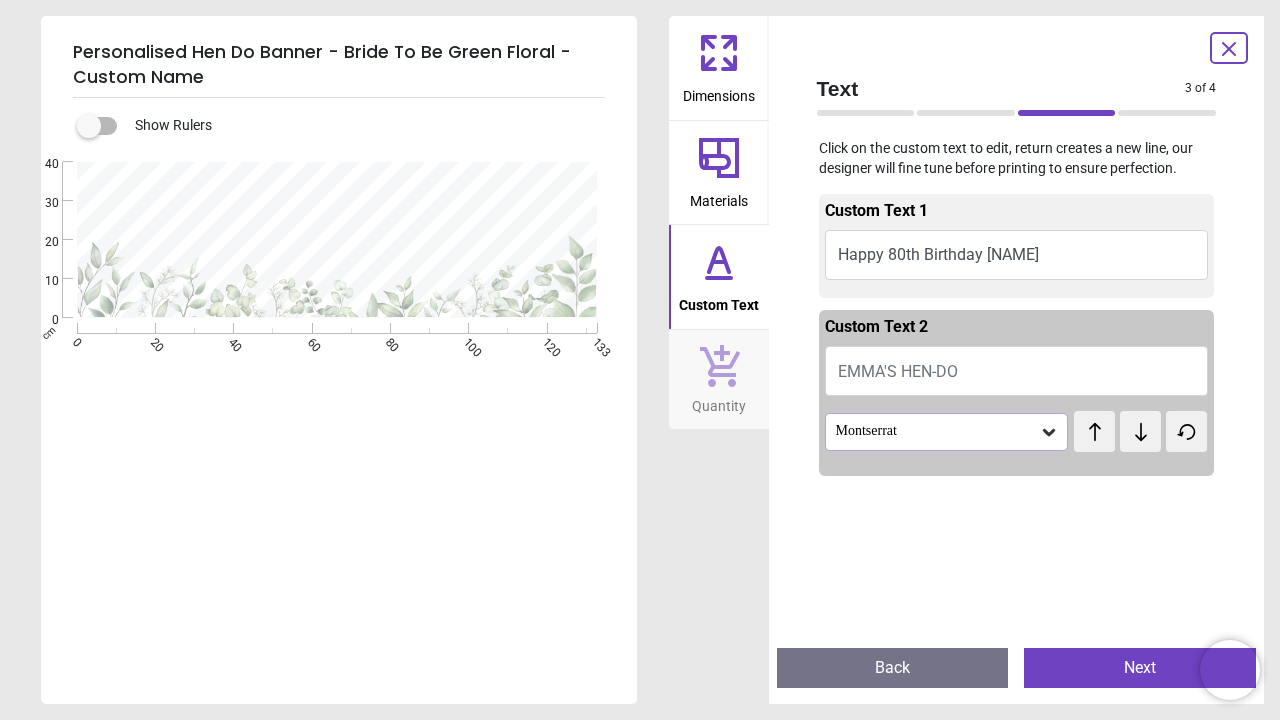 click at bounding box center (1017, 844) 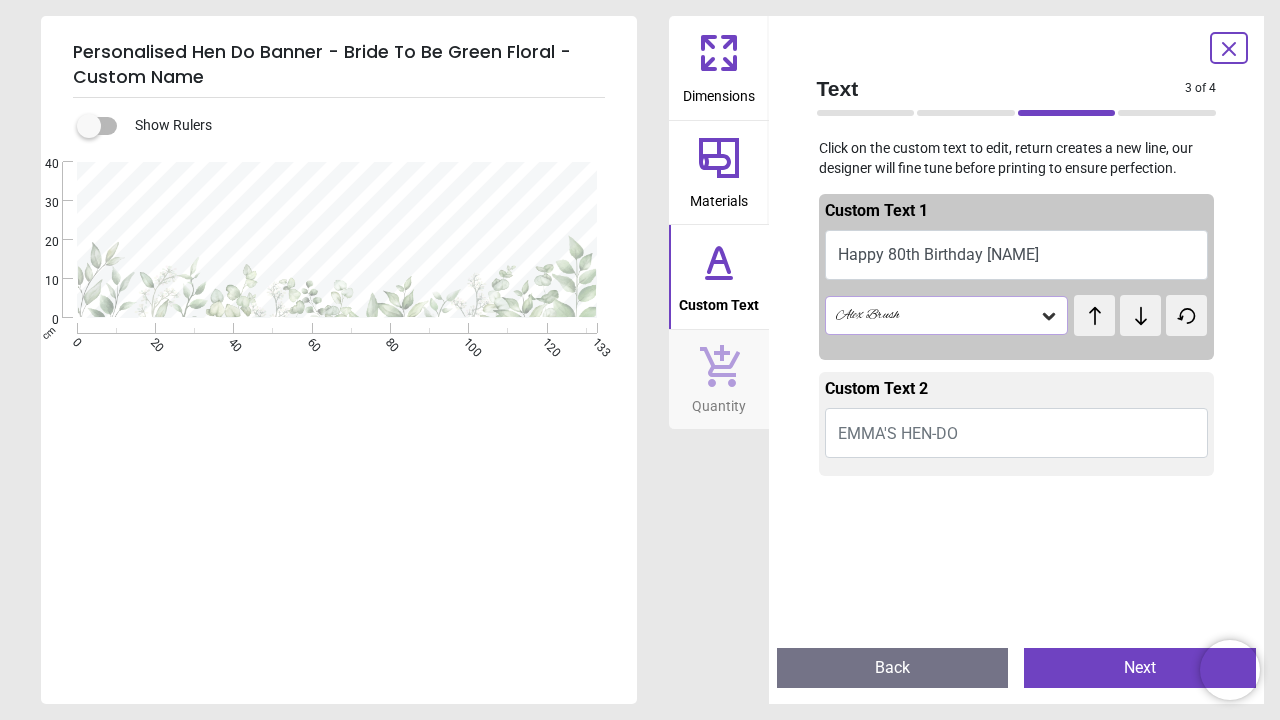 click on "Next" at bounding box center [1140, 668] 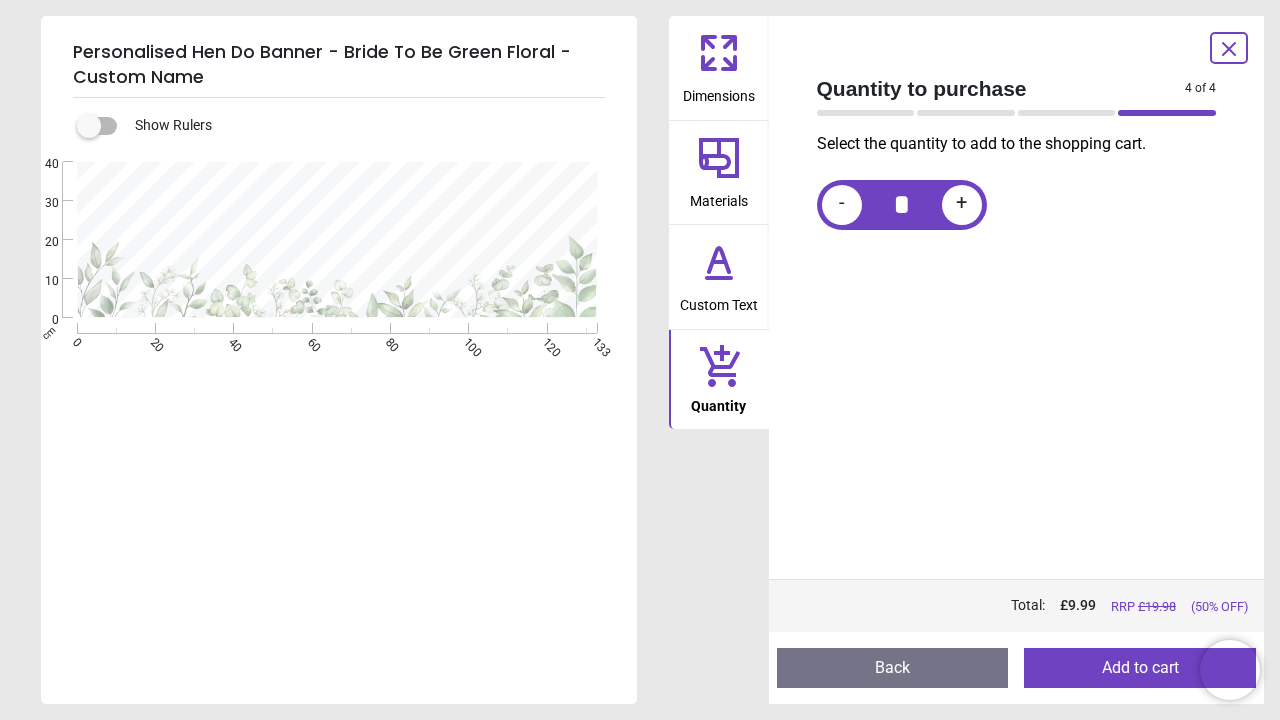 click on "Add to cart" at bounding box center (1140, 668) 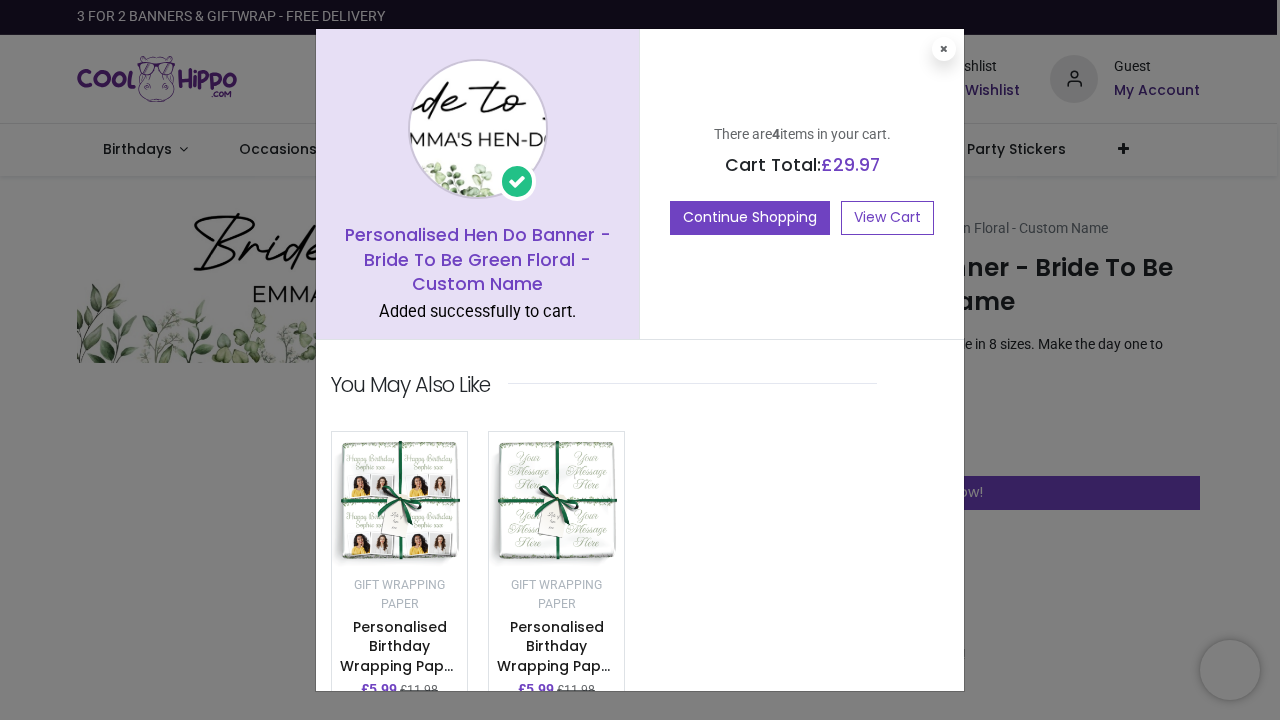 click on "Personalised Hen Do Banner - Bride To Be Green Floral - Custom Name
Added successfully to cart.
There are  4  items in your cart.
Cart Total:   £  29.97
Continue Shopping
View Cart
You may also like
£" at bounding box center (640, 360) 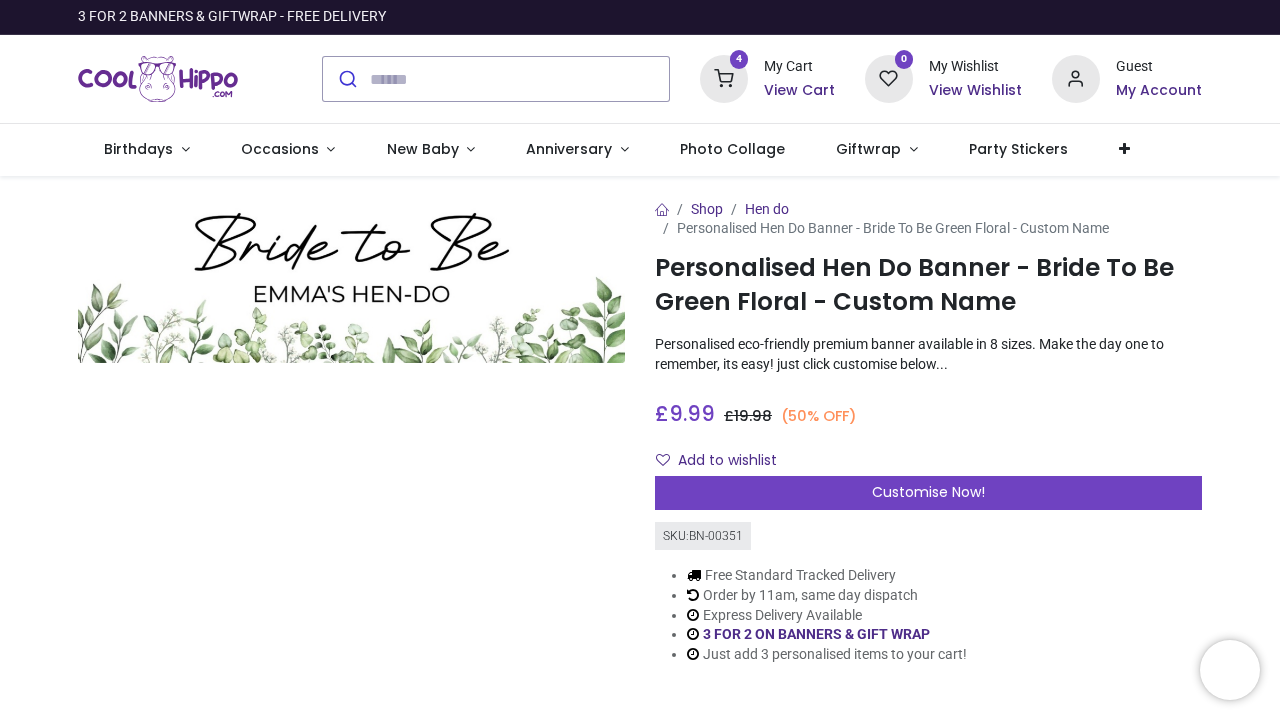 click on "4
My Cart
View Cart" at bounding box center (767, 79) 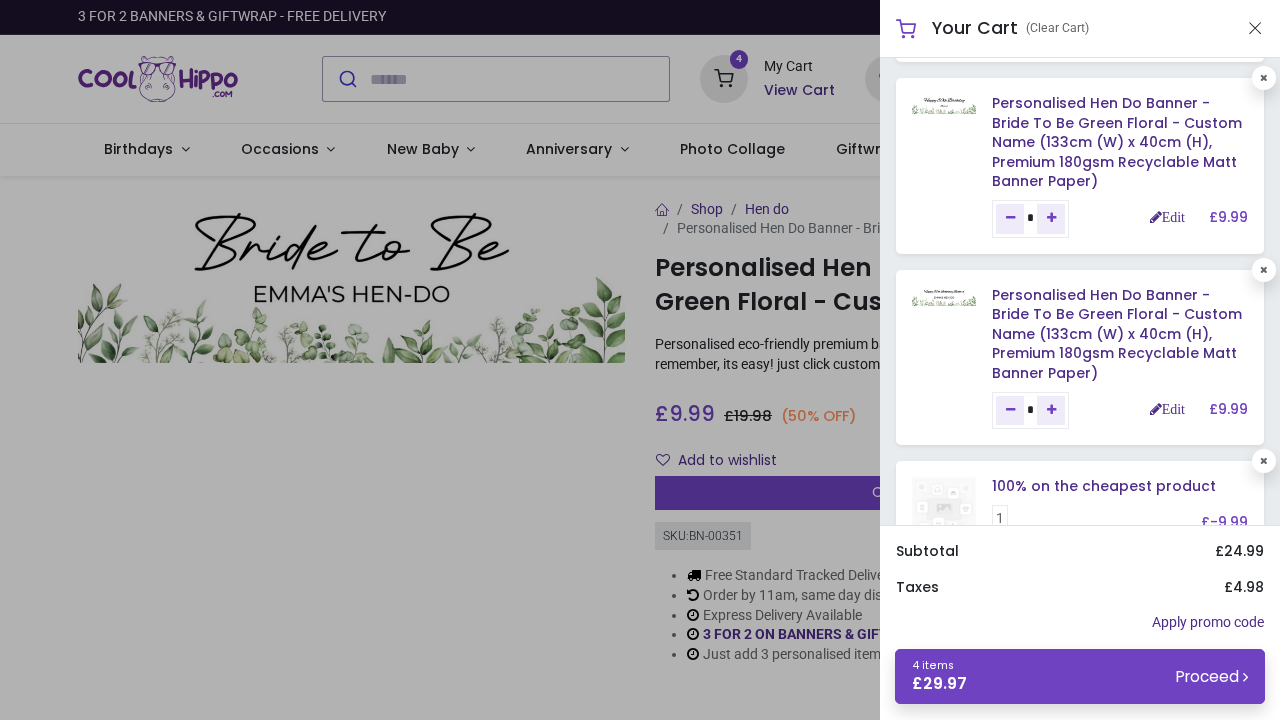 scroll, scrollTop: 330, scrollLeft: 0, axis: vertical 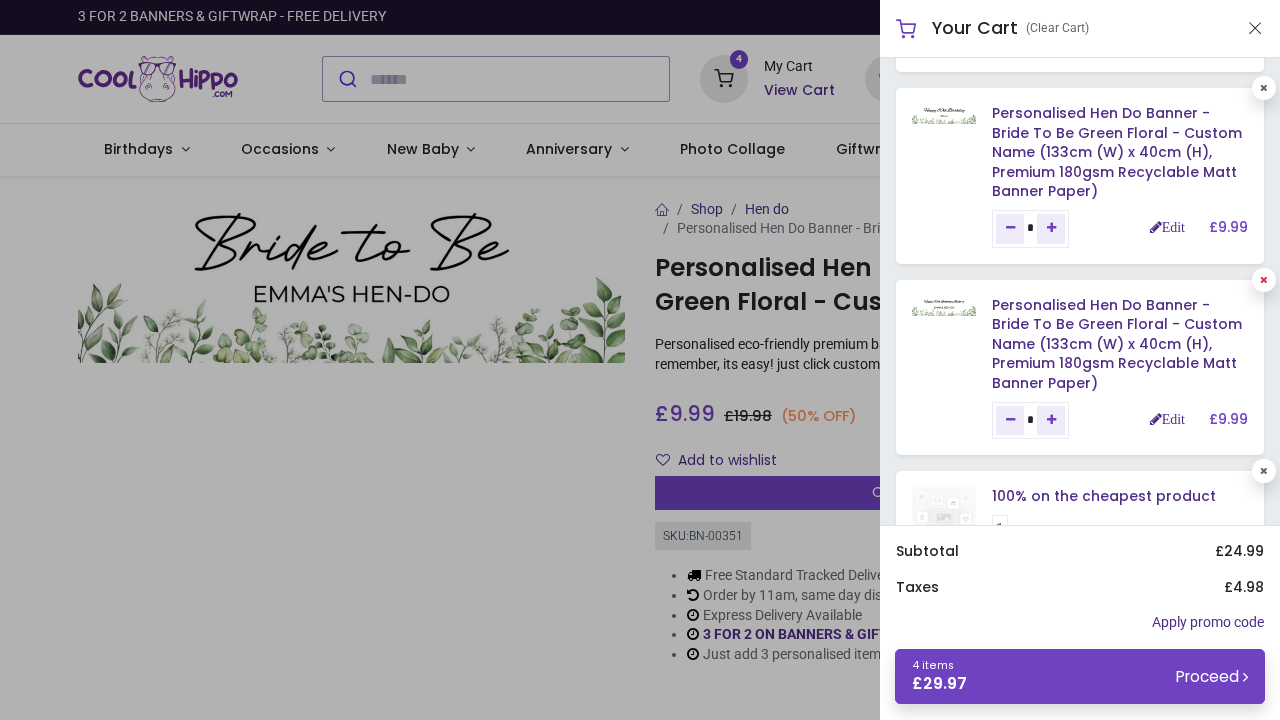 click at bounding box center [1264, 280] 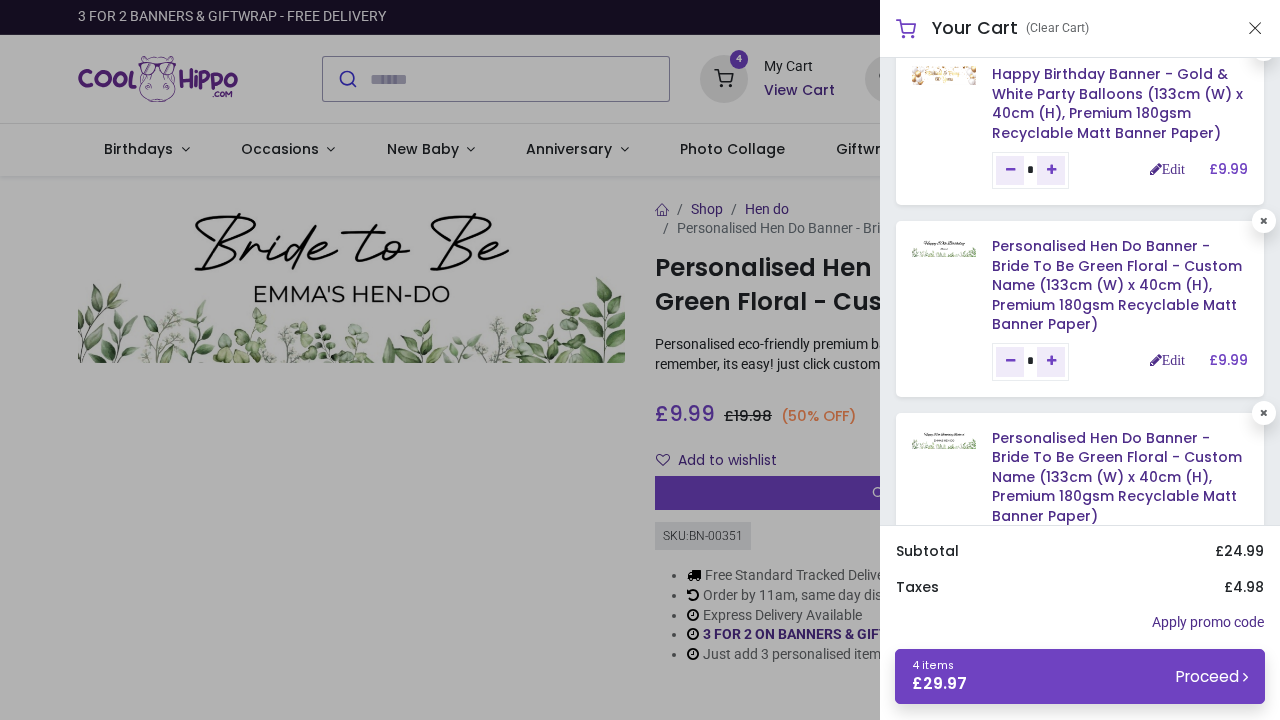 scroll, scrollTop: 188, scrollLeft: 0, axis: vertical 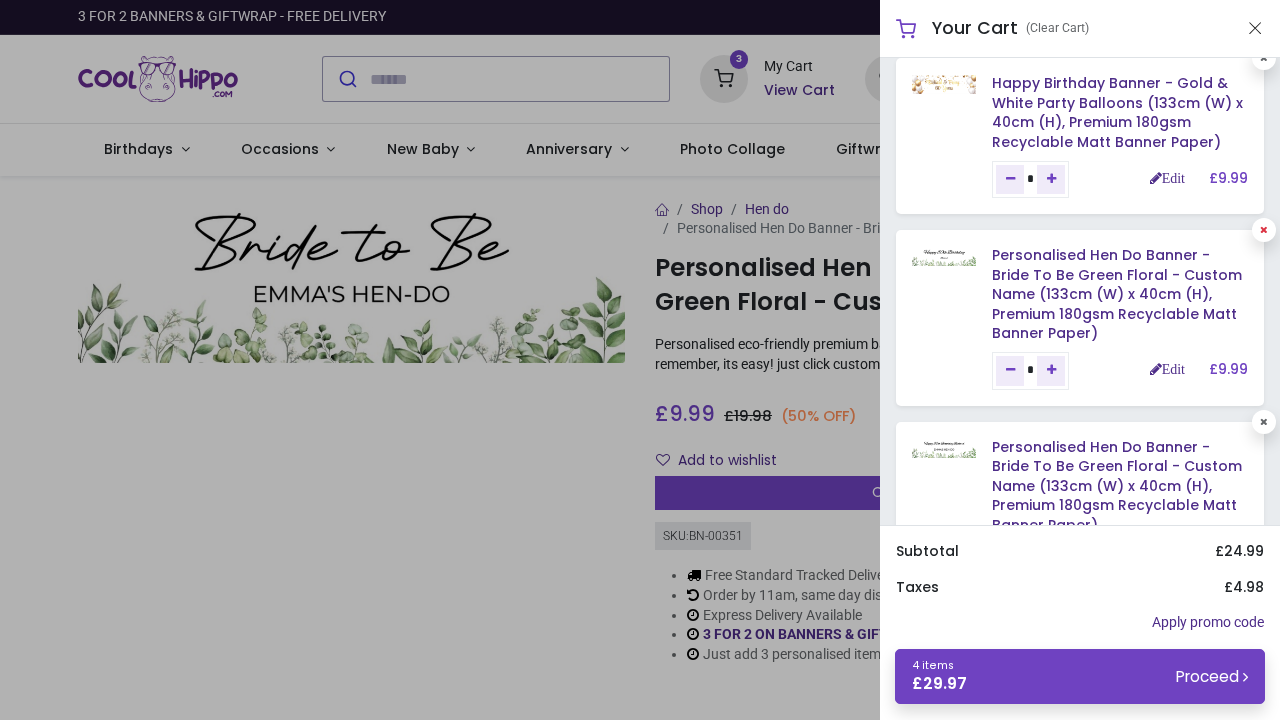 click at bounding box center (1264, 230) 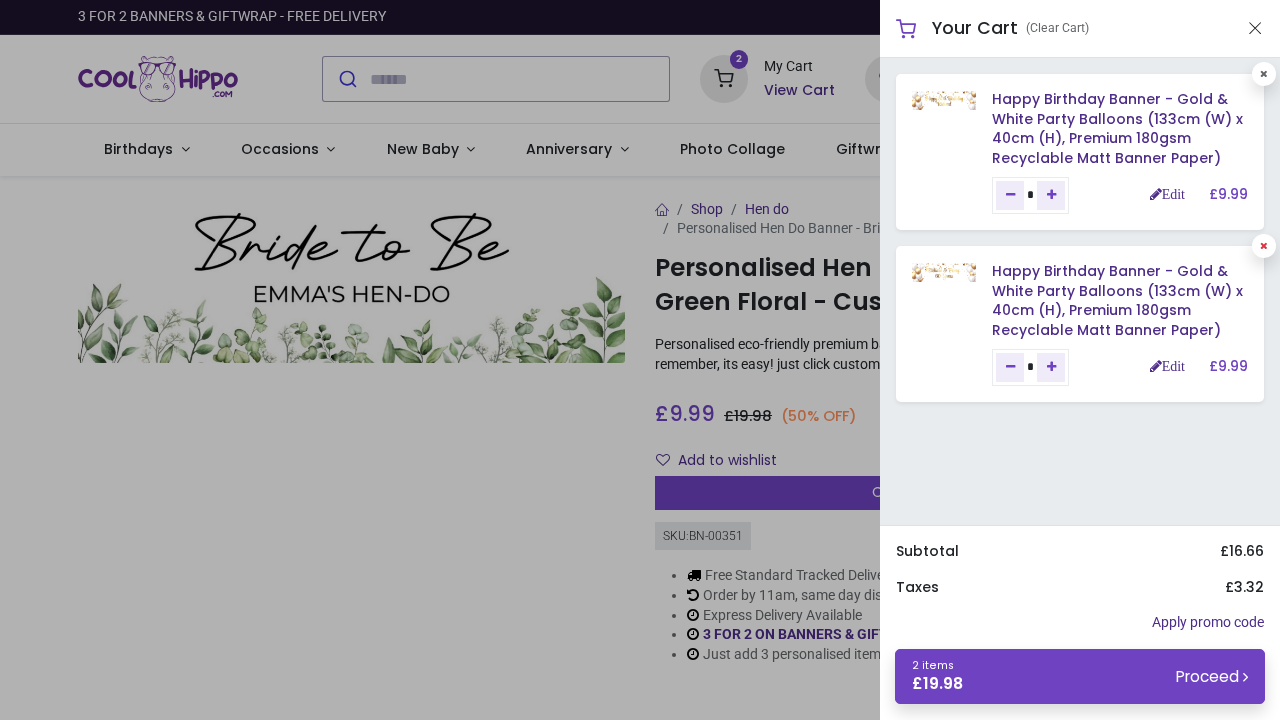 click at bounding box center (1264, 246) 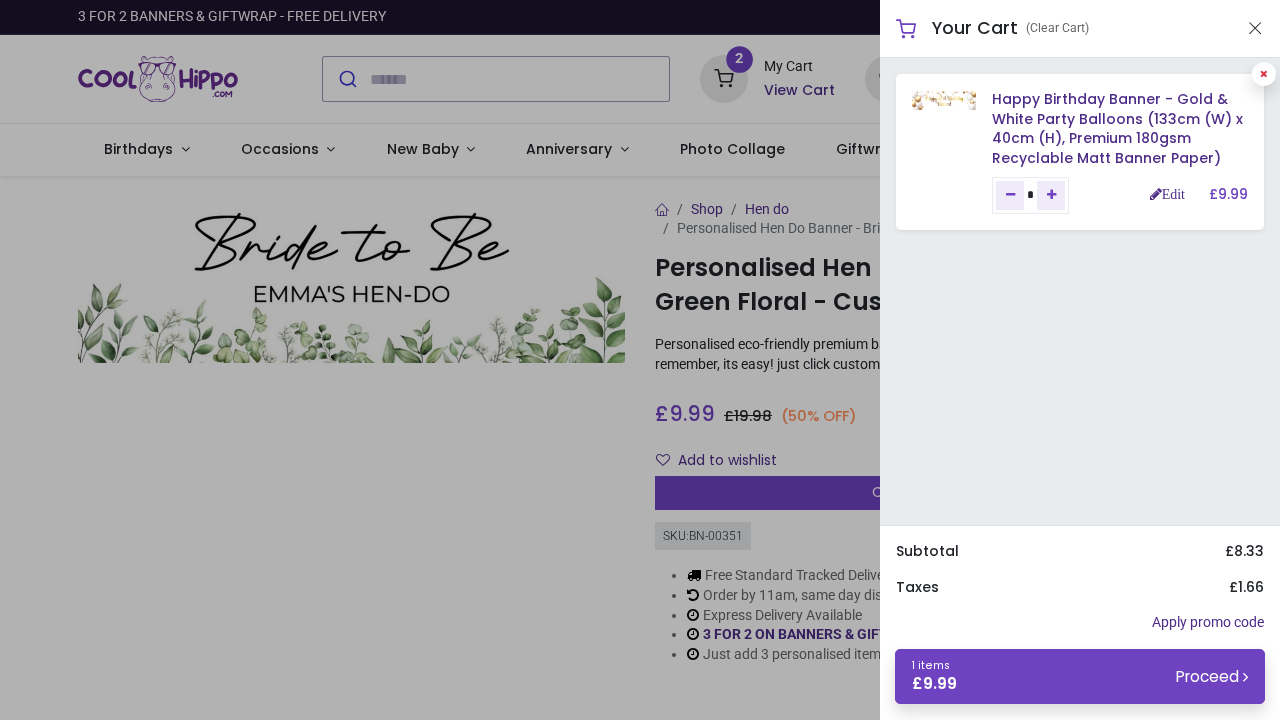 click at bounding box center (1264, 74) 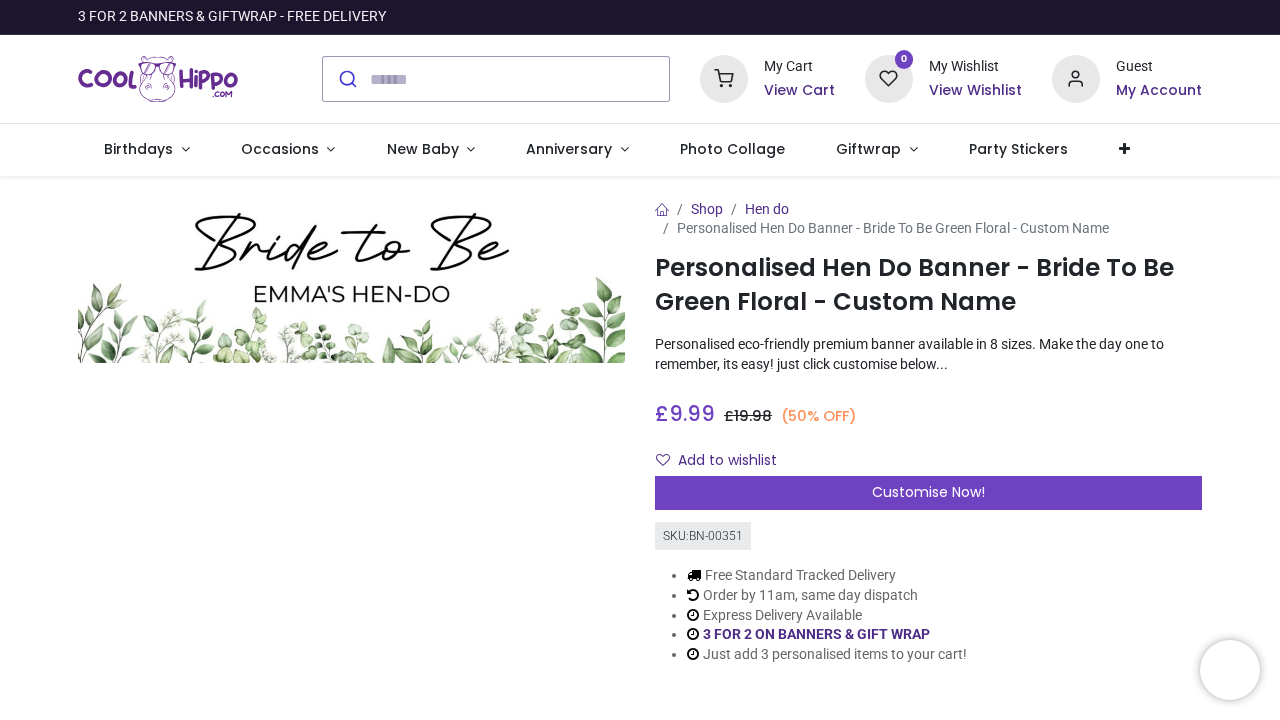 click at bounding box center [640, 360] 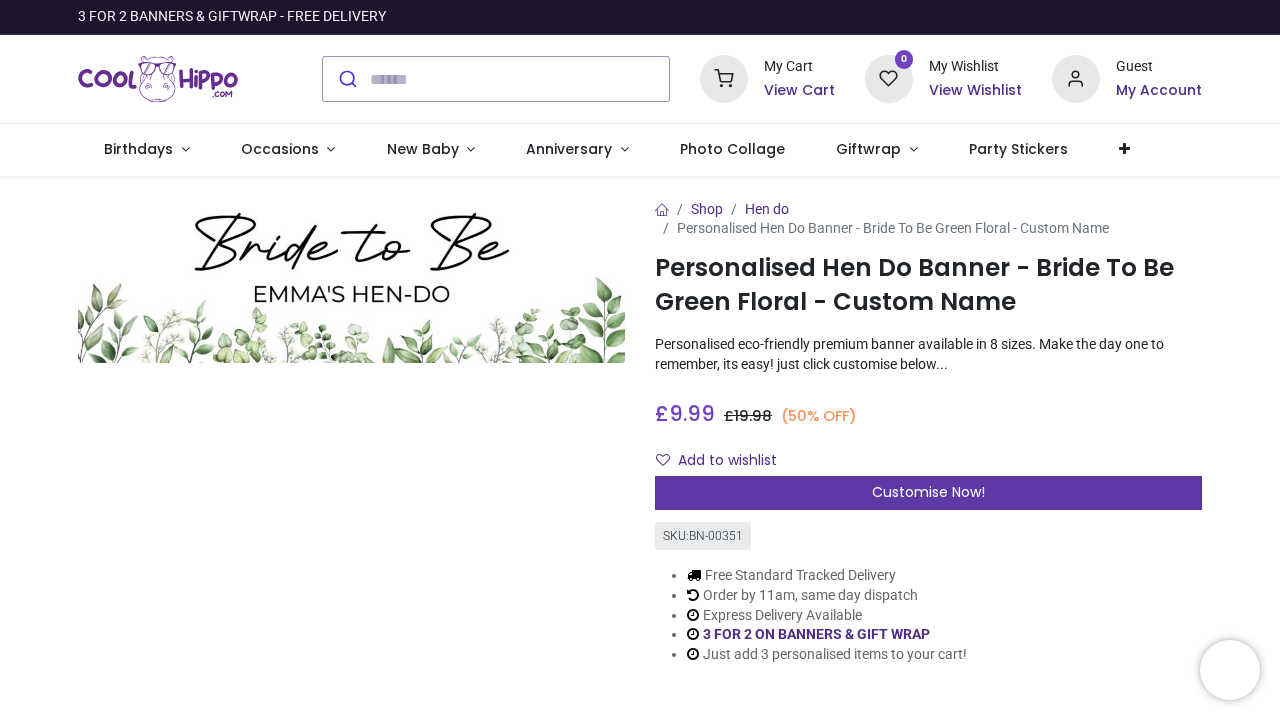 click on "Customise Now!" at bounding box center (928, 493) 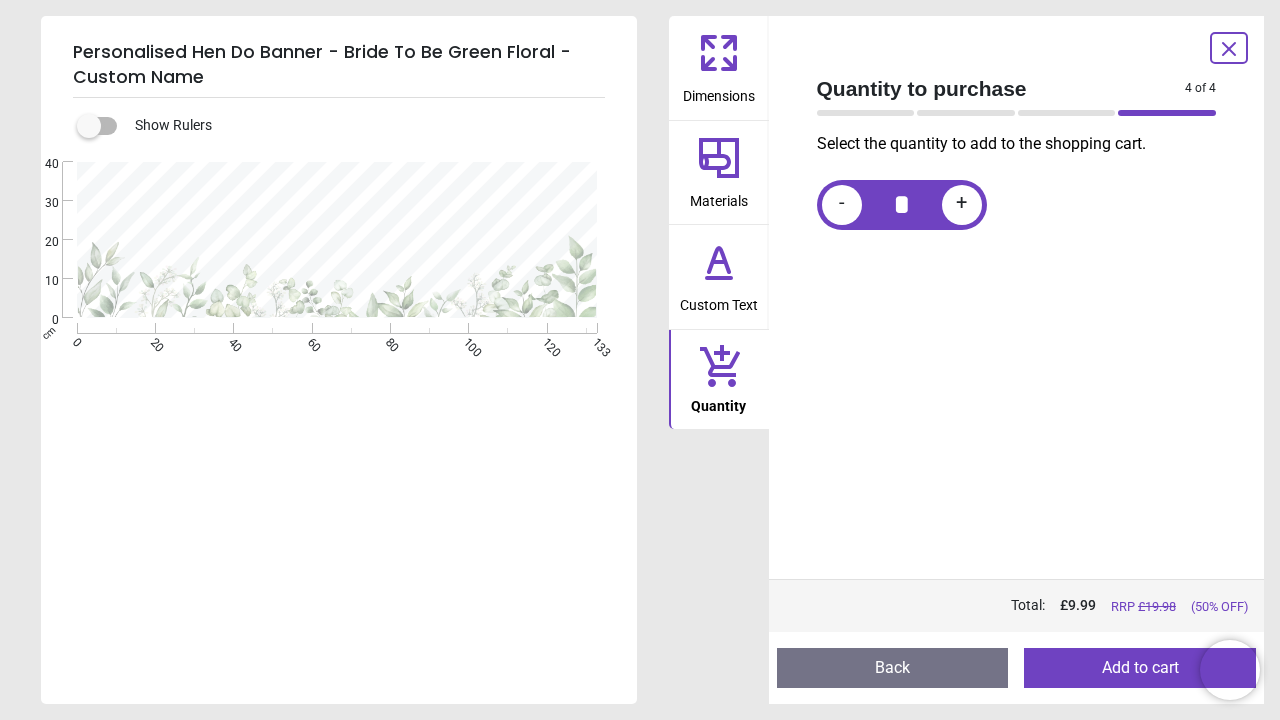 click 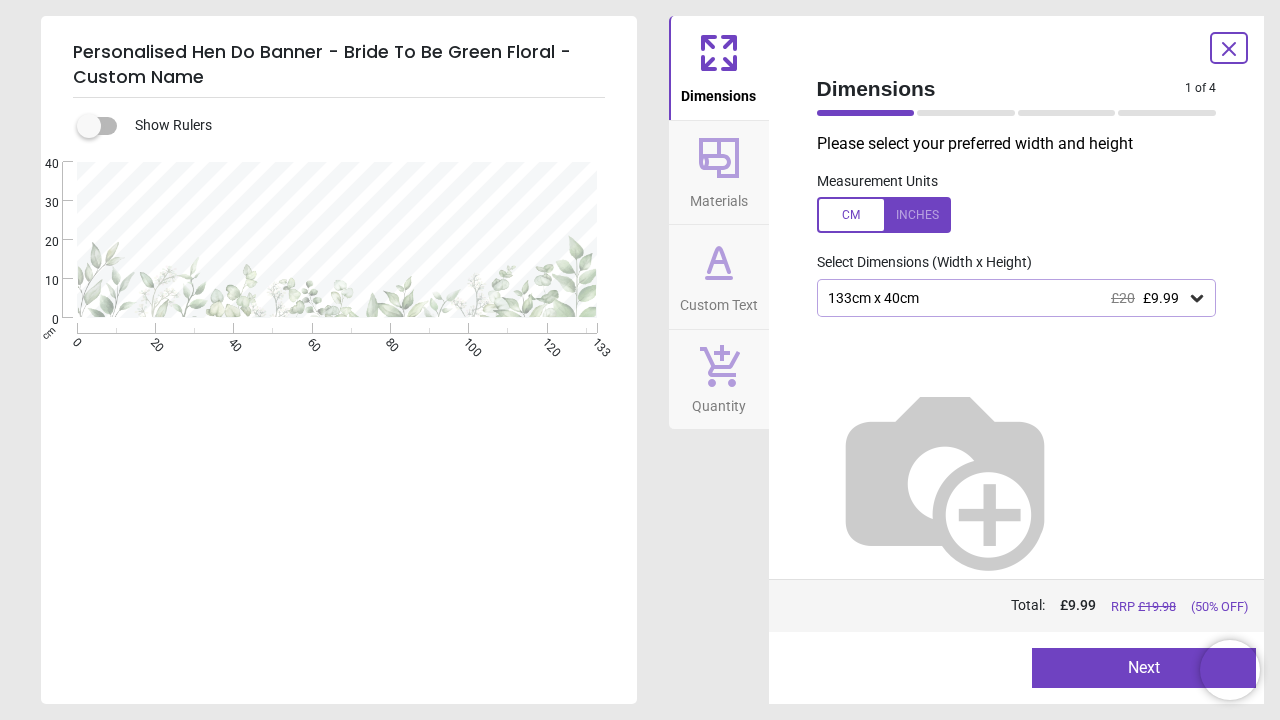 click 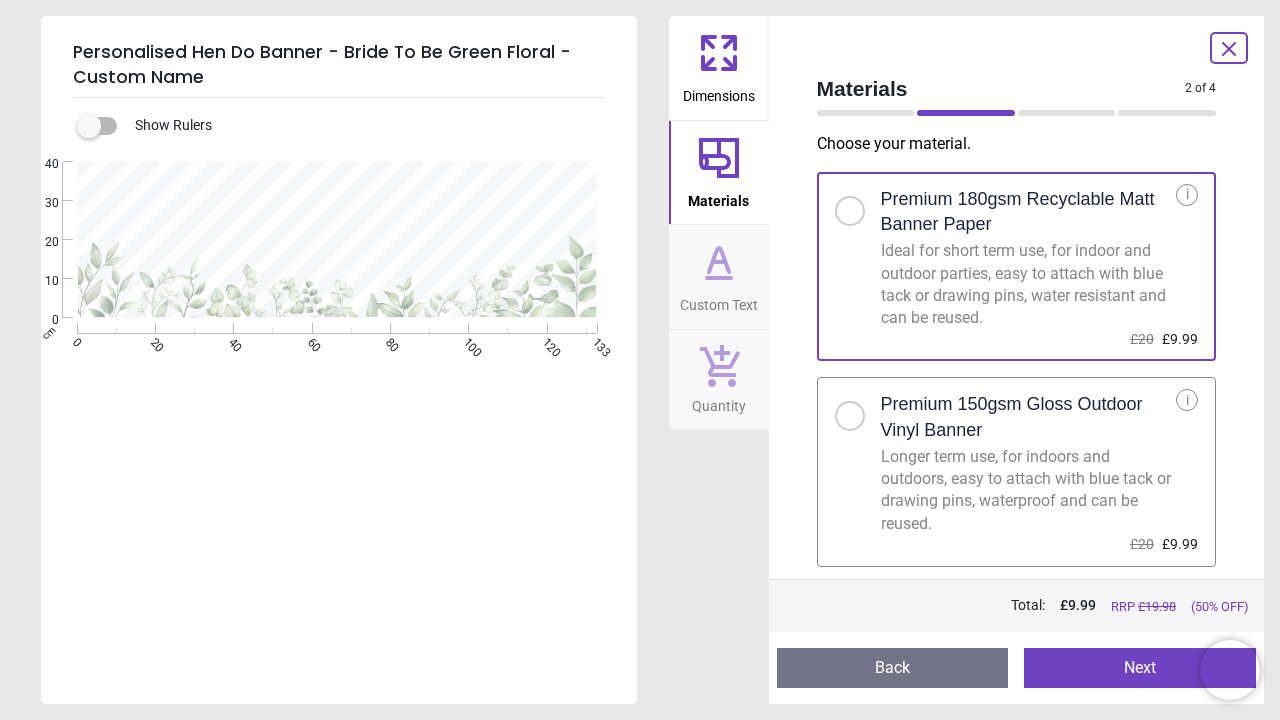 click 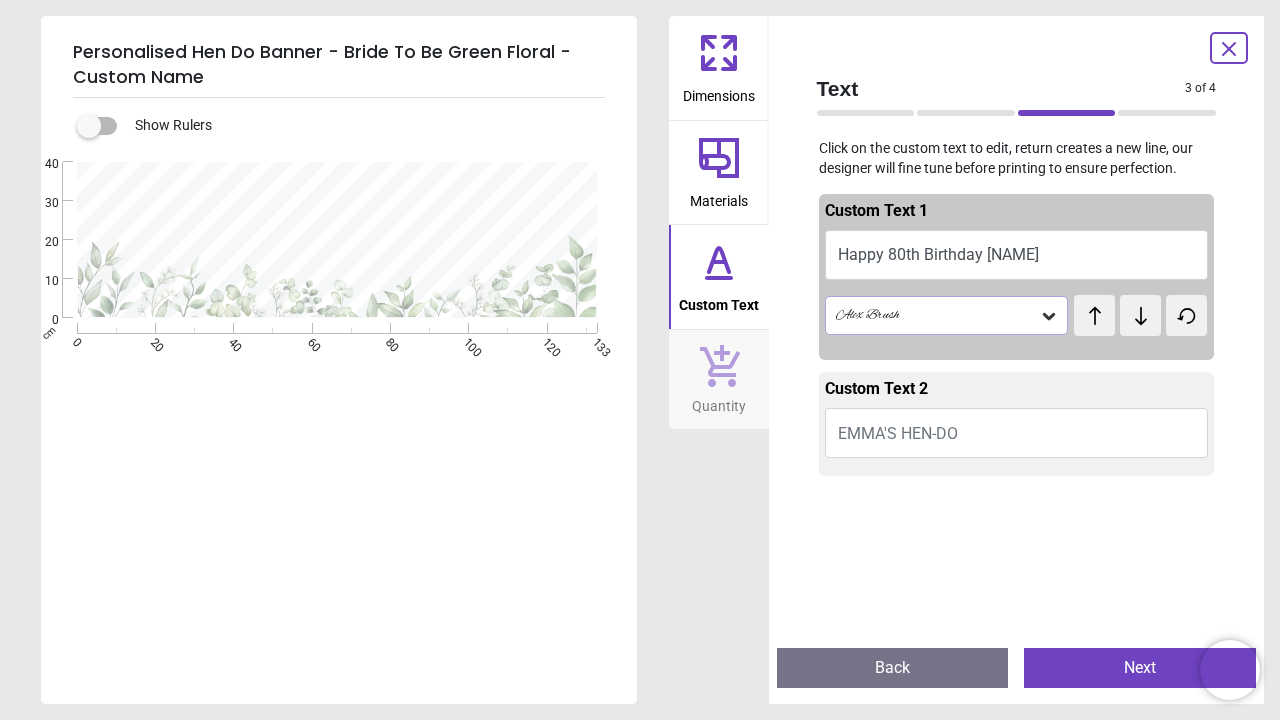 click on "Happy 80th Birthday Richard" at bounding box center [1017, 255] 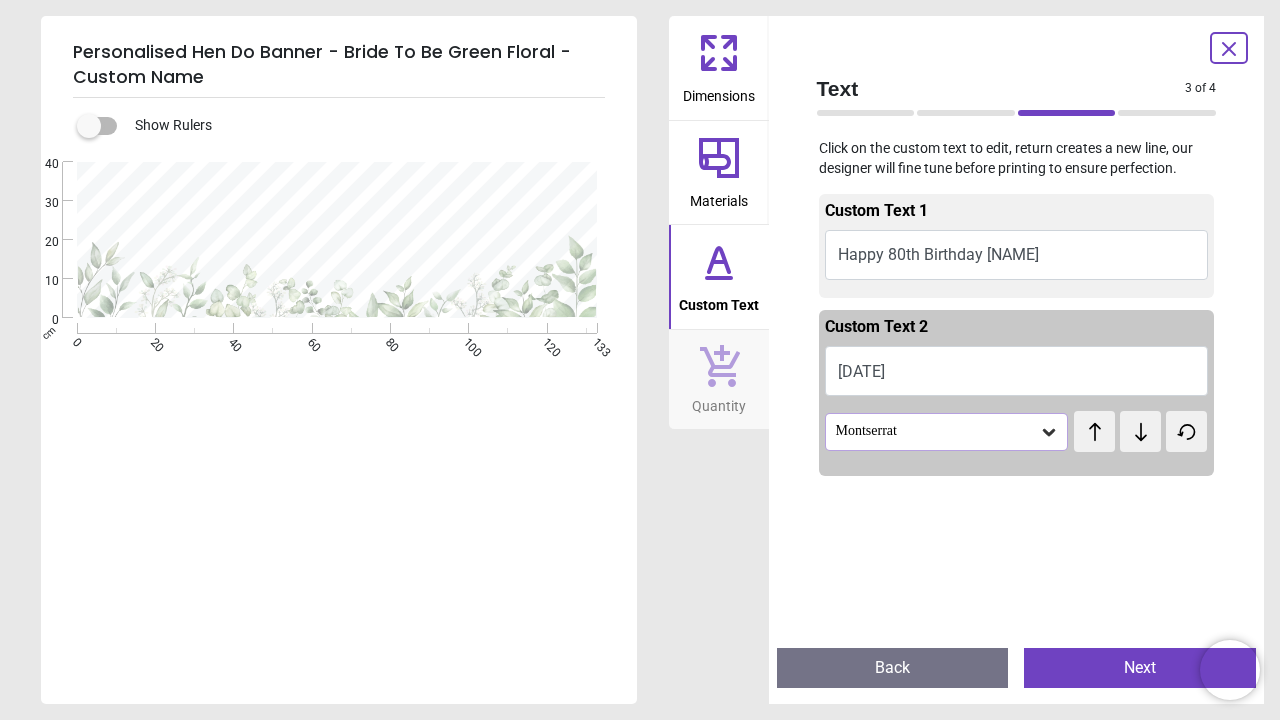 click on "25.08.1945" at bounding box center [1017, 371] 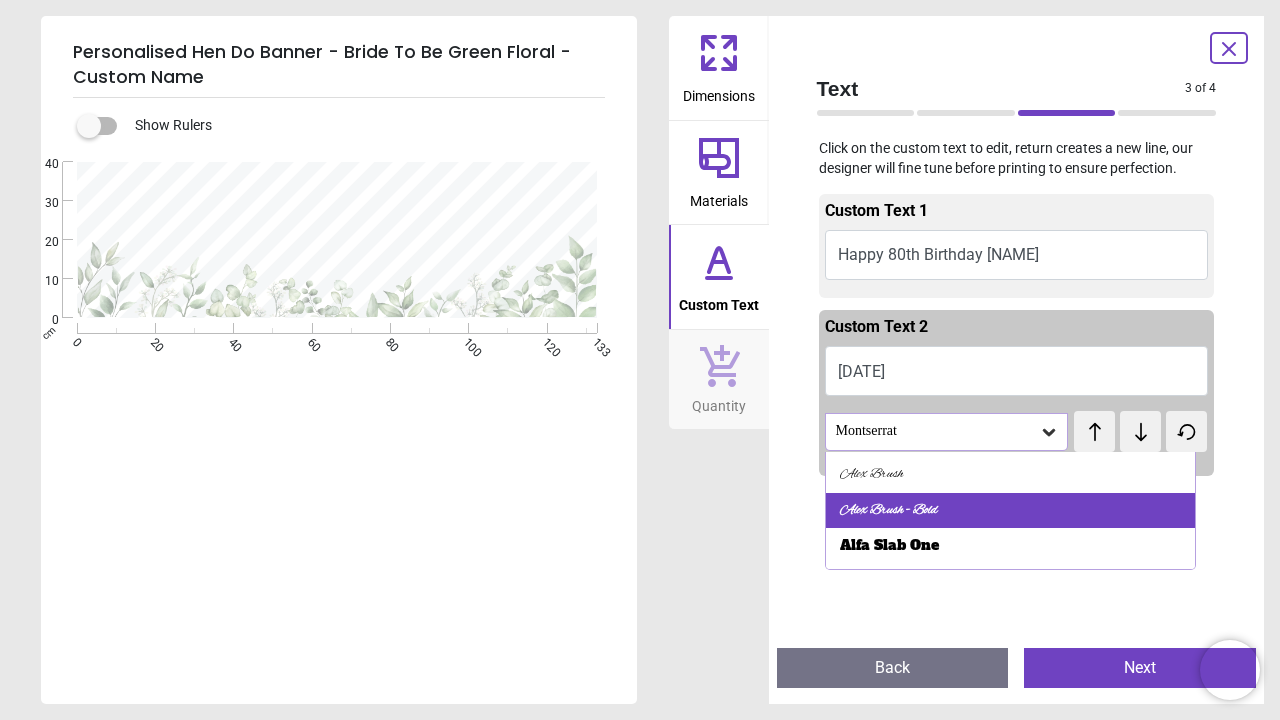 scroll, scrollTop: 103, scrollLeft: 0, axis: vertical 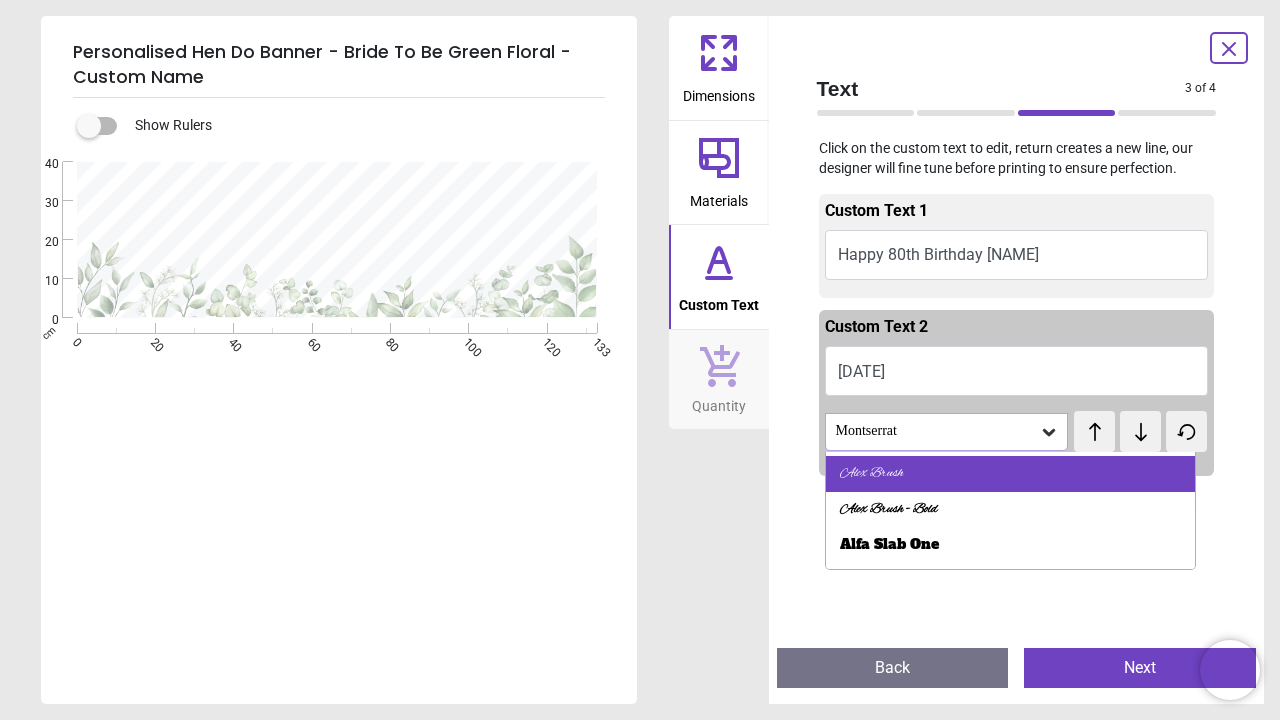 click on "Alex Brush" at bounding box center (1011, 474) 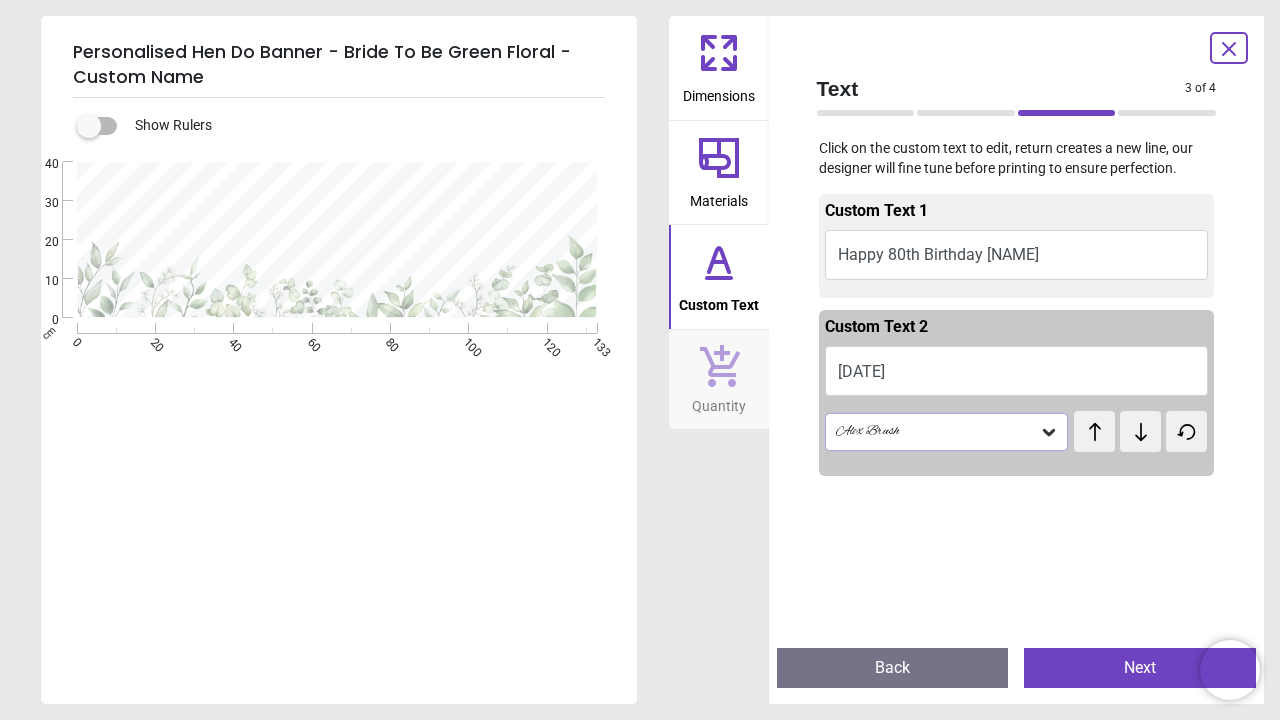 click at bounding box center (1017, 844) 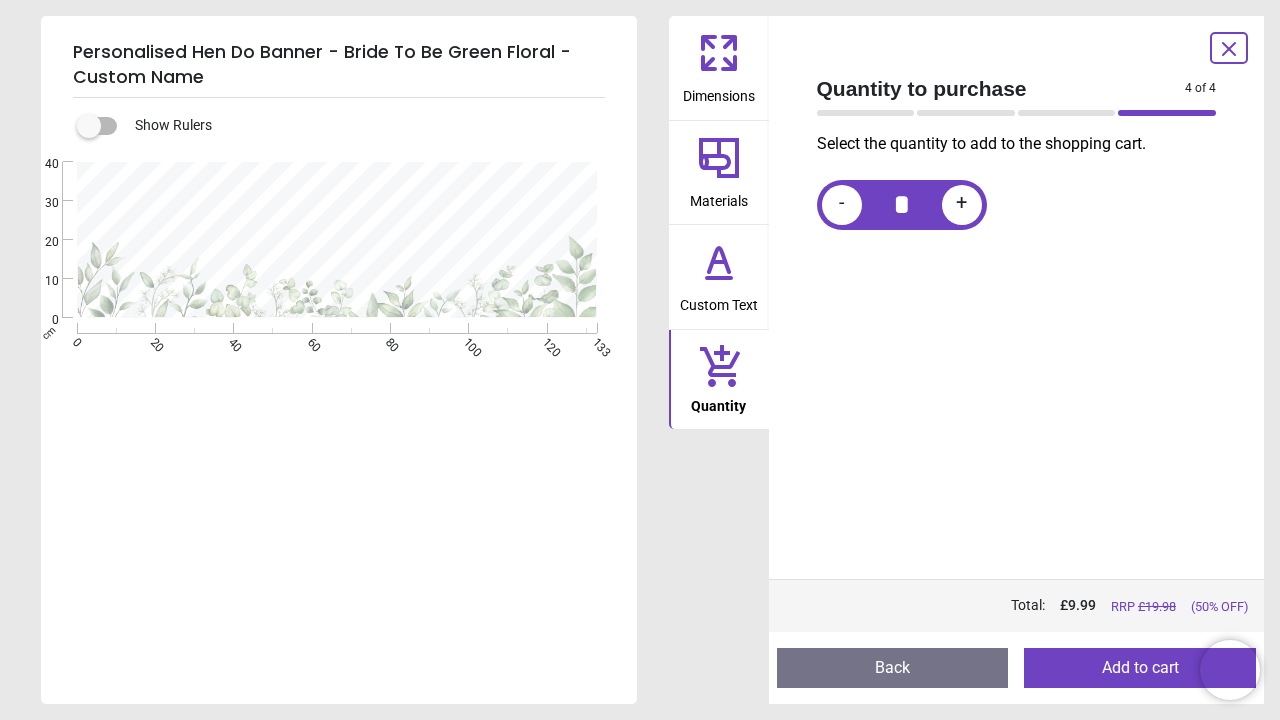 click on "Dimensions" at bounding box center [719, 92] 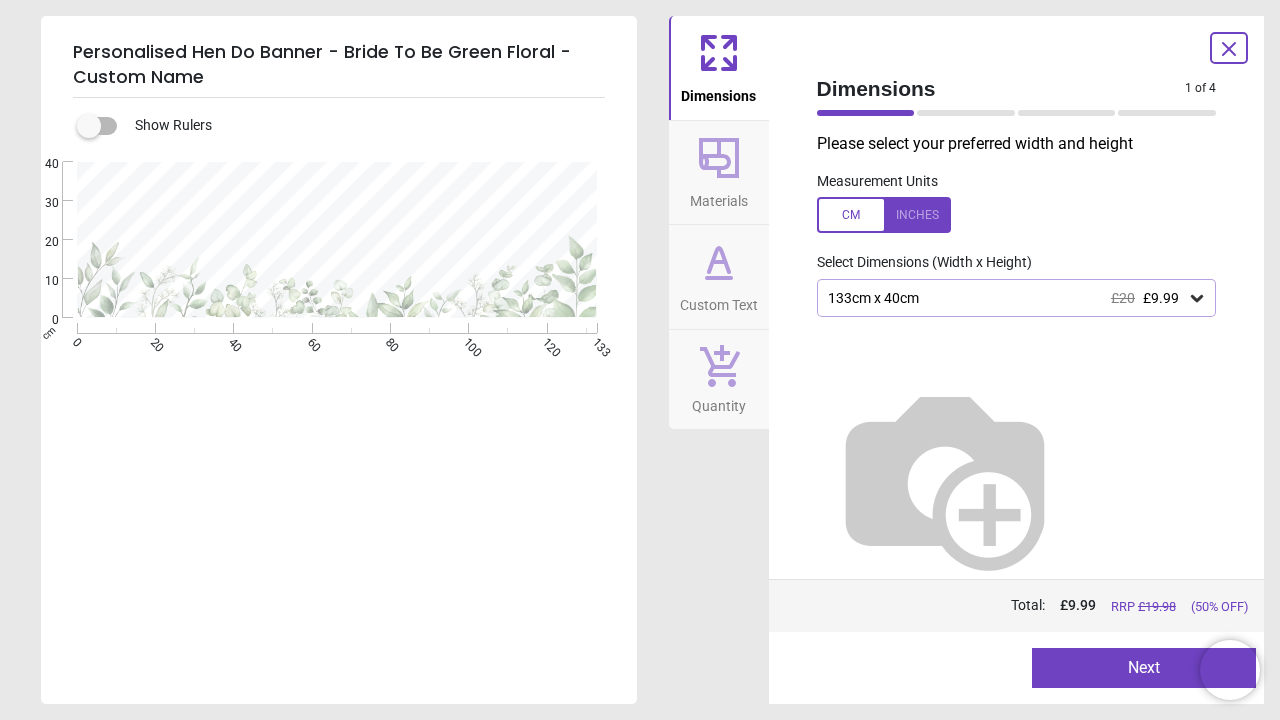 click on "Materials" at bounding box center [719, 173] 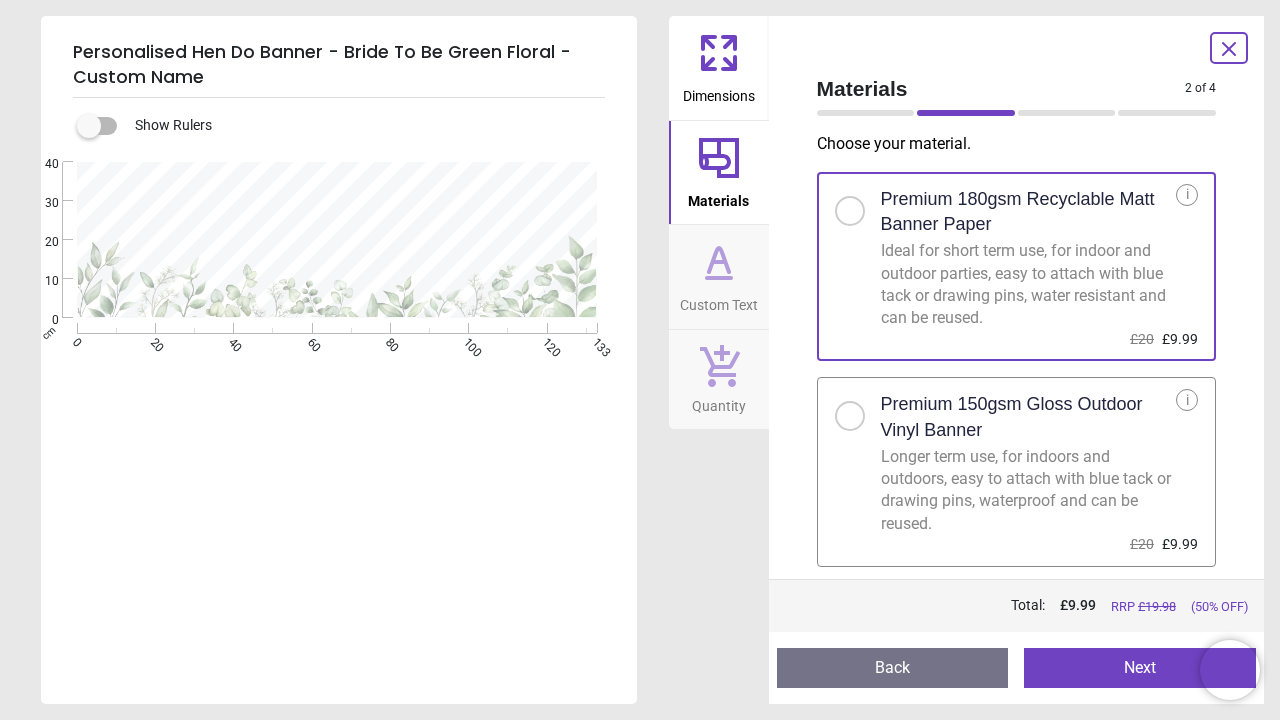 click 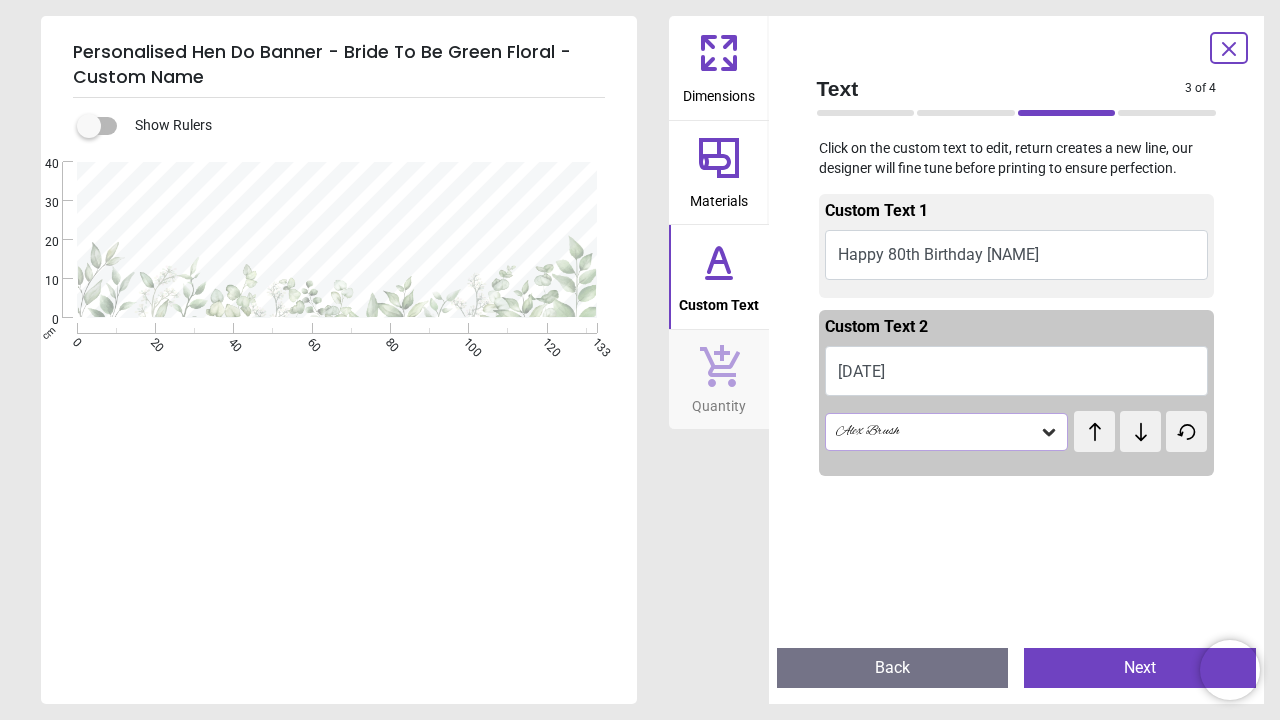click on "Happy 80th Birthday Richard" at bounding box center [1017, 255] 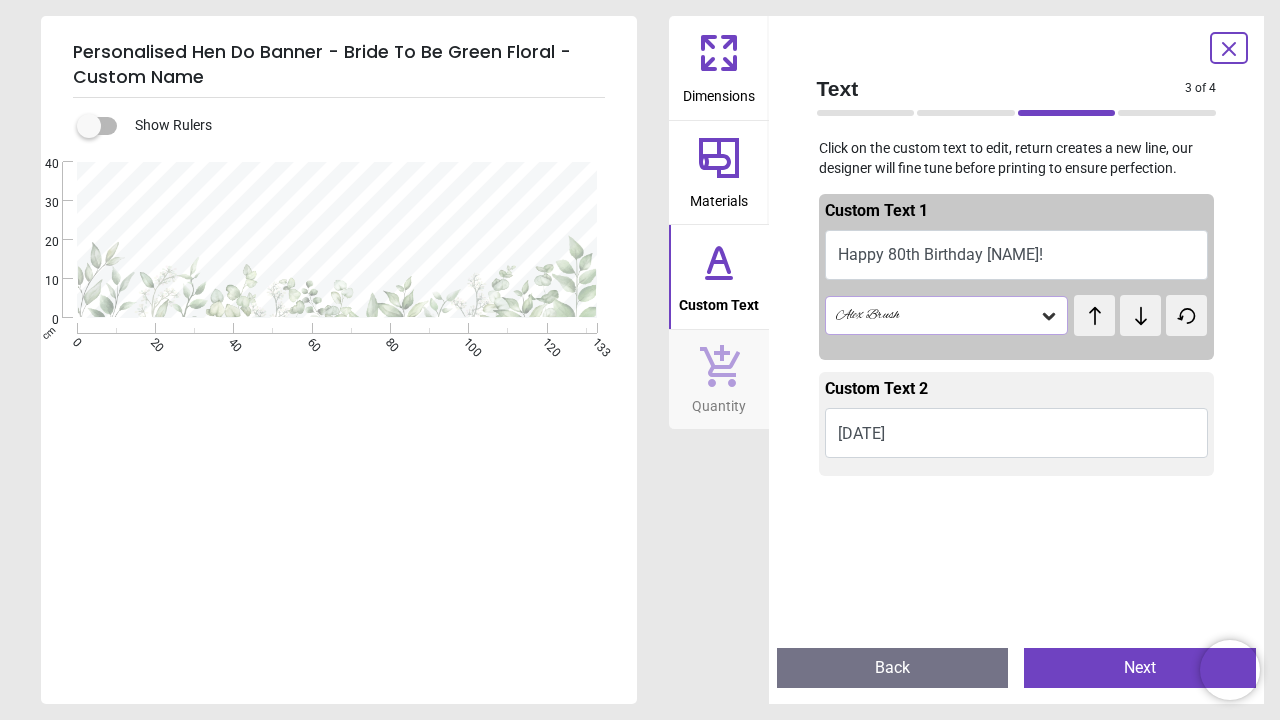type on "**********" 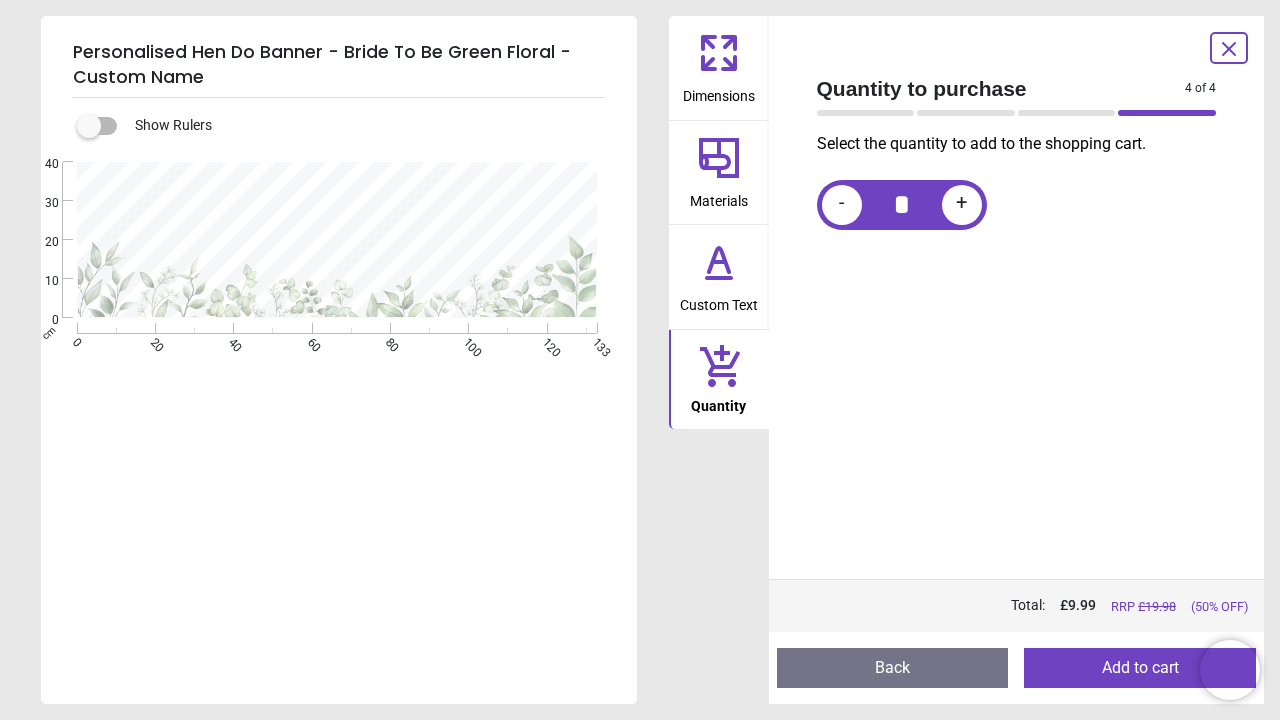 click on "Add to cart" at bounding box center [1140, 668] 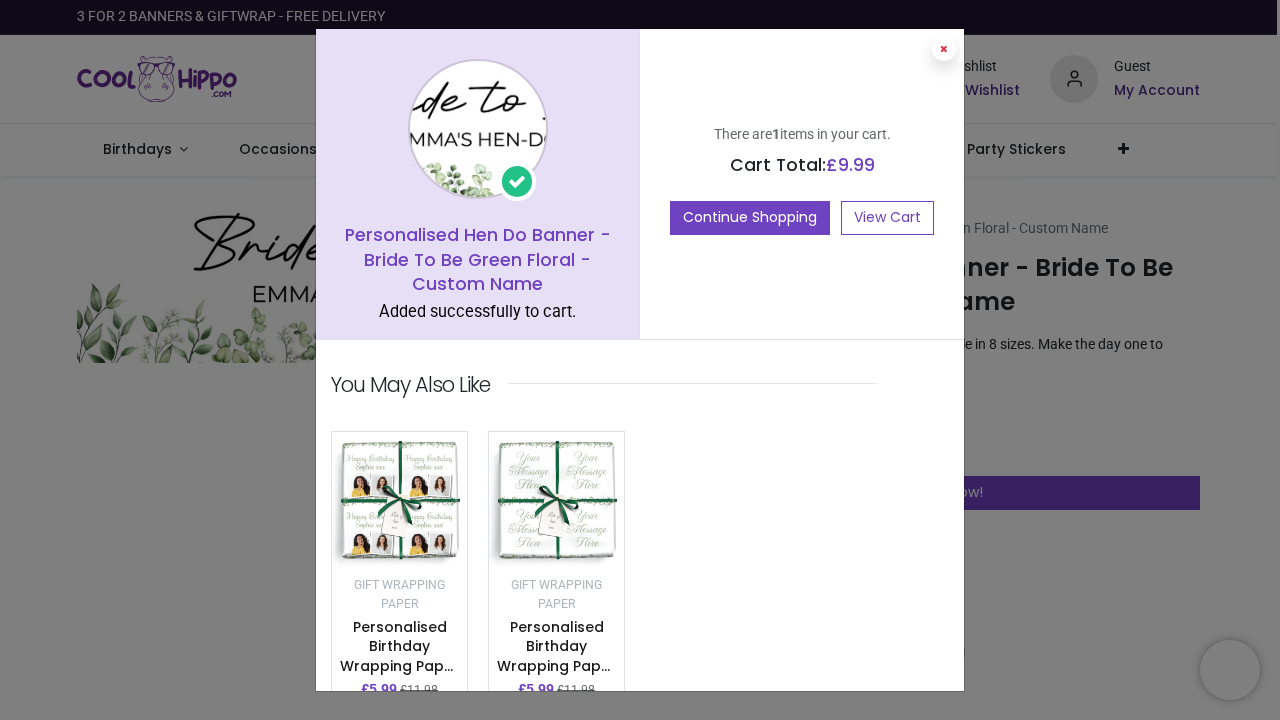 click at bounding box center [944, 49] 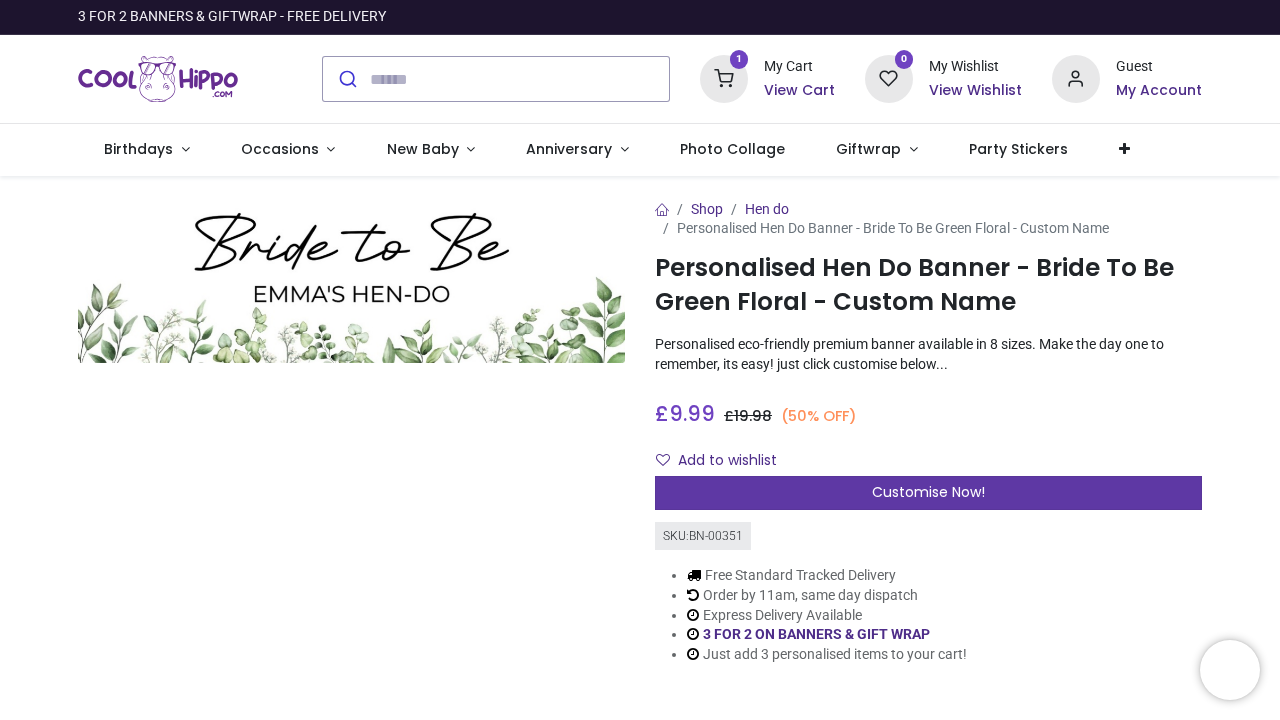 click on "Customise Now!" at bounding box center [928, 493] 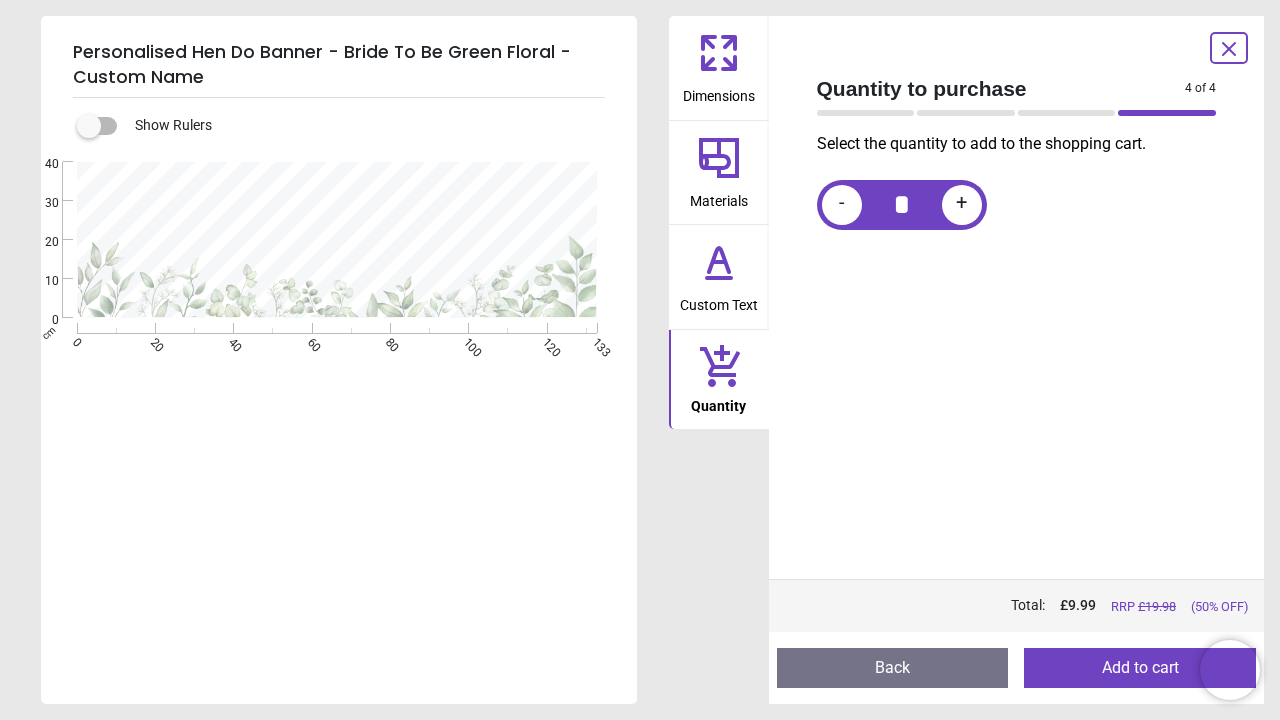 click on "Custom Text" at bounding box center [719, 277] 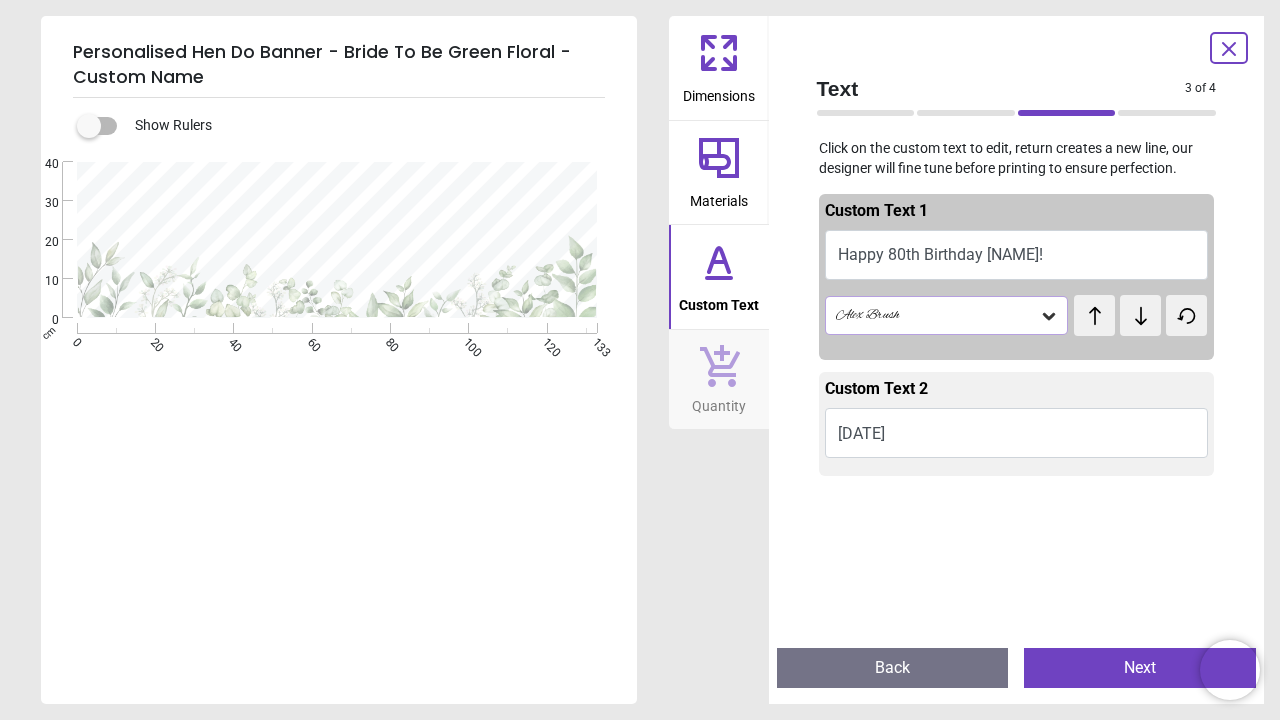click on "Happy 80th Birthday Richard!" at bounding box center (1017, 255) 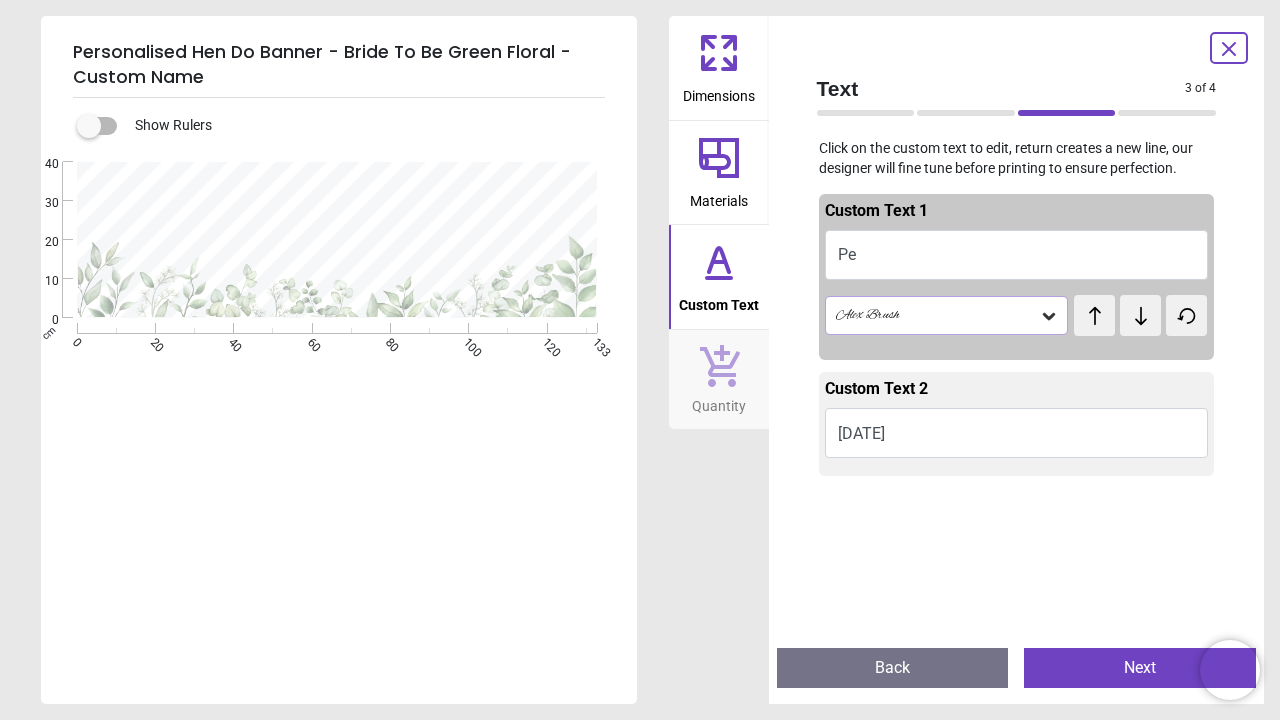 type on "*" 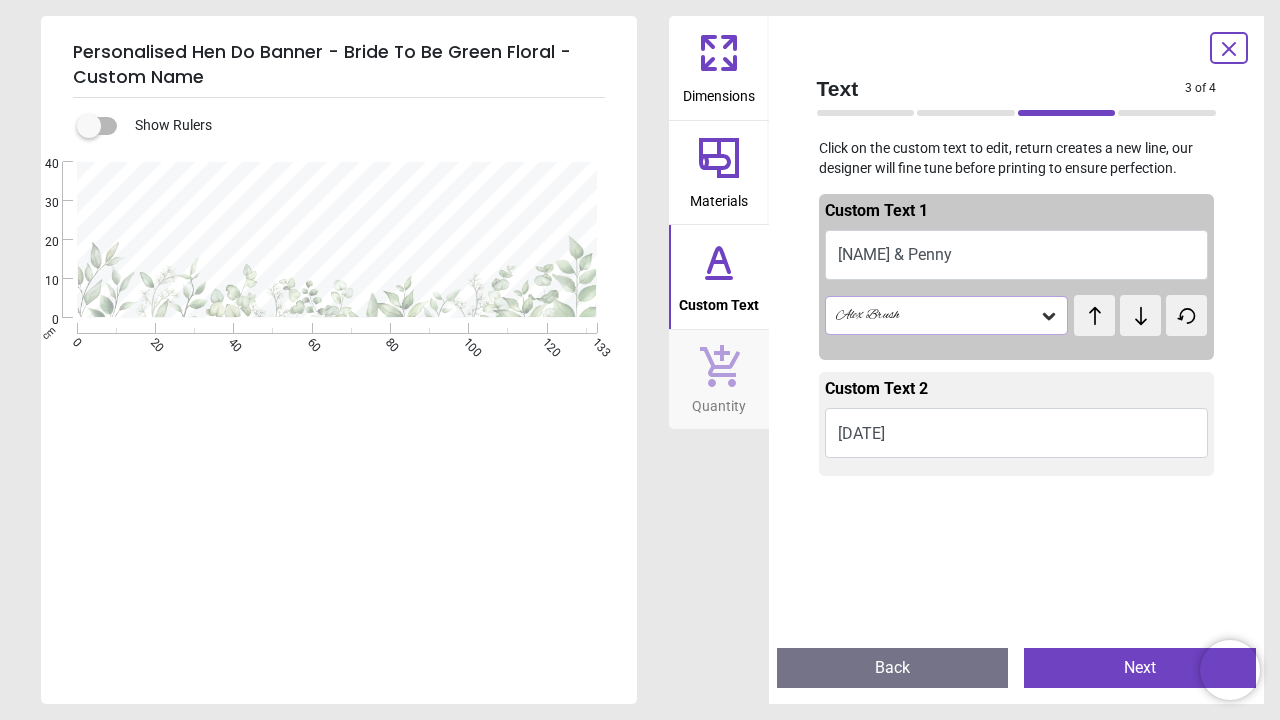 type on "**********" 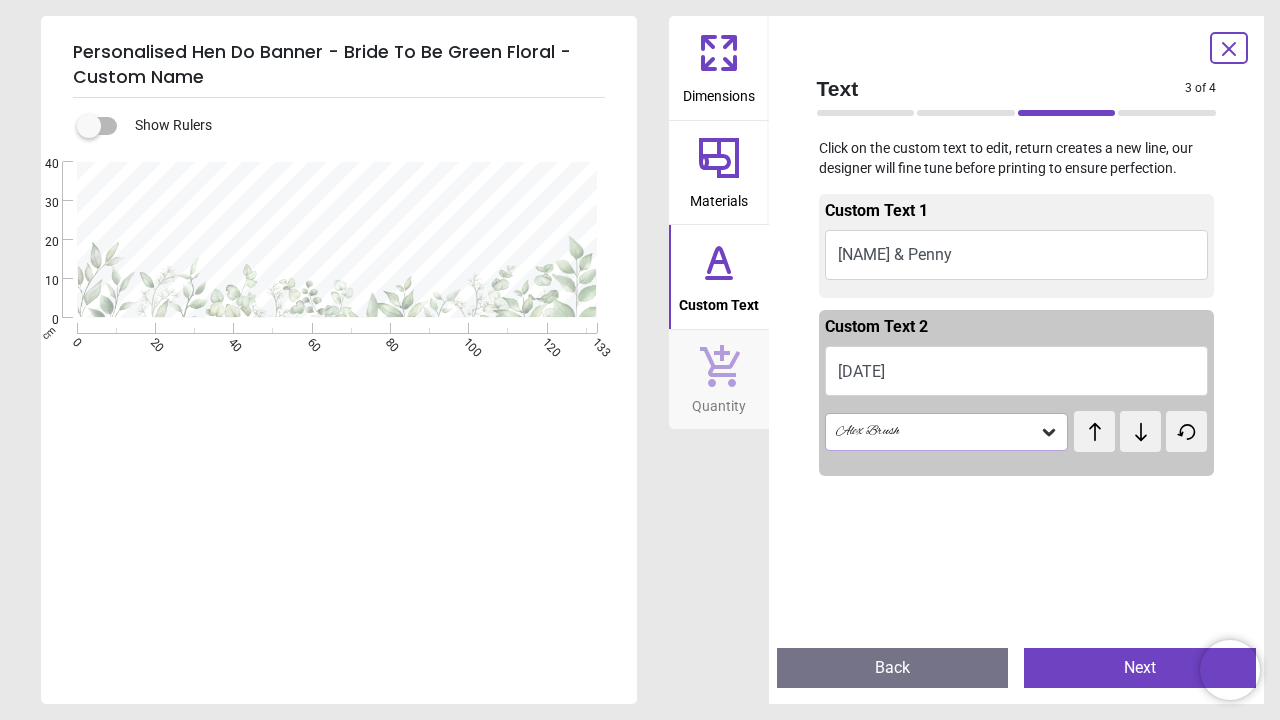 click on "25 . 08 . 1945" at bounding box center [1017, 371] 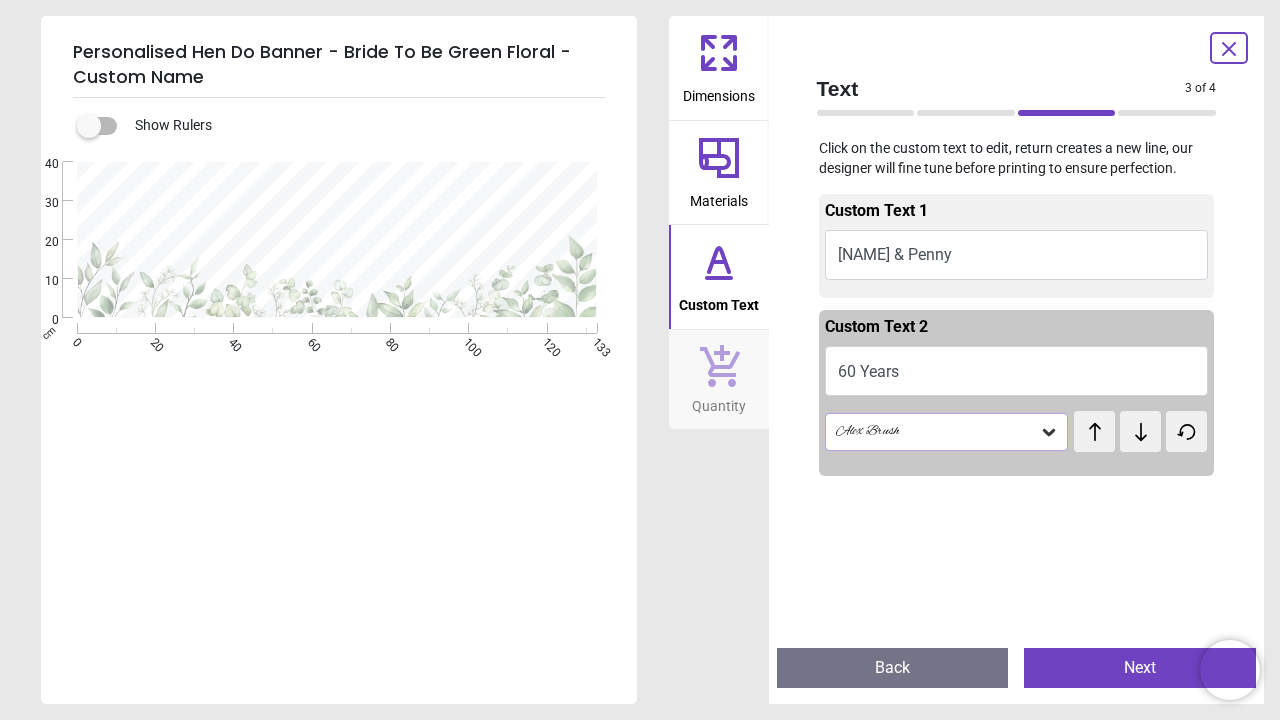 type on "*********" 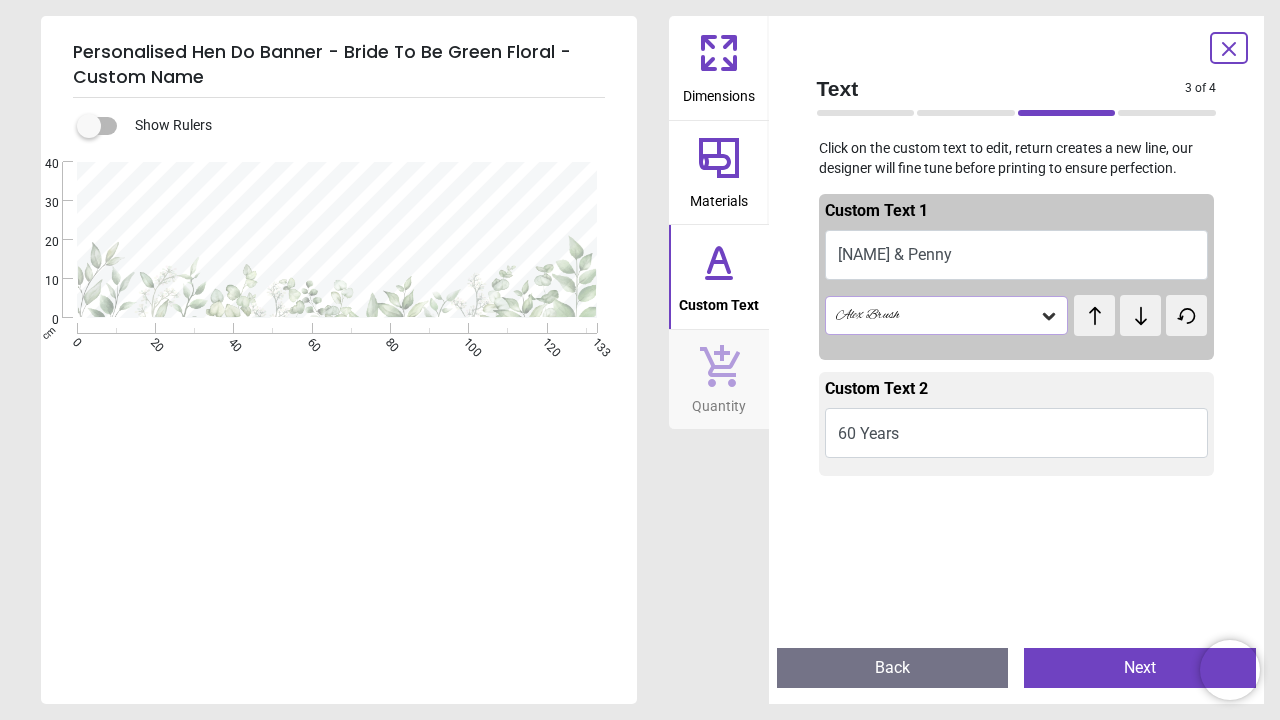 click on "Richard & Penny" at bounding box center [1017, 255] 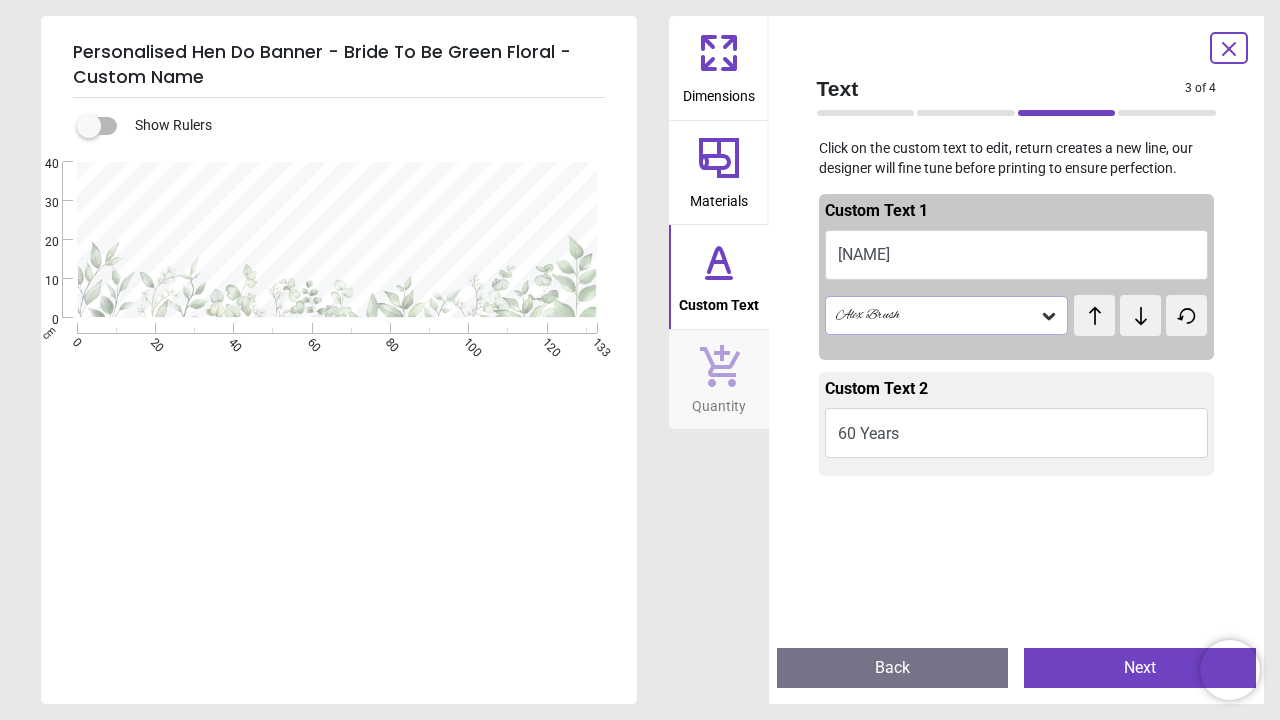type on "*" 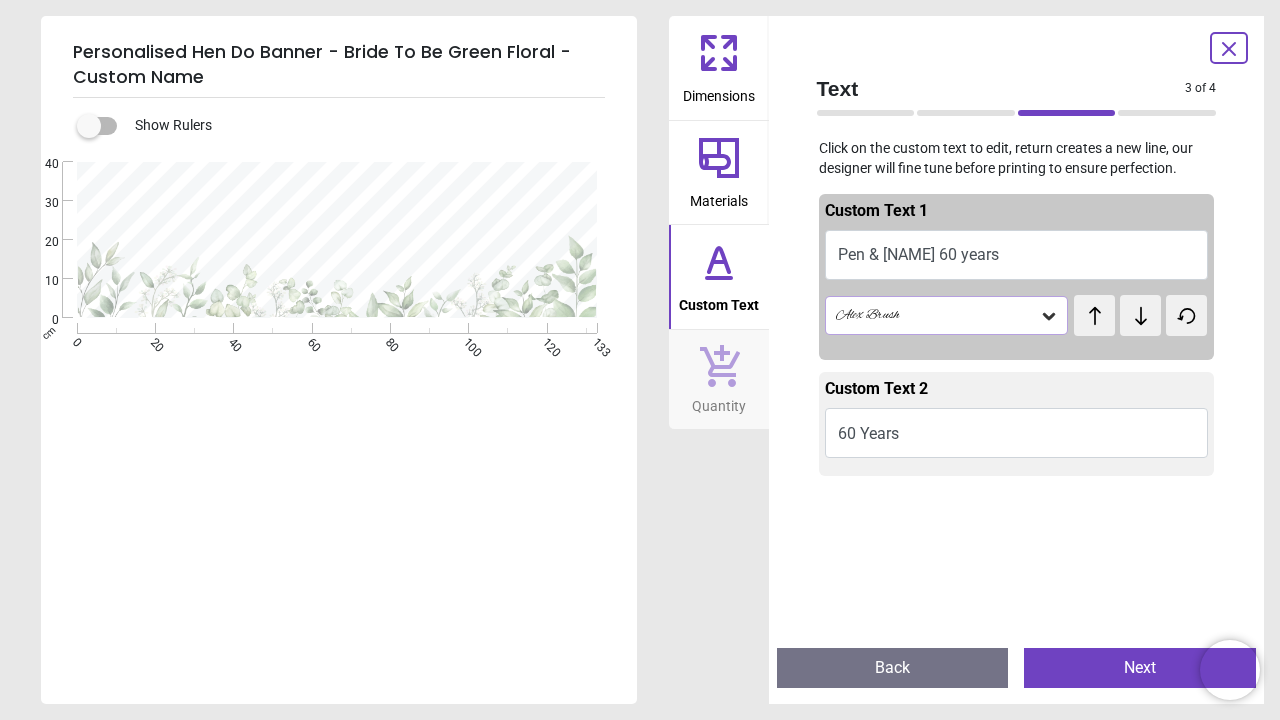 scroll, scrollTop: 0, scrollLeft: 0, axis: both 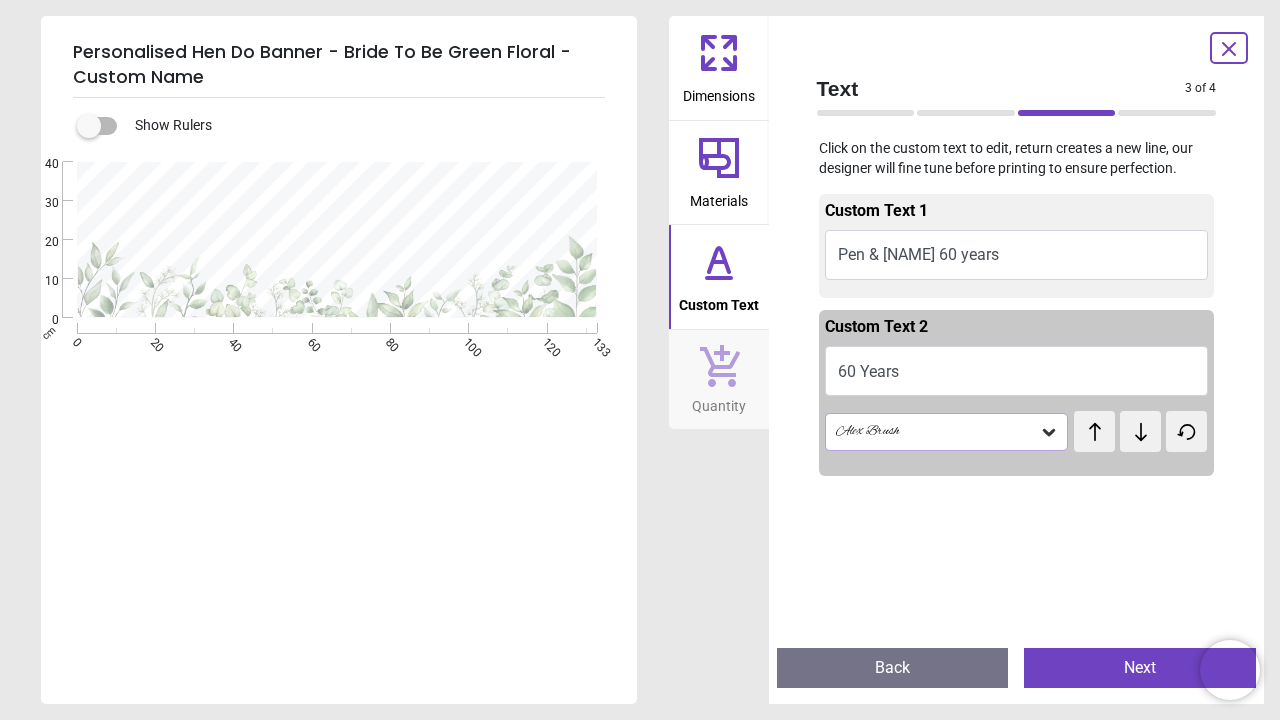 click on "60  Years" at bounding box center [1017, 371] 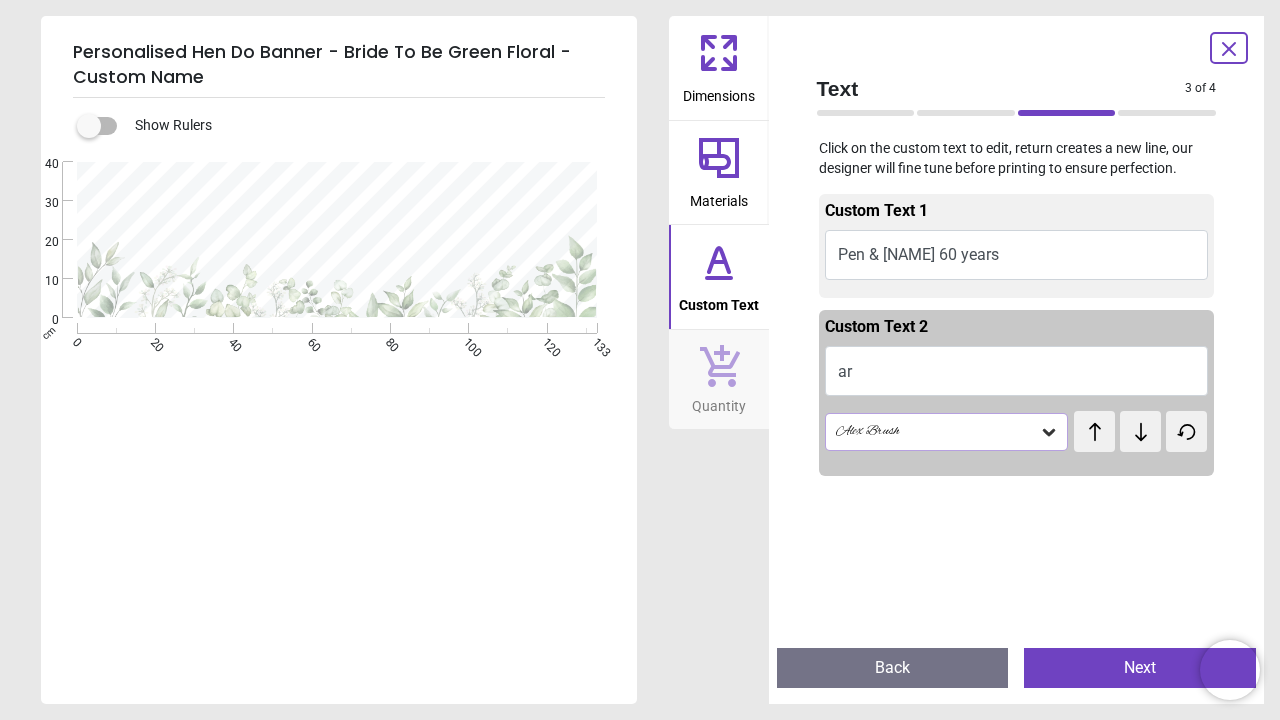 type on "*" 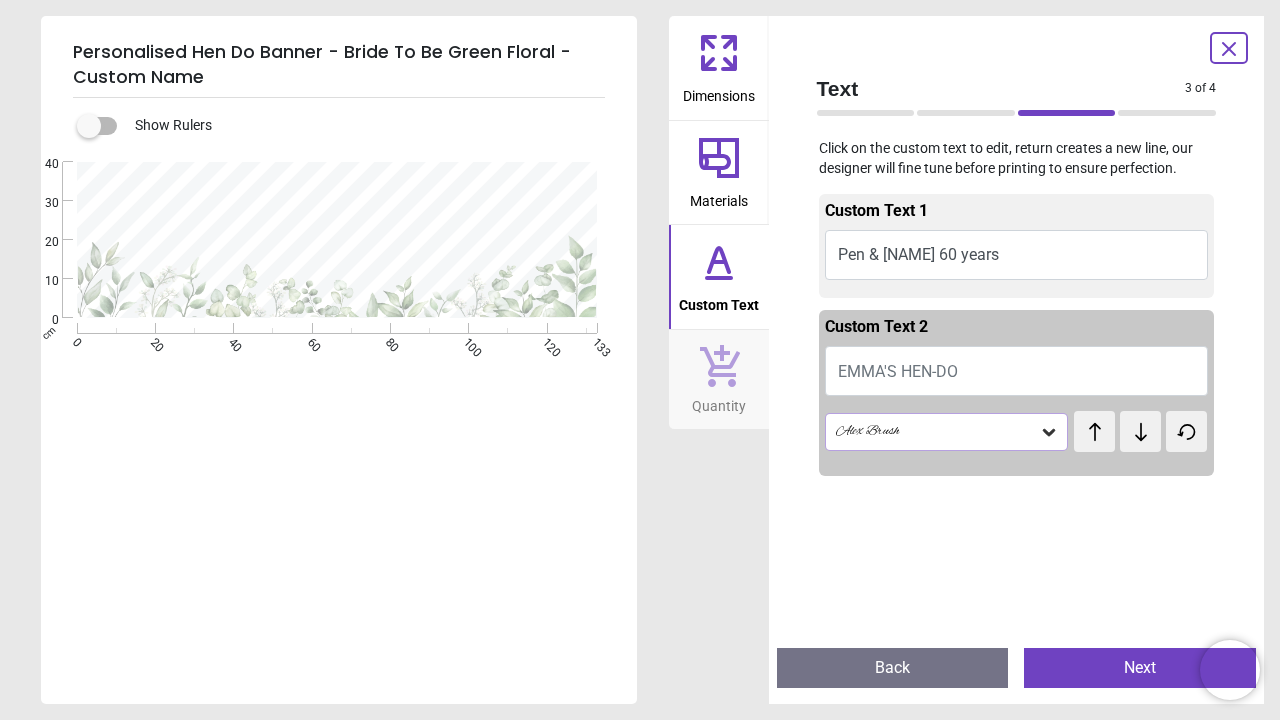 click on "**********" at bounding box center (337, 522) 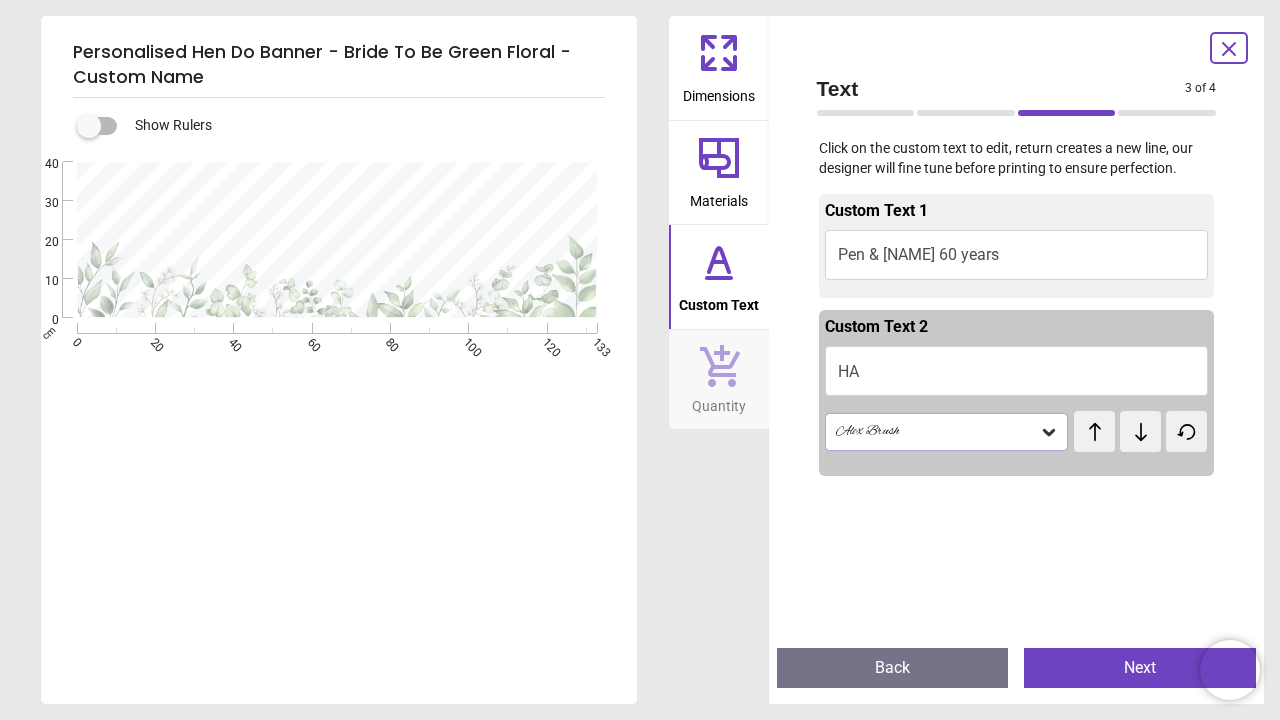 type on "*" 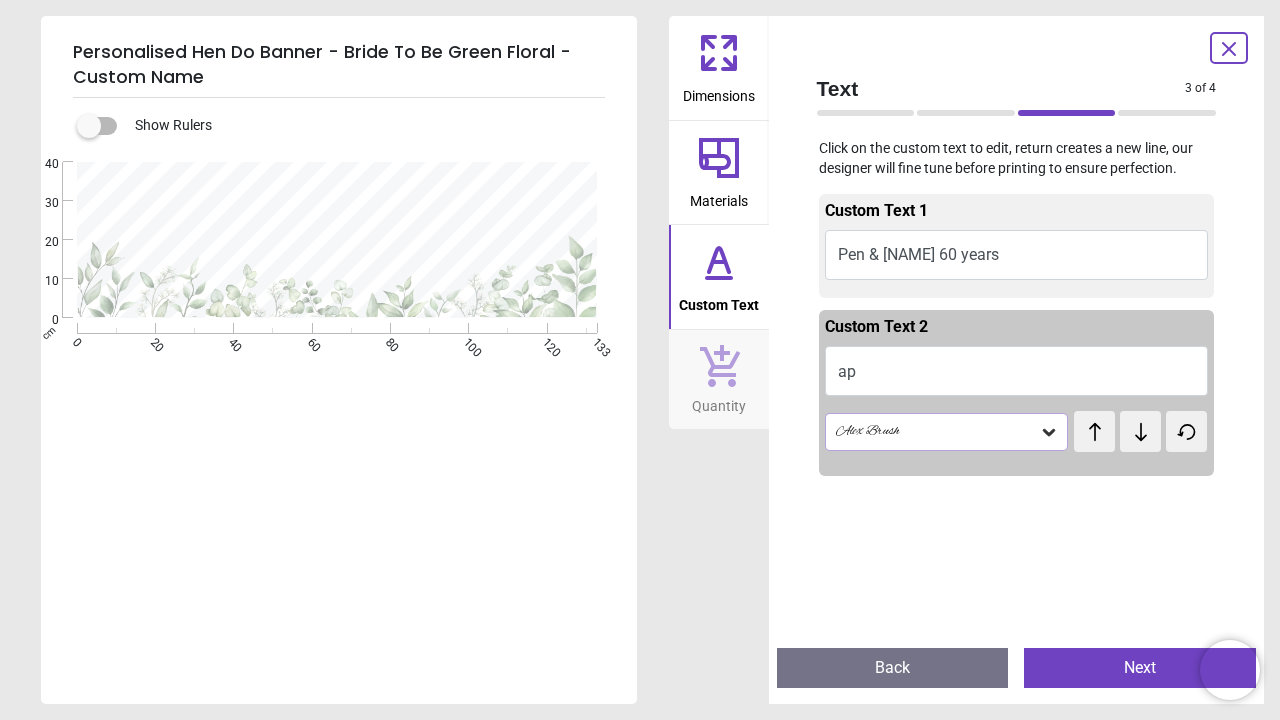 type on "*" 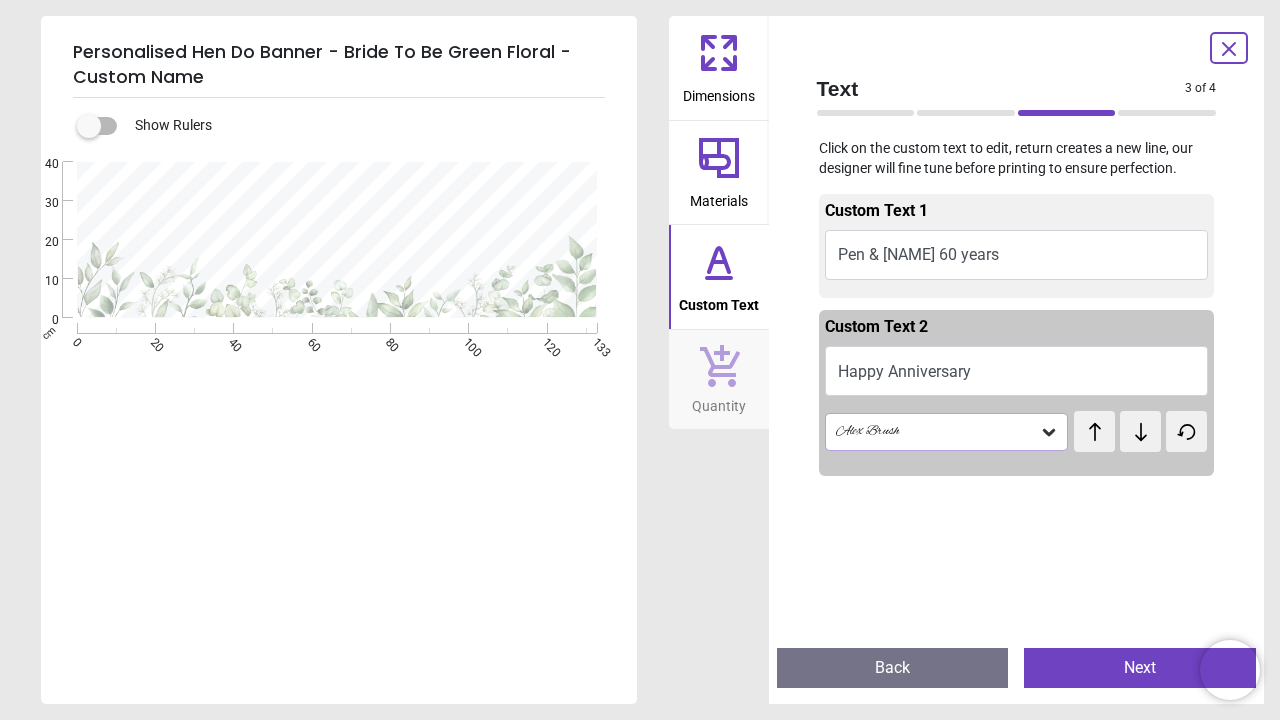 type on "**********" 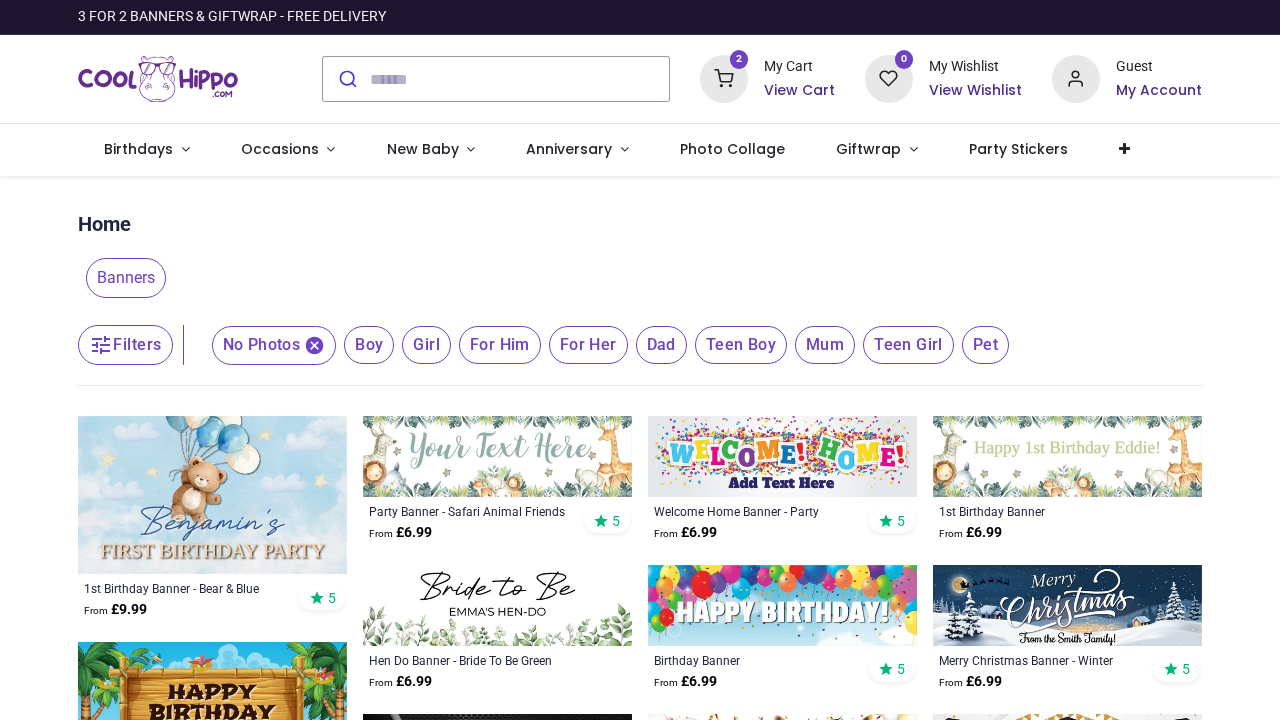scroll, scrollTop: 0, scrollLeft: 0, axis: both 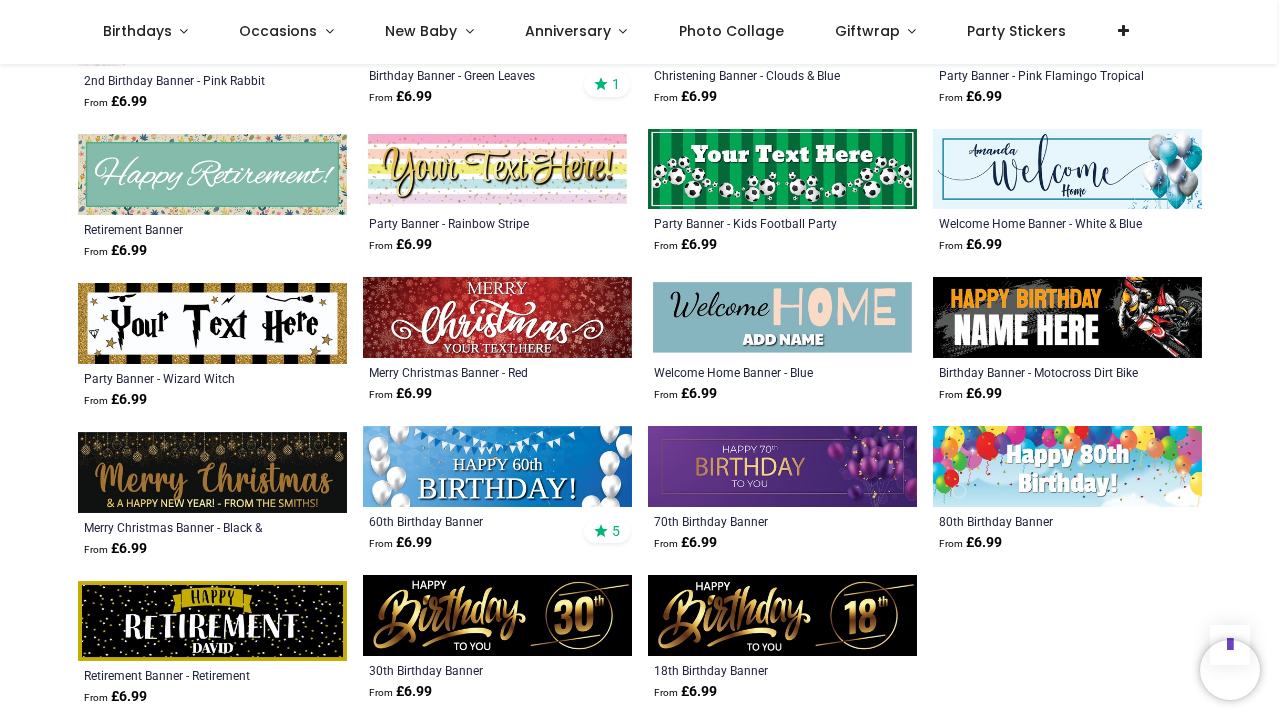 click at bounding box center [212, 174] 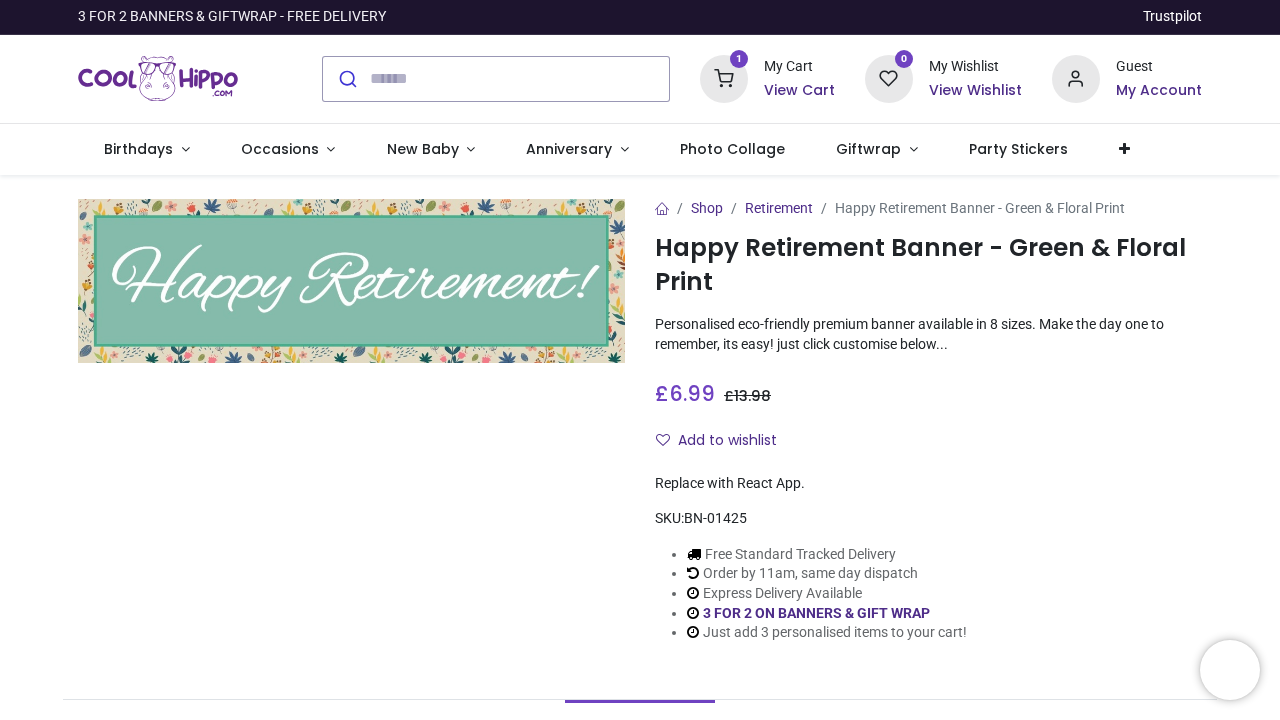 scroll, scrollTop: 0, scrollLeft: 0, axis: both 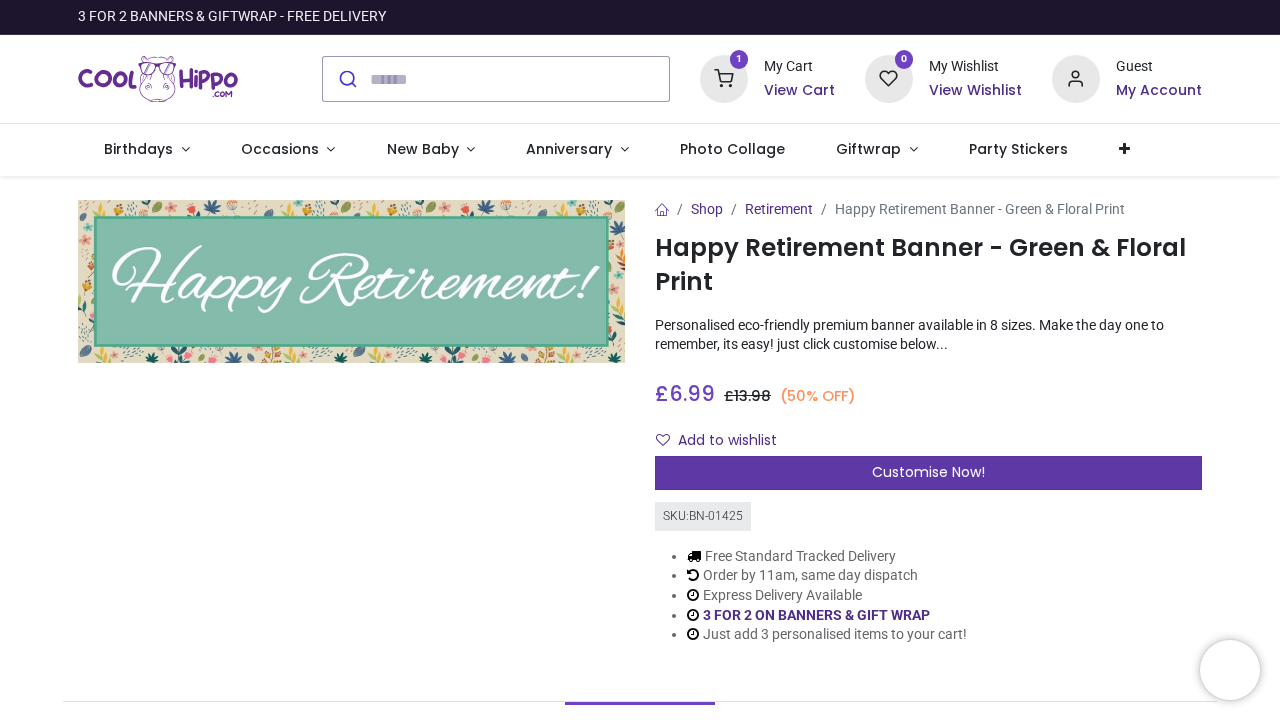 click on "Customise Now!" at bounding box center (928, 473) 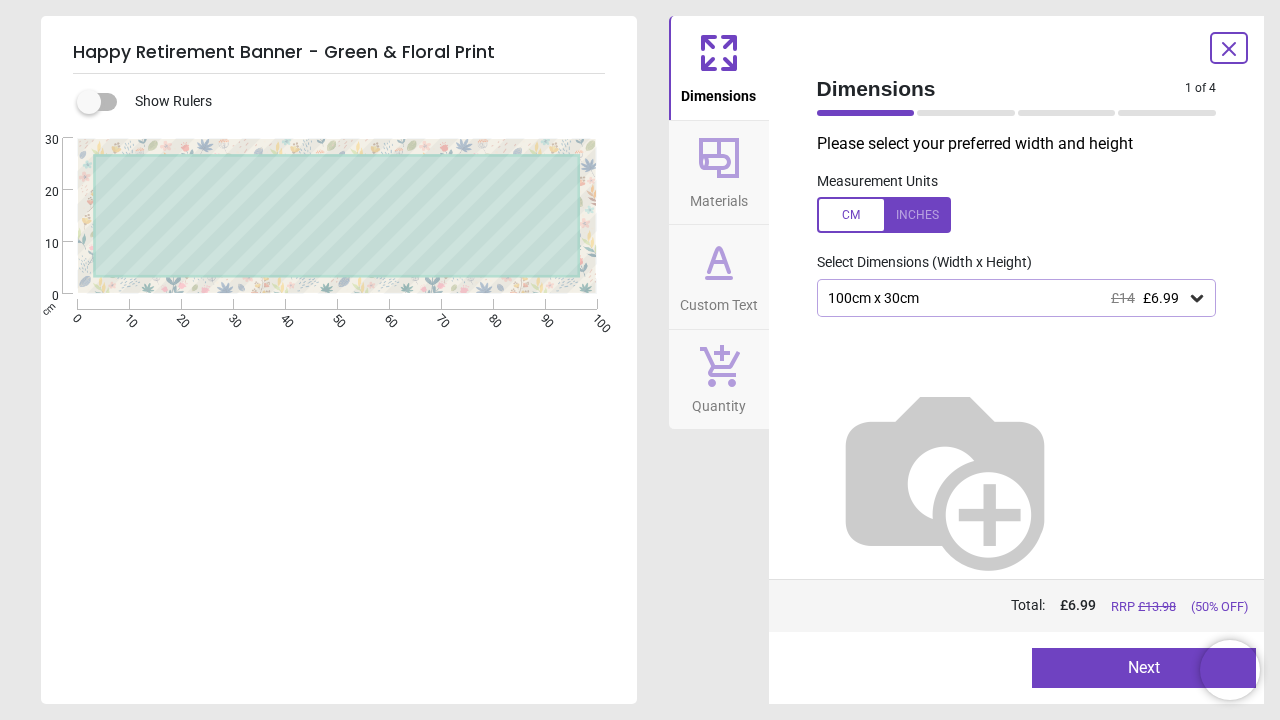 click on "100cm  x  30cm       £14 £6.99" at bounding box center (1017, 298) 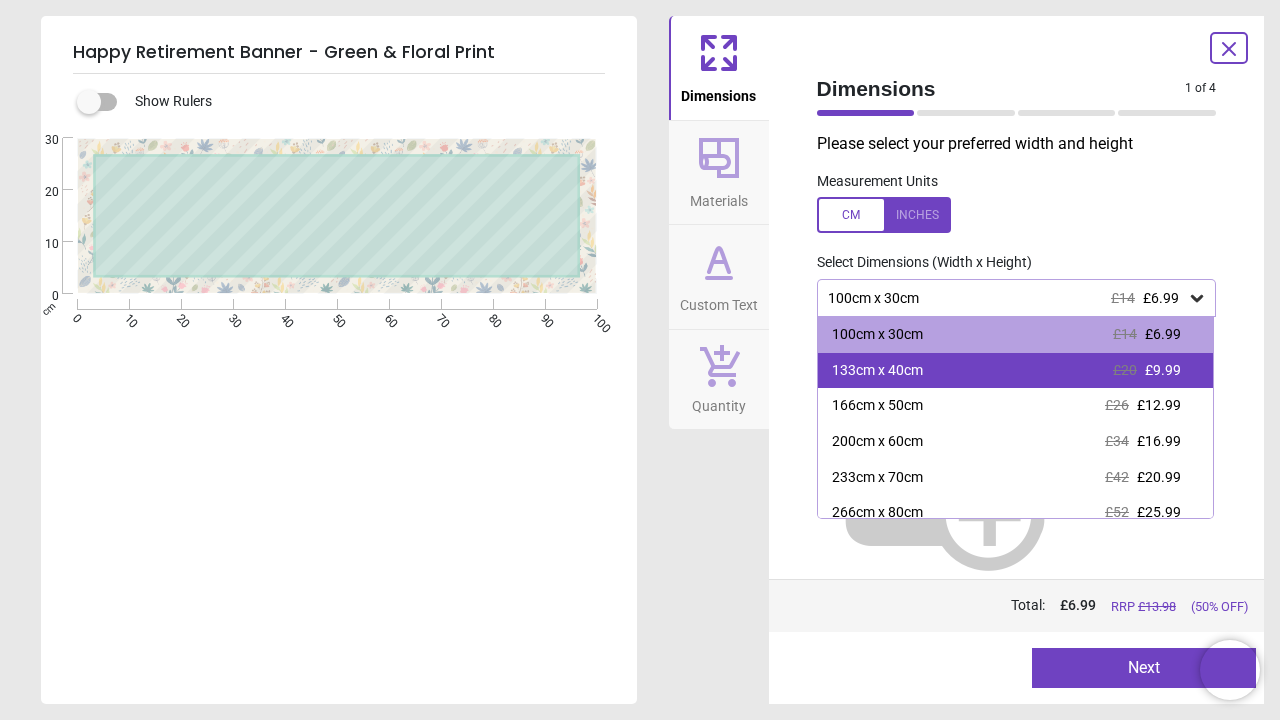 click on "133cm  x  40cm" at bounding box center [877, 371] 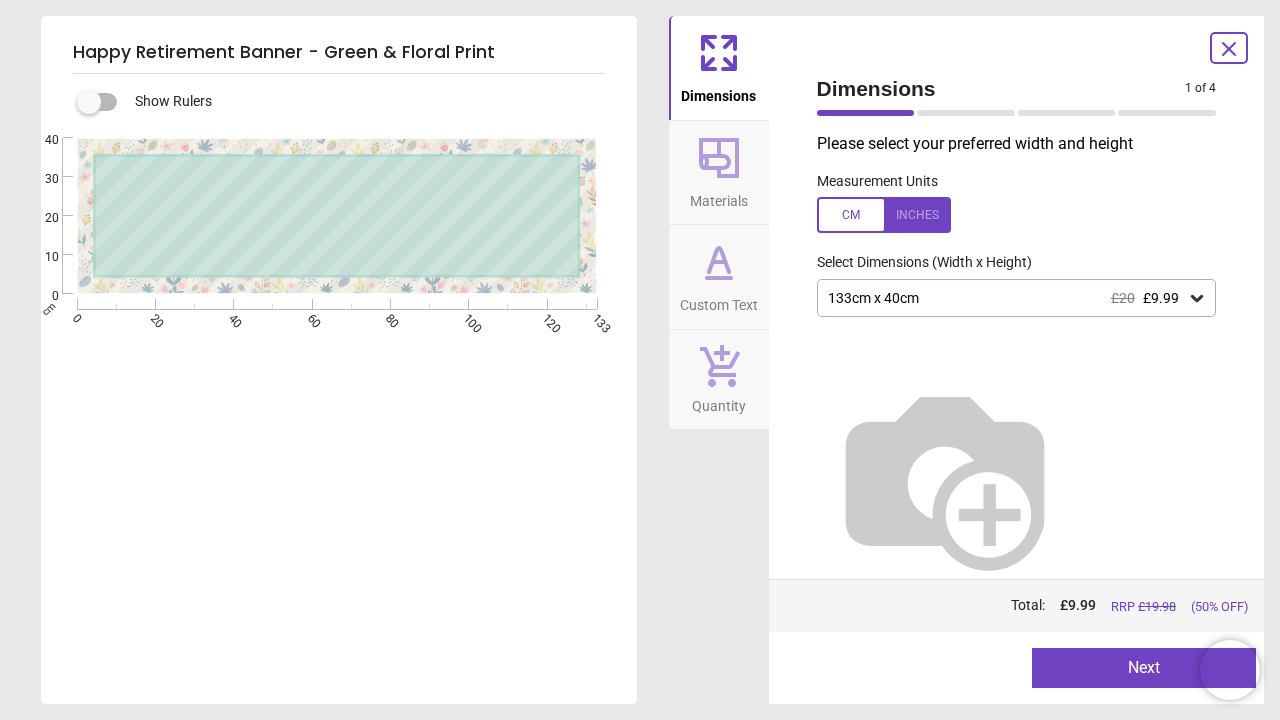 click 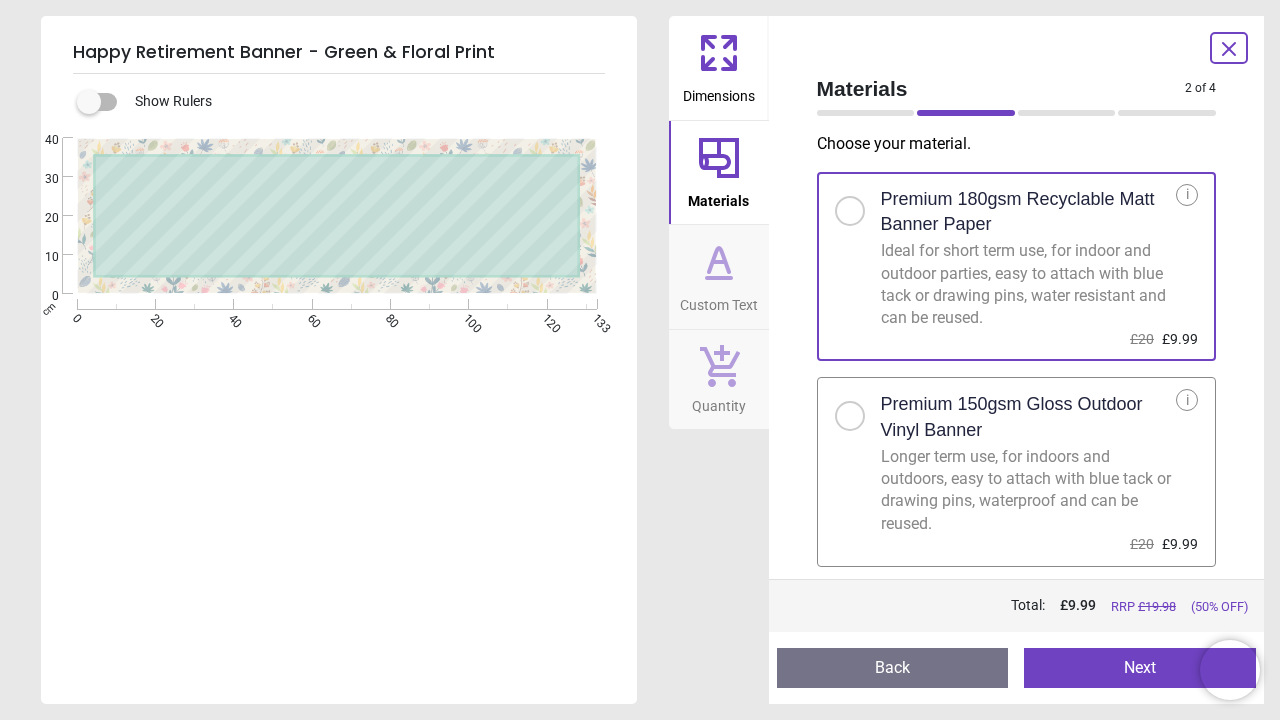 click 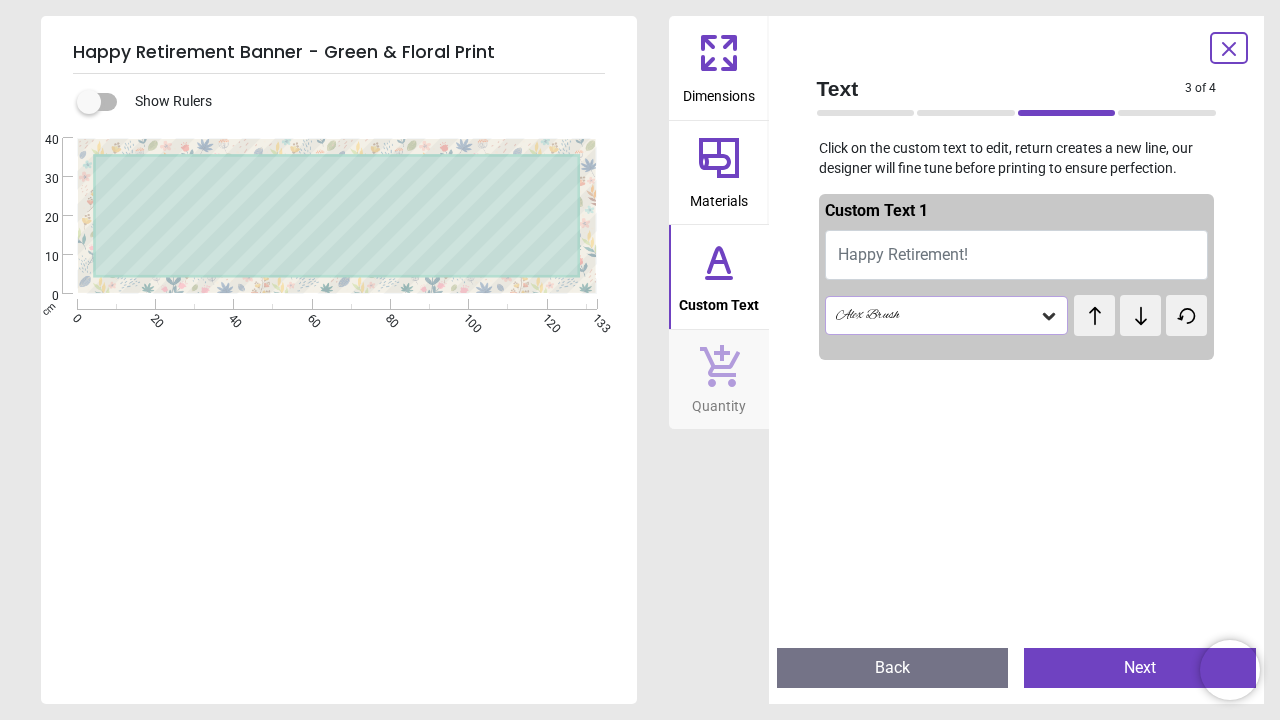 click on "Happy Retirement!" at bounding box center (903, 254) 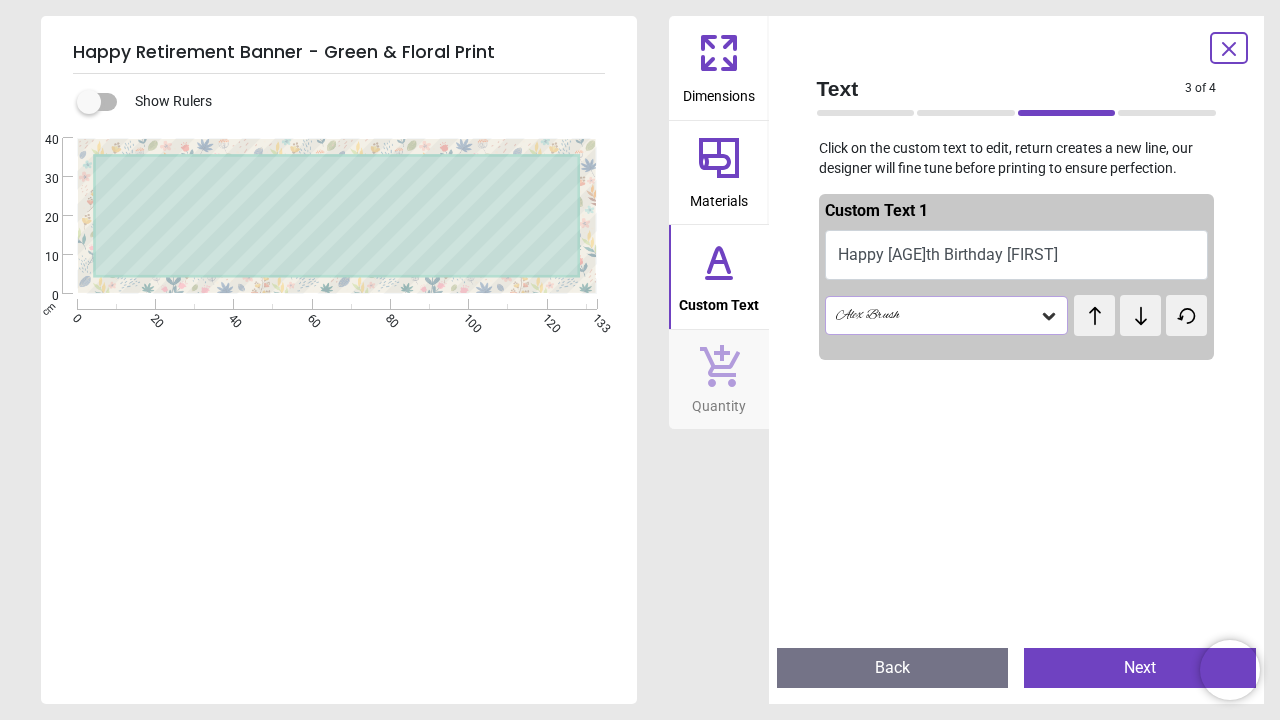scroll, scrollTop: 0, scrollLeft: 0, axis: both 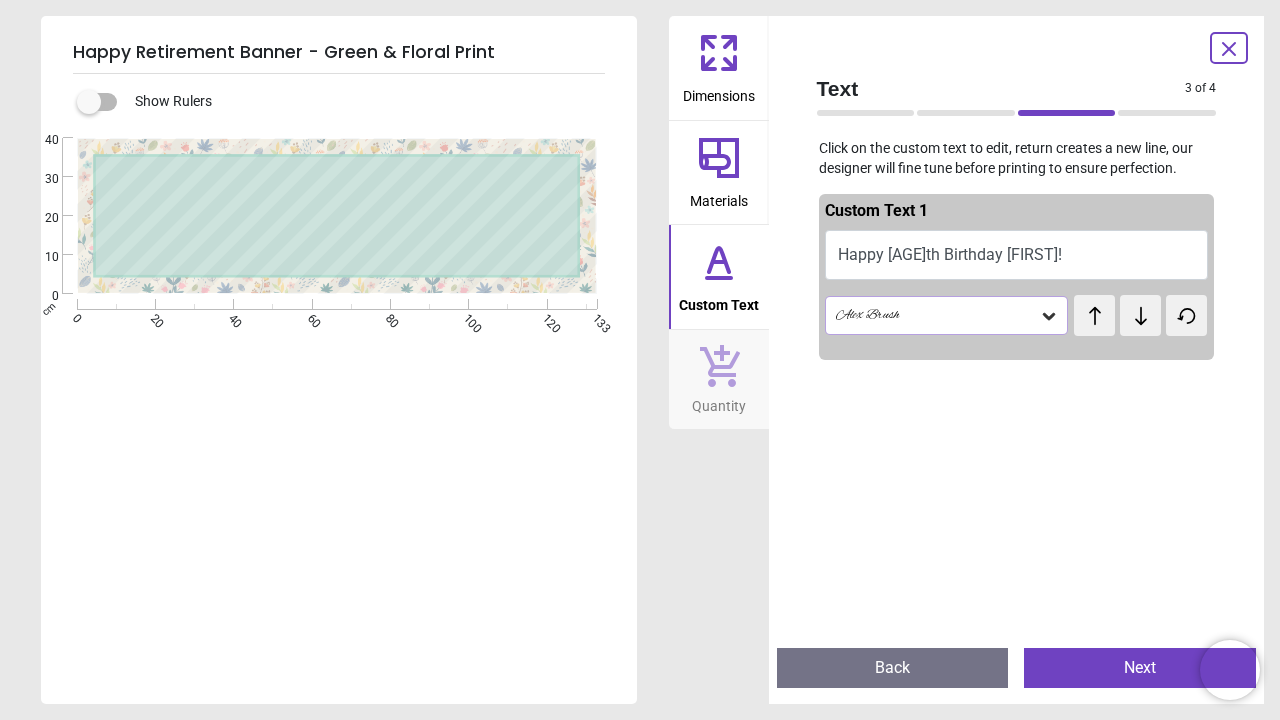type on "**********" 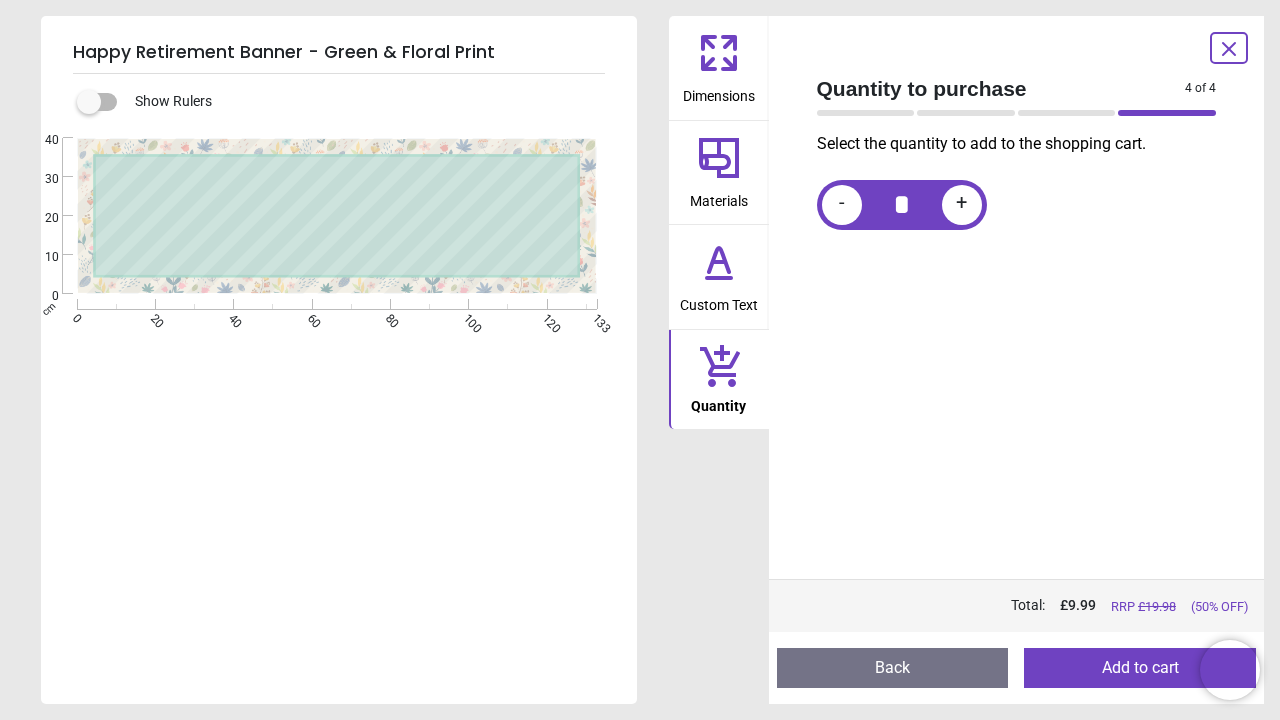 click on "Add to cart" at bounding box center [1140, 668] 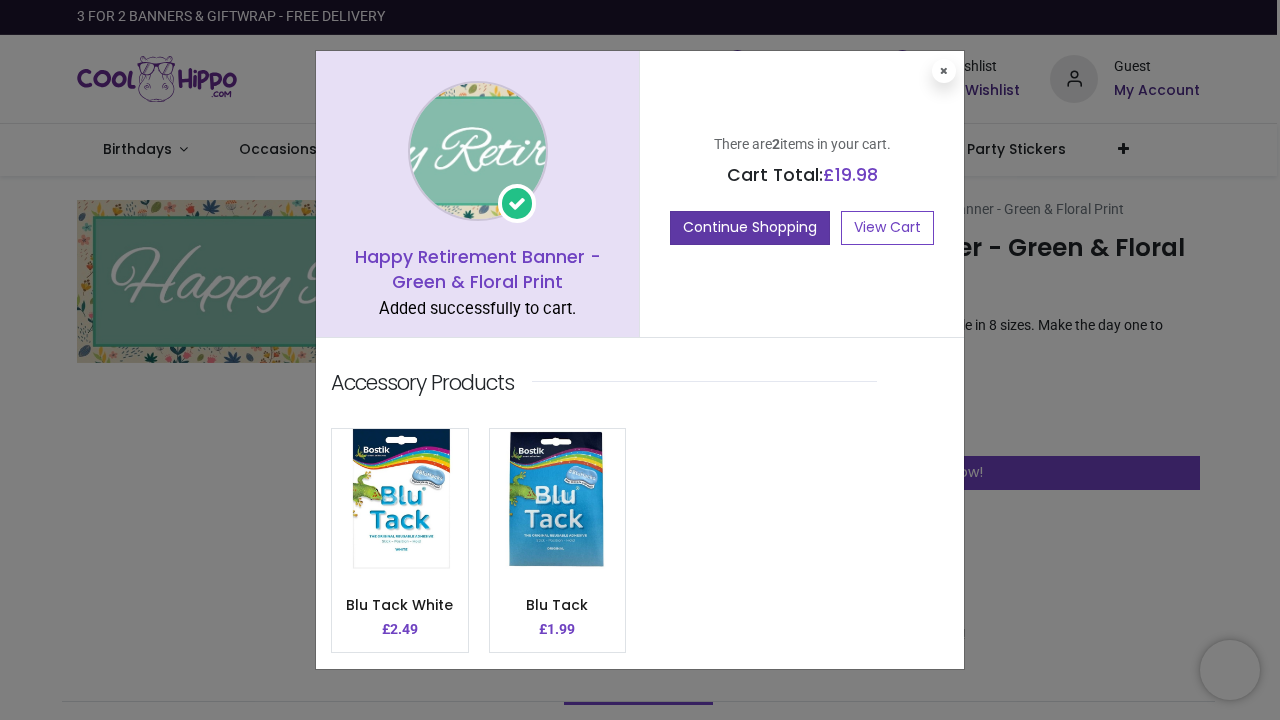 click on "Continue Shopping" at bounding box center [750, 228] 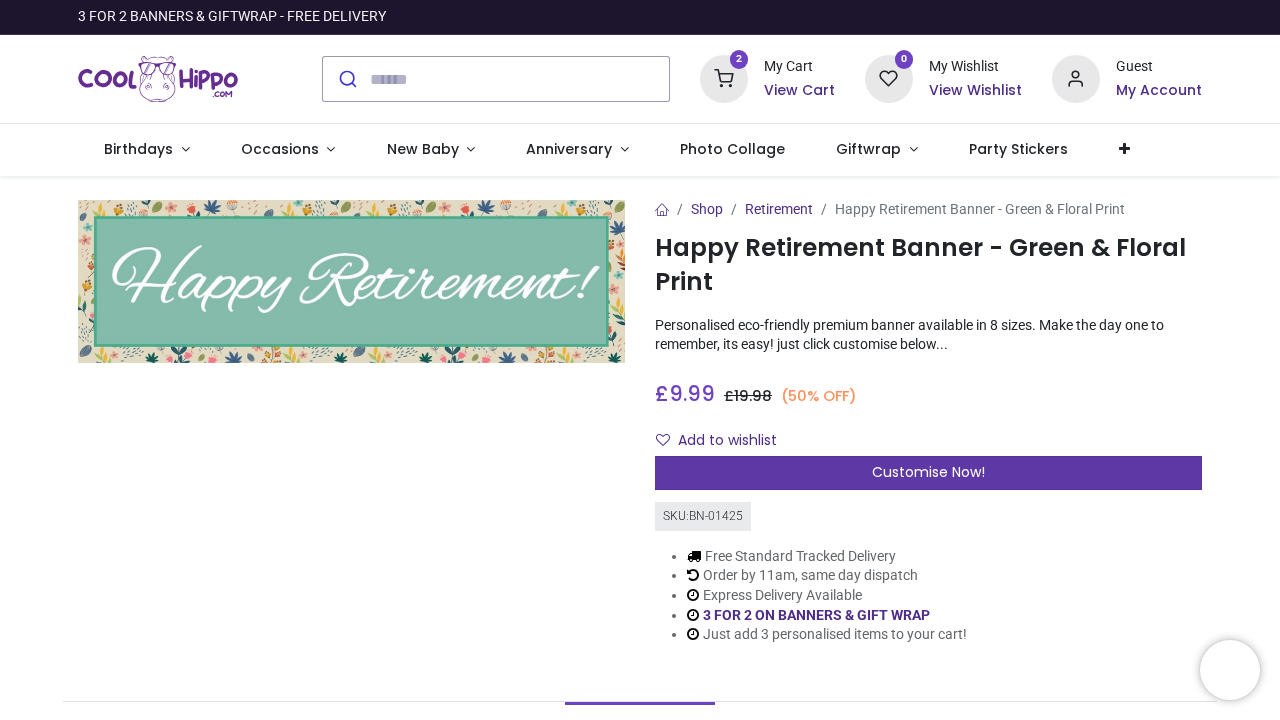 click on "Customise Now!" at bounding box center (928, 473) 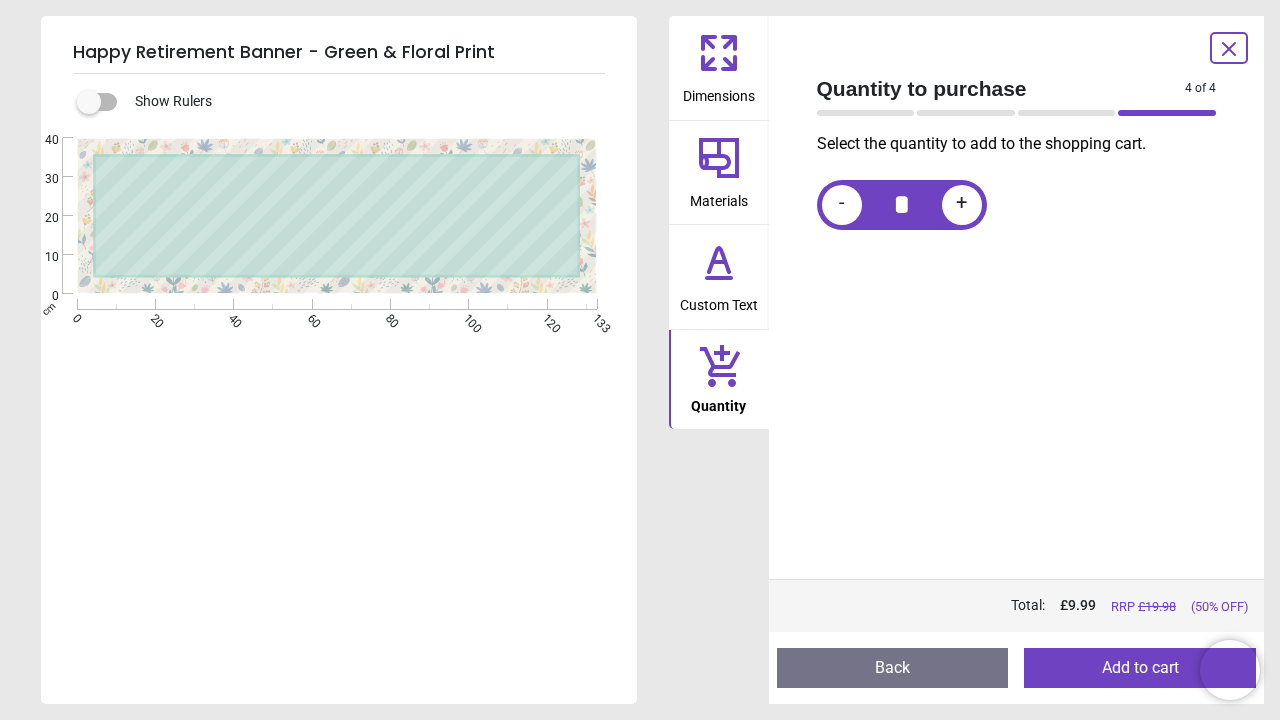 click 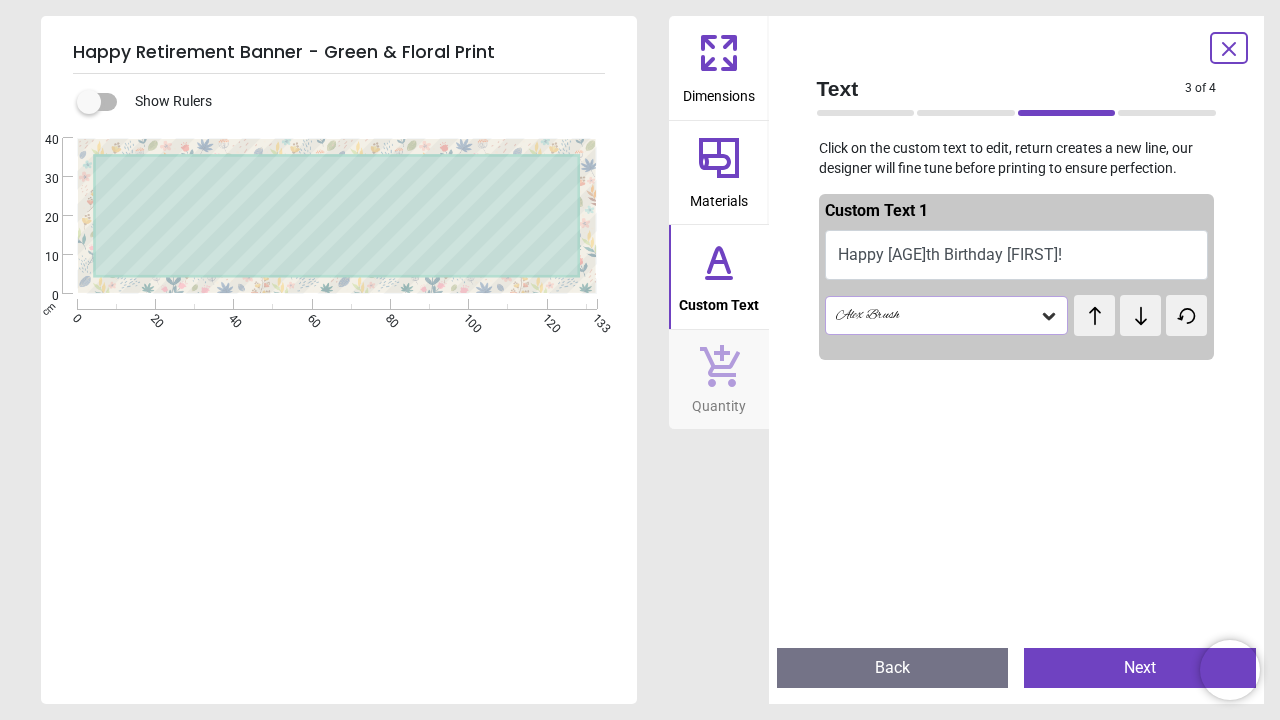 click on "Happy 80th Birthday Richard!" at bounding box center [1017, 255] 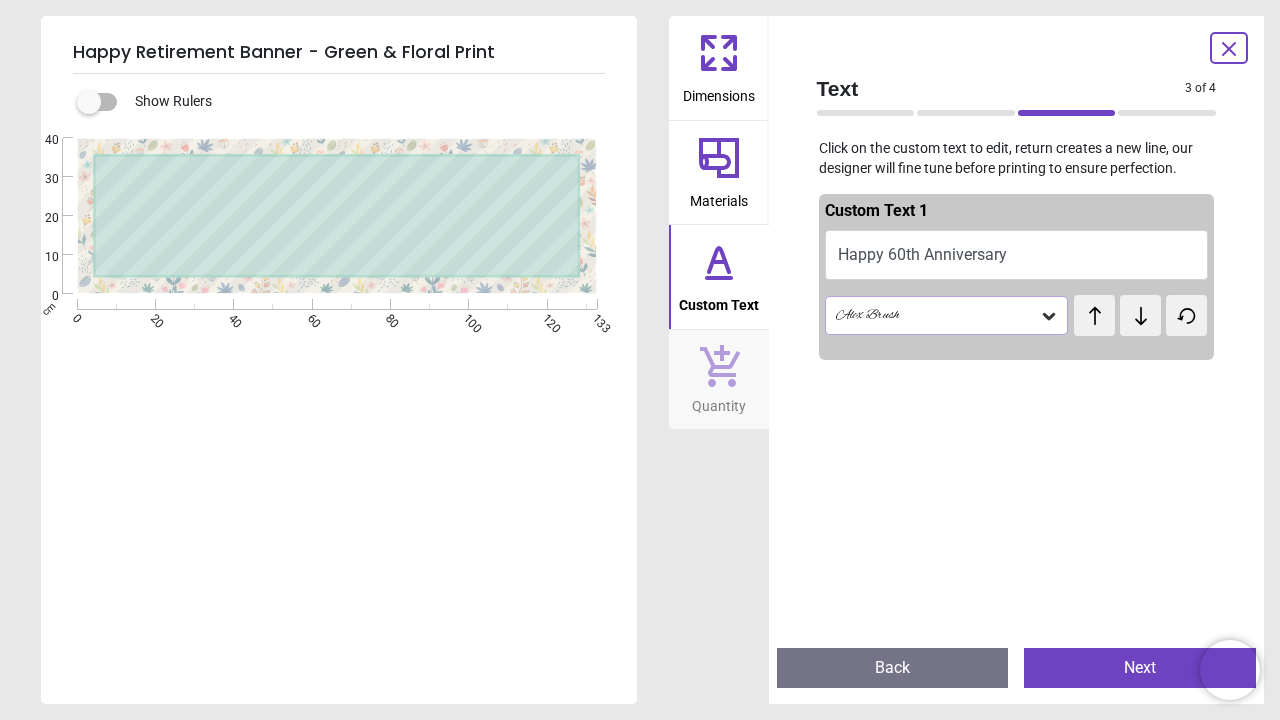 scroll, scrollTop: 0, scrollLeft: 0, axis: both 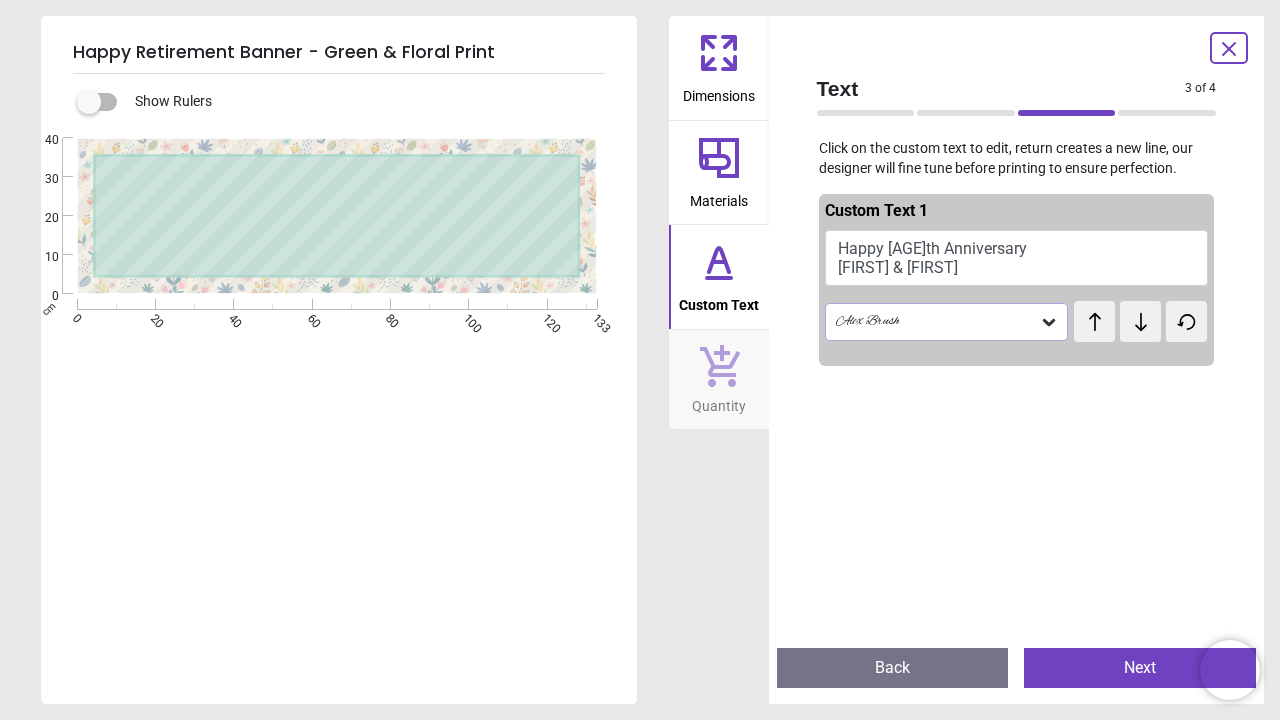 type on "**********" 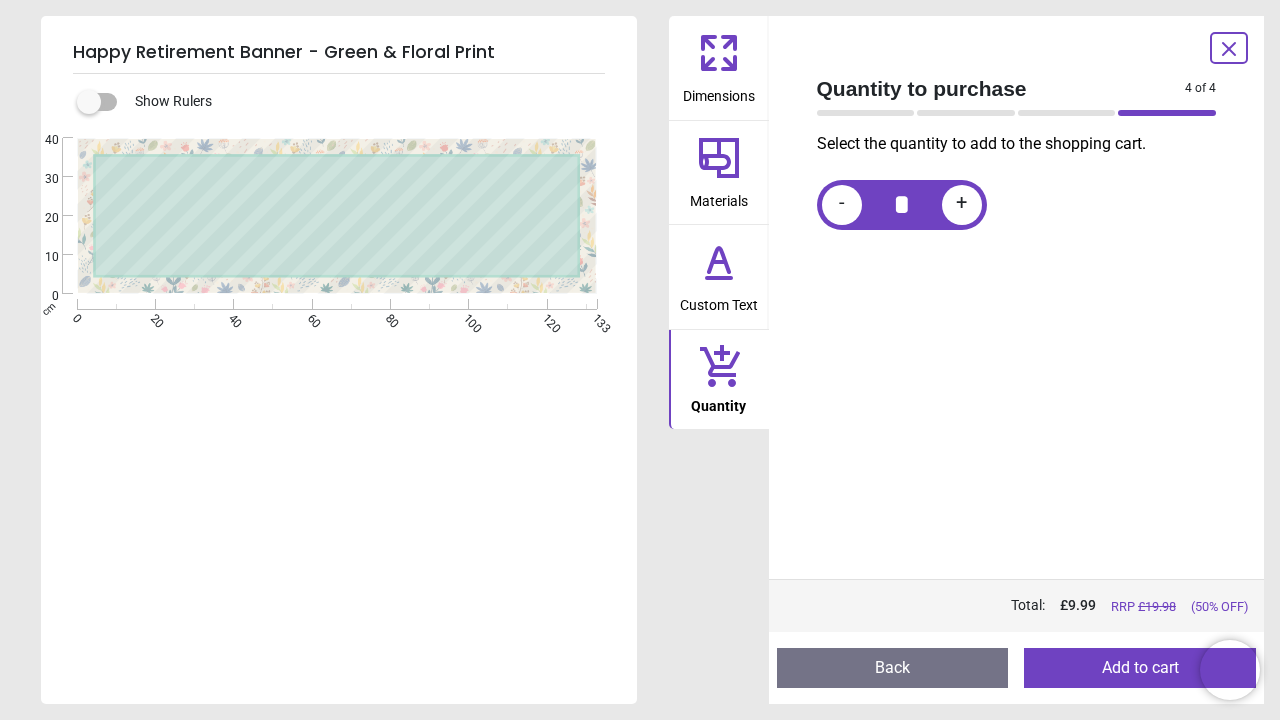 click on "Add to cart" at bounding box center (1140, 668) 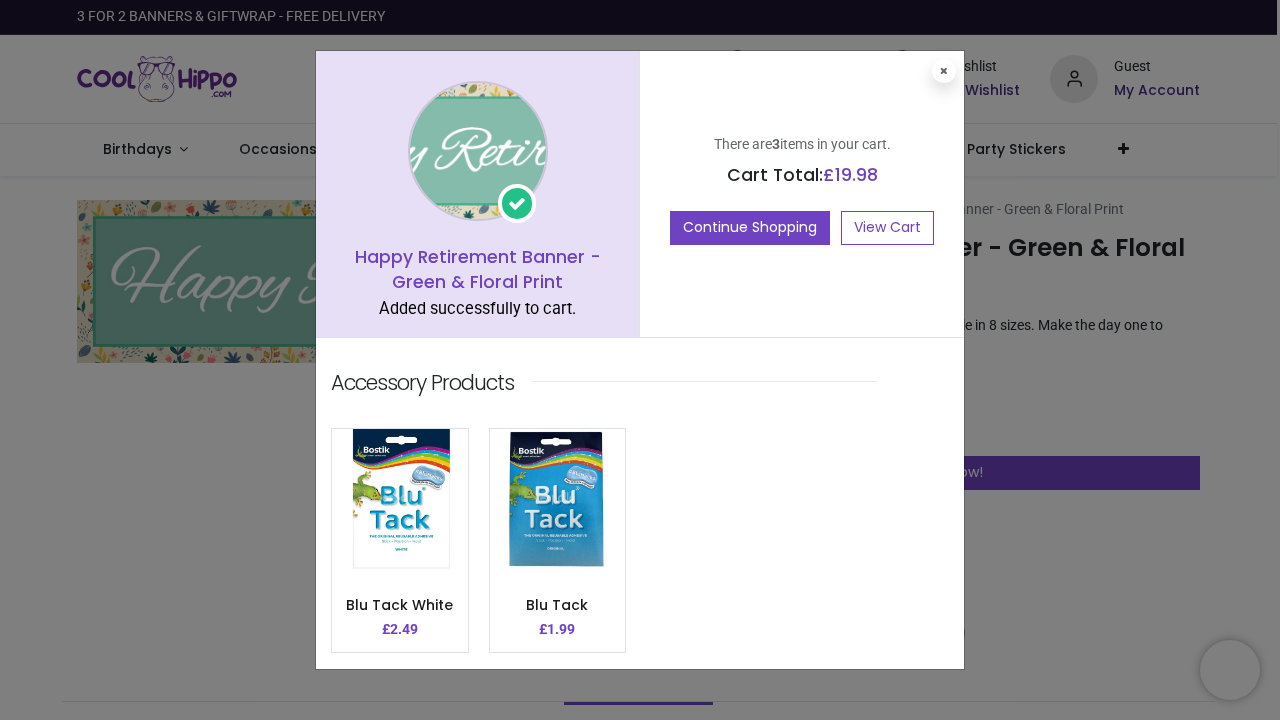 click on "There are  3  items in your cart.
Cart Total:   £  19.98
Continue Shopping
View Cart" at bounding box center (802, 194) 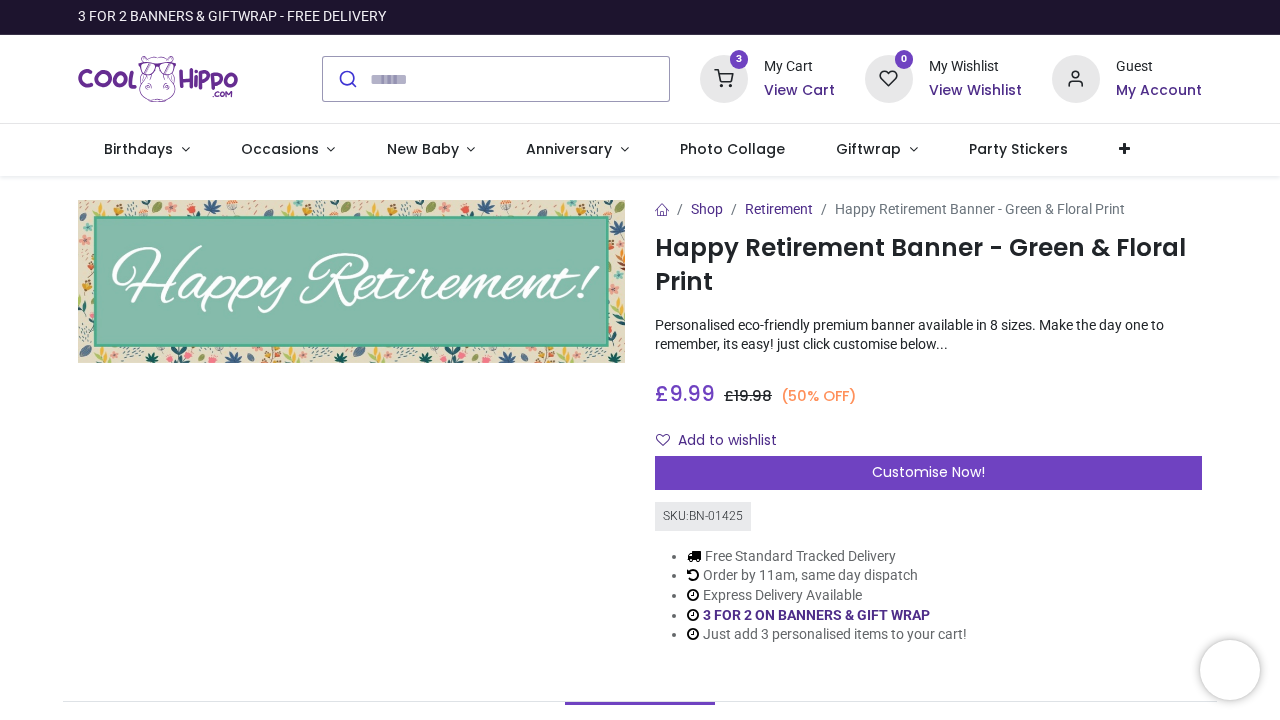 click at bounding box center (724, 79) 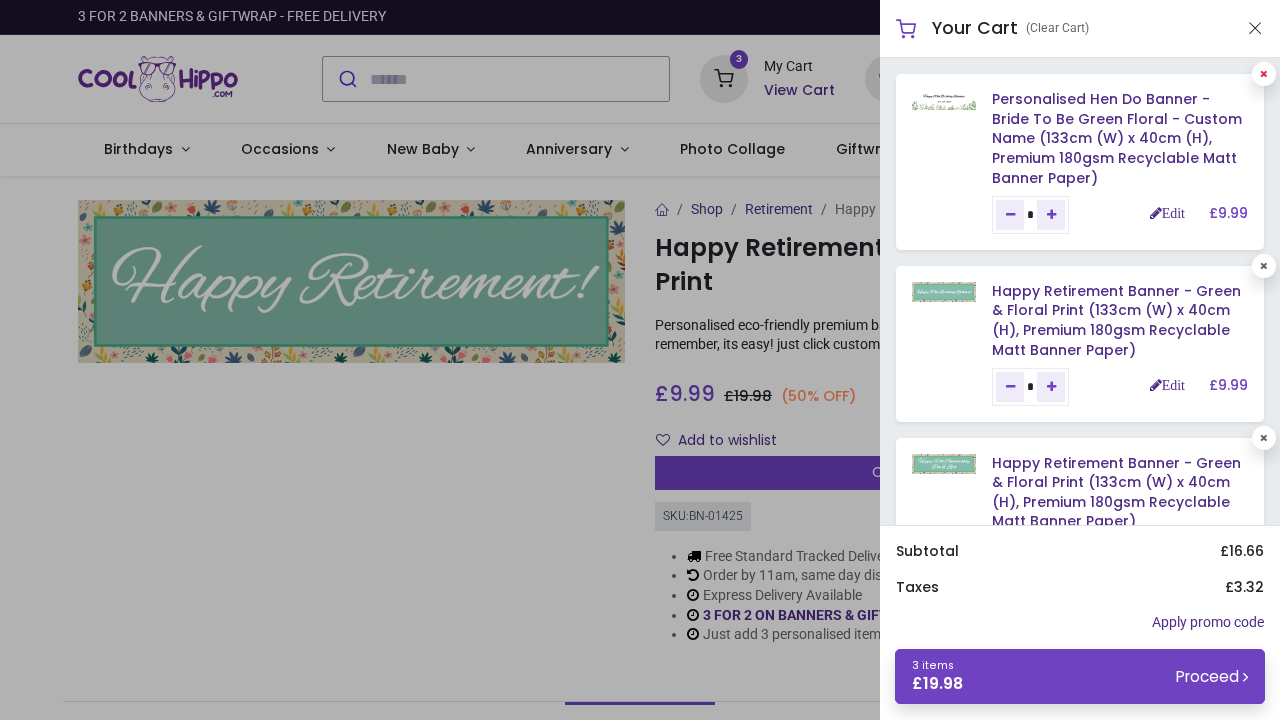 click at bounding box center (1264, 74) 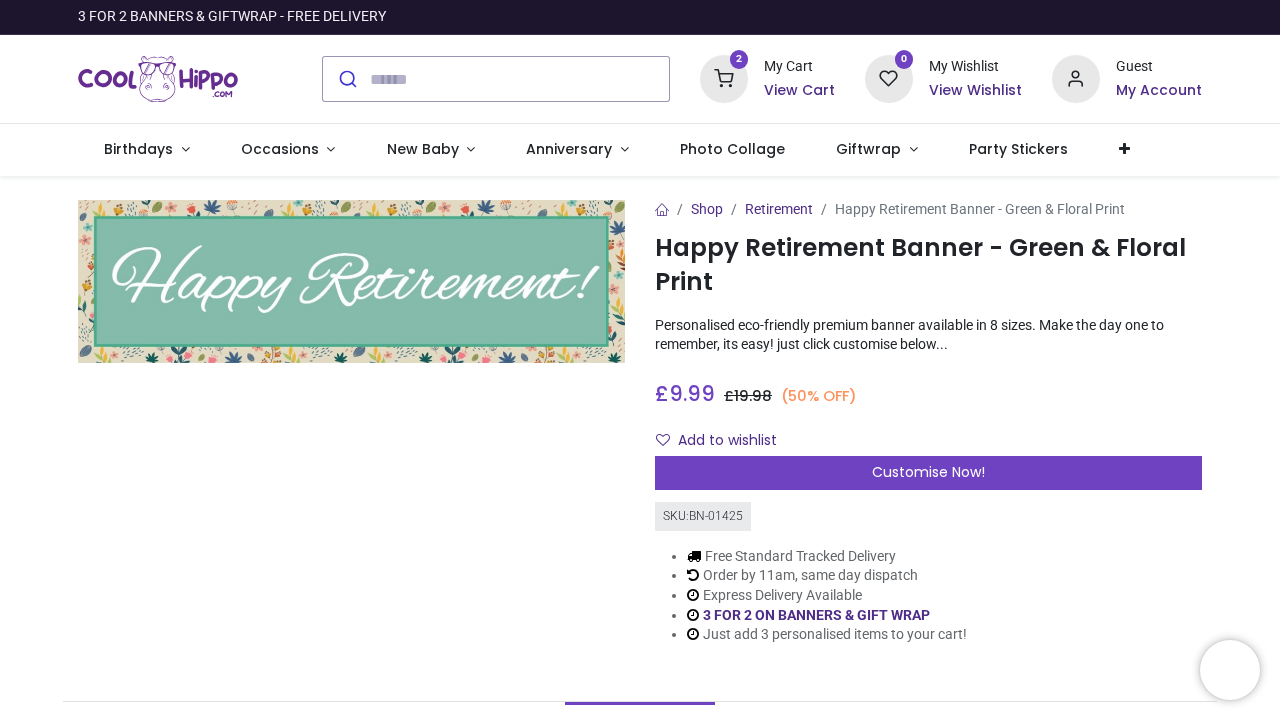 click at bounding box center (640, 360) 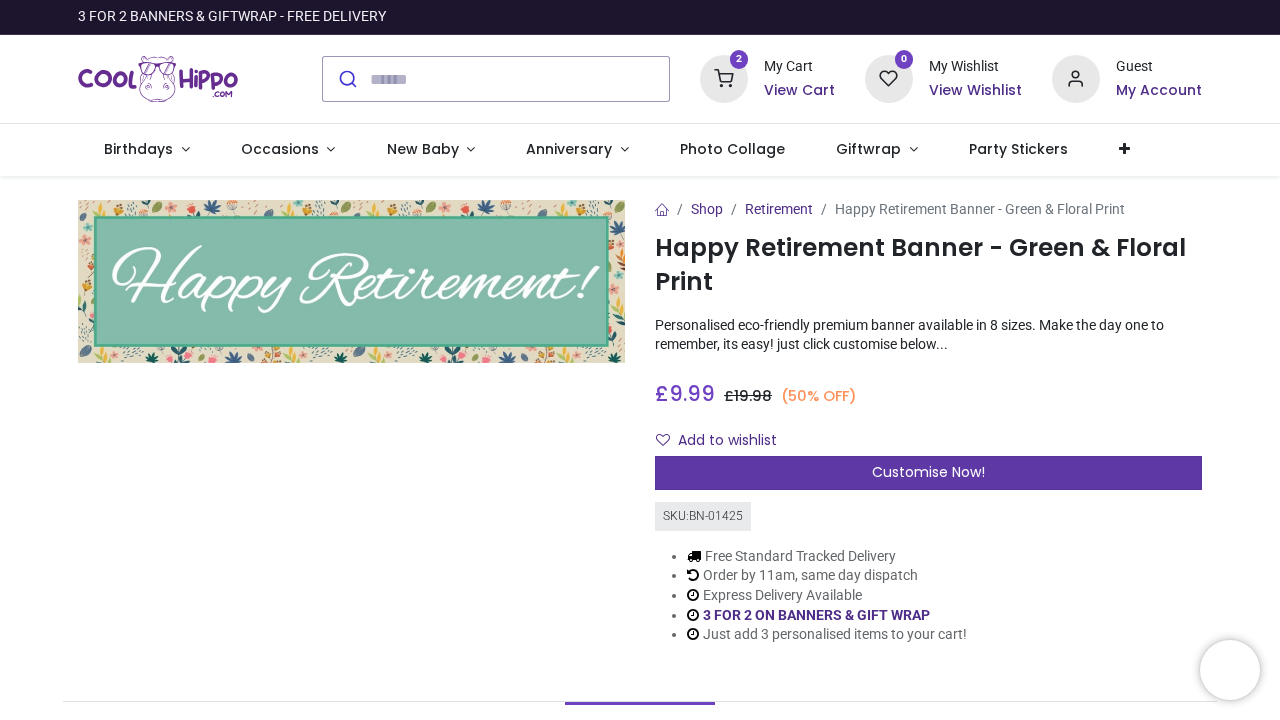 click on "Customise Now!" at bounding box center [928, 472] 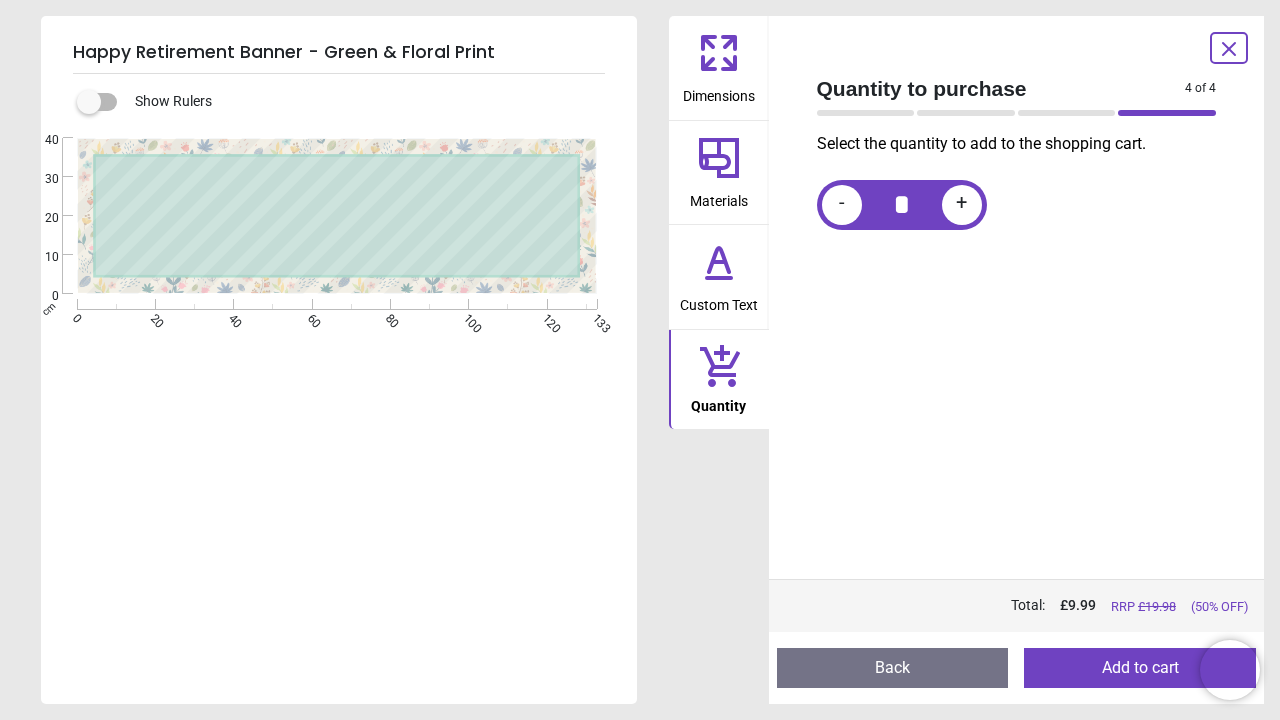 click on "Materials" at bounding box center (719, 173) 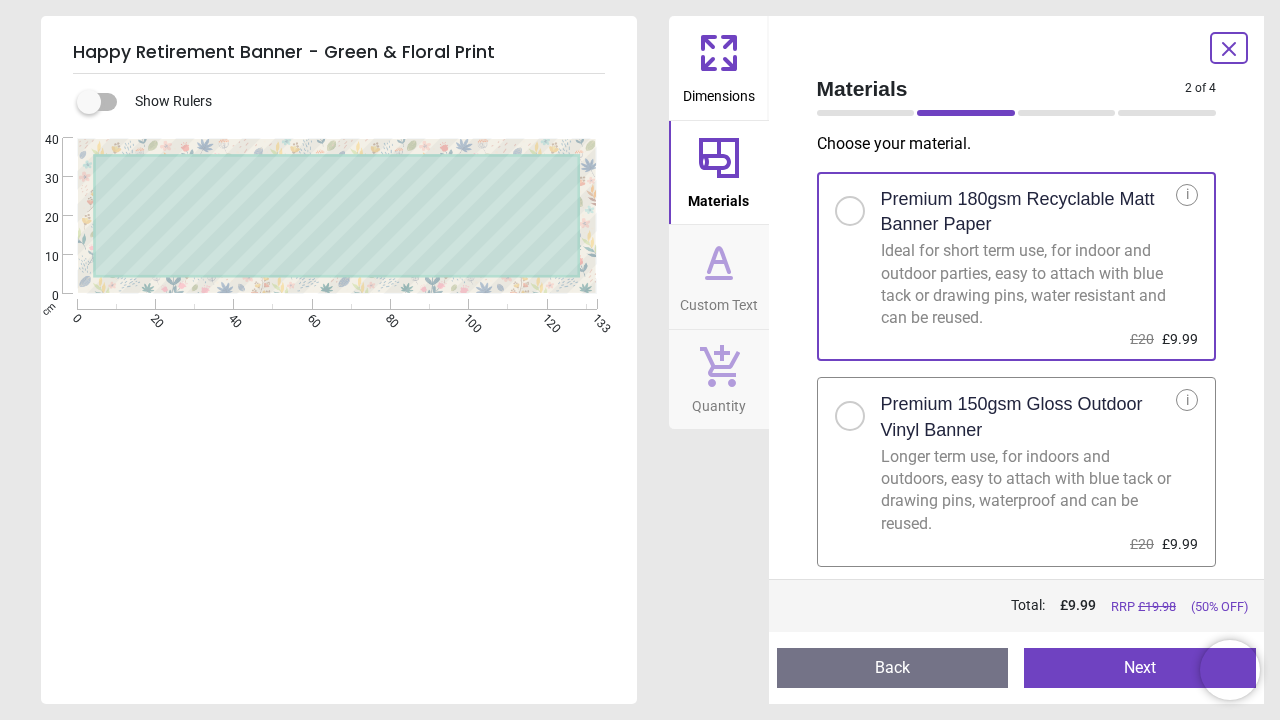 click 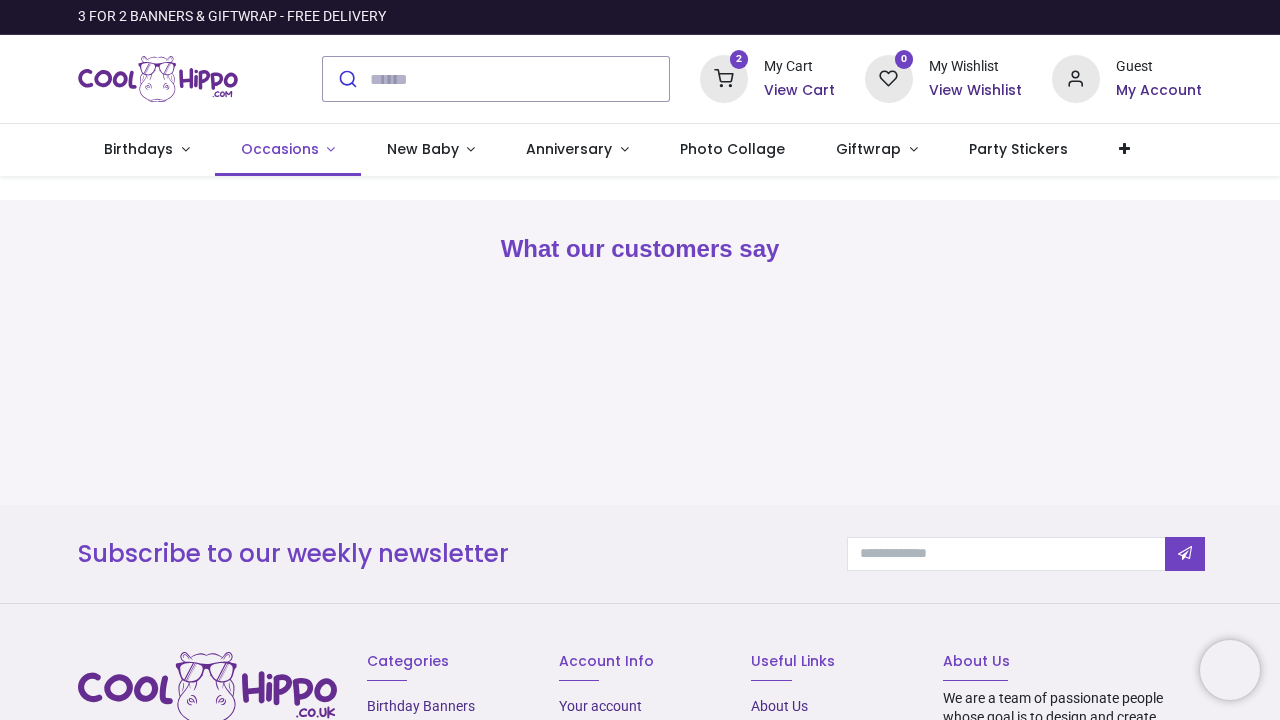 scroll, scrollTop: 0, scrollLeft: 0, axis: both 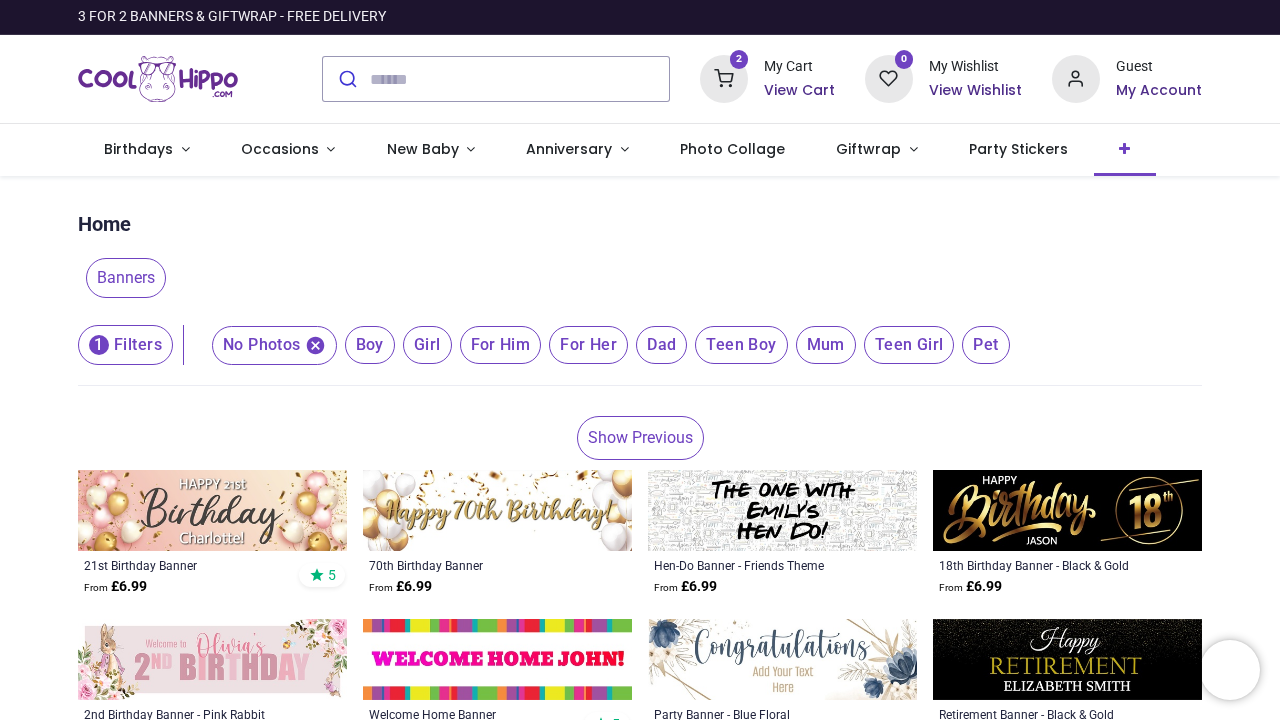 click at bounding box center [1125, 150] 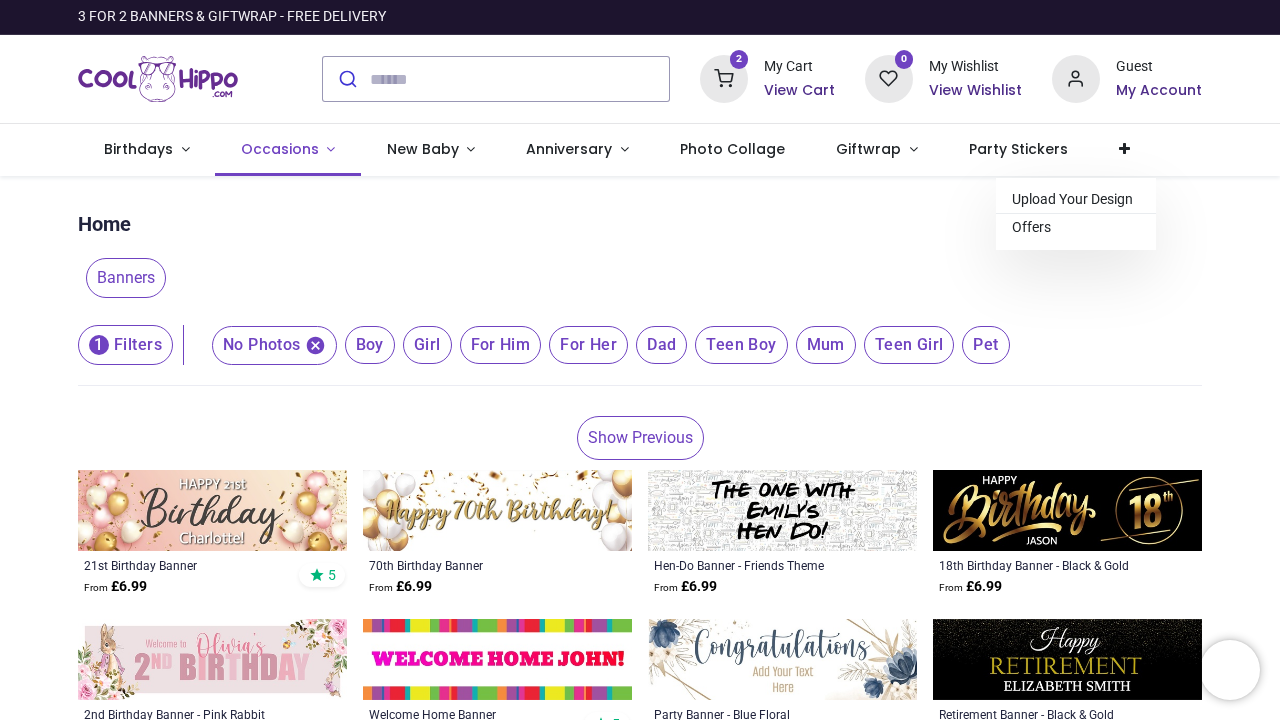 click on "Occasions" at bounding box center [280, 149] 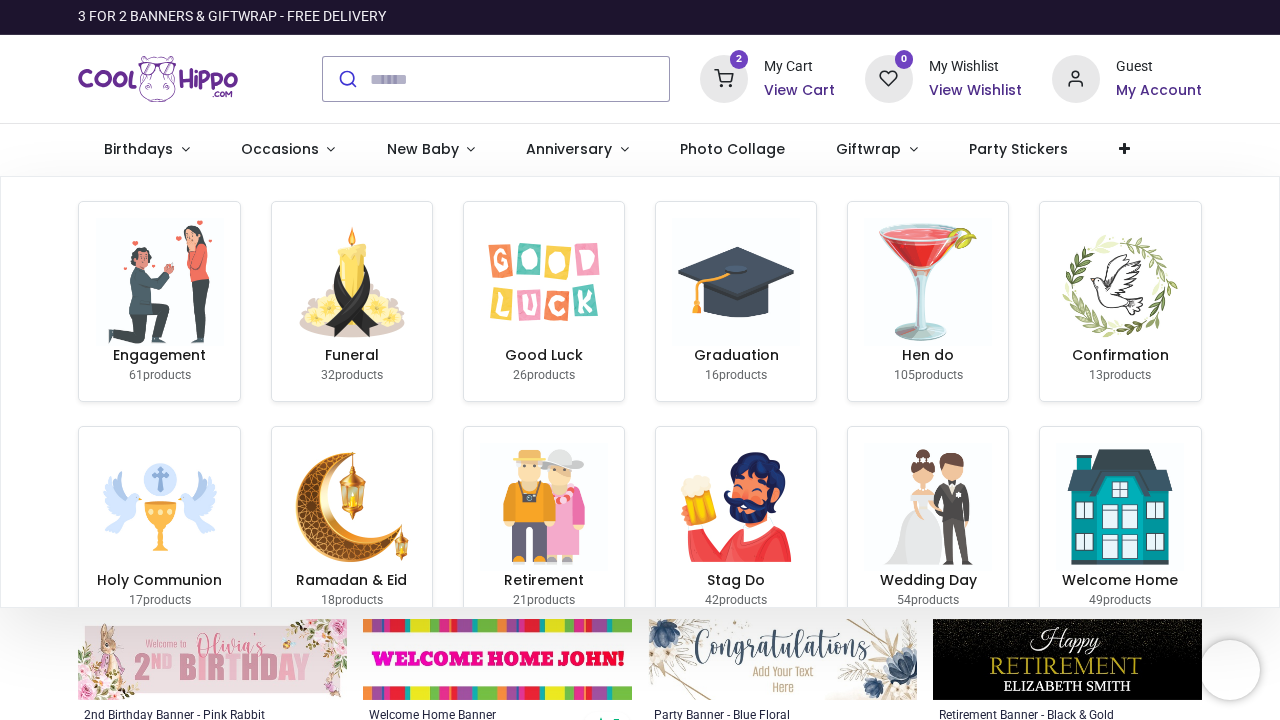 scroll, scrollTop: 0, scrollLeft: 0, axis: both 